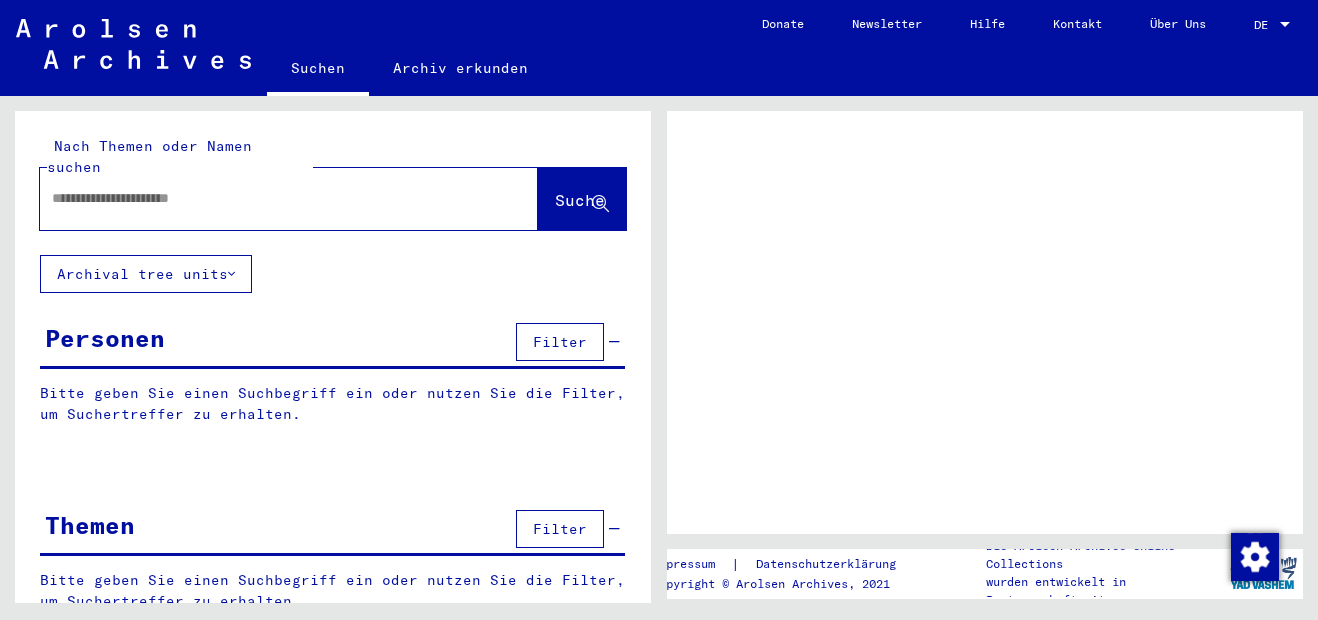scroll, scrollTop: 0, scrollLeft: 0, axis: both 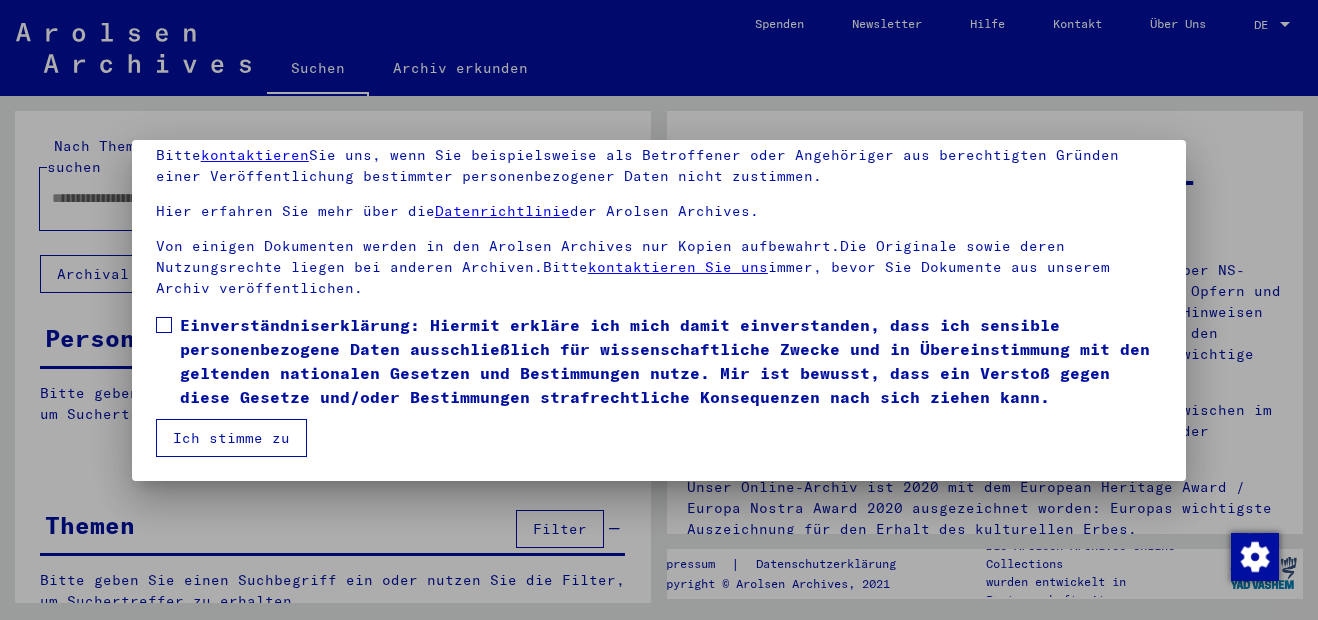 click at bounding box center (164, 325) 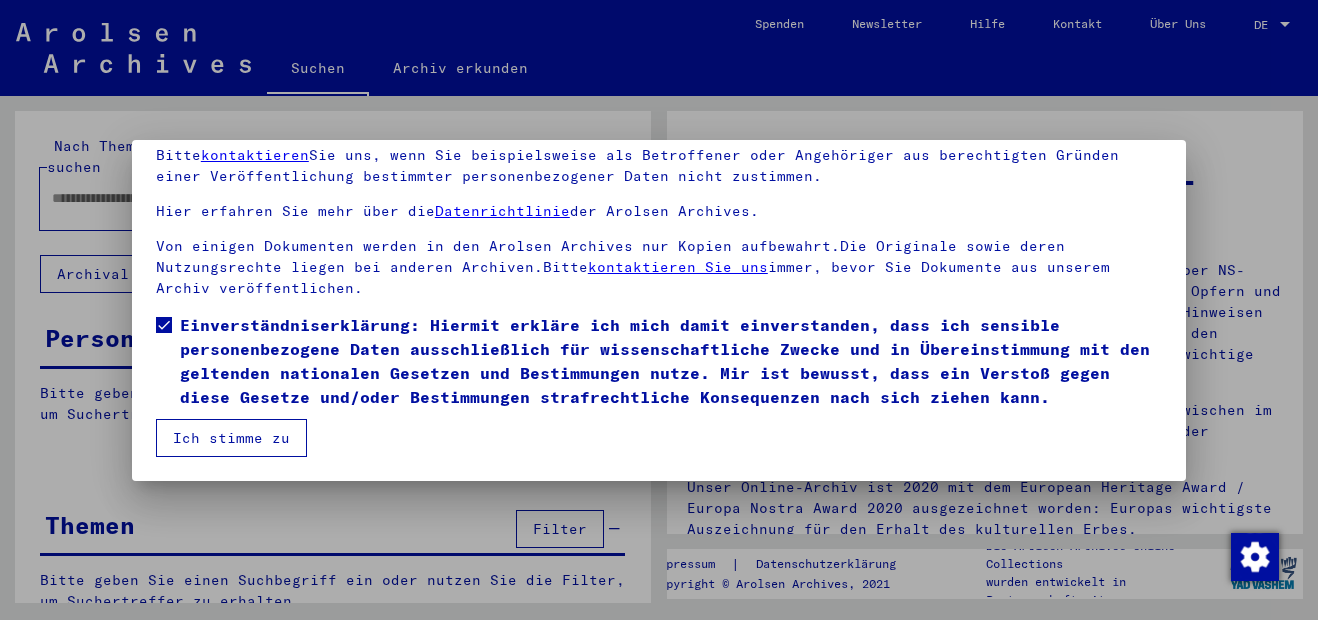 click on "Ich stimme zu" at bounding box center (231, 438) 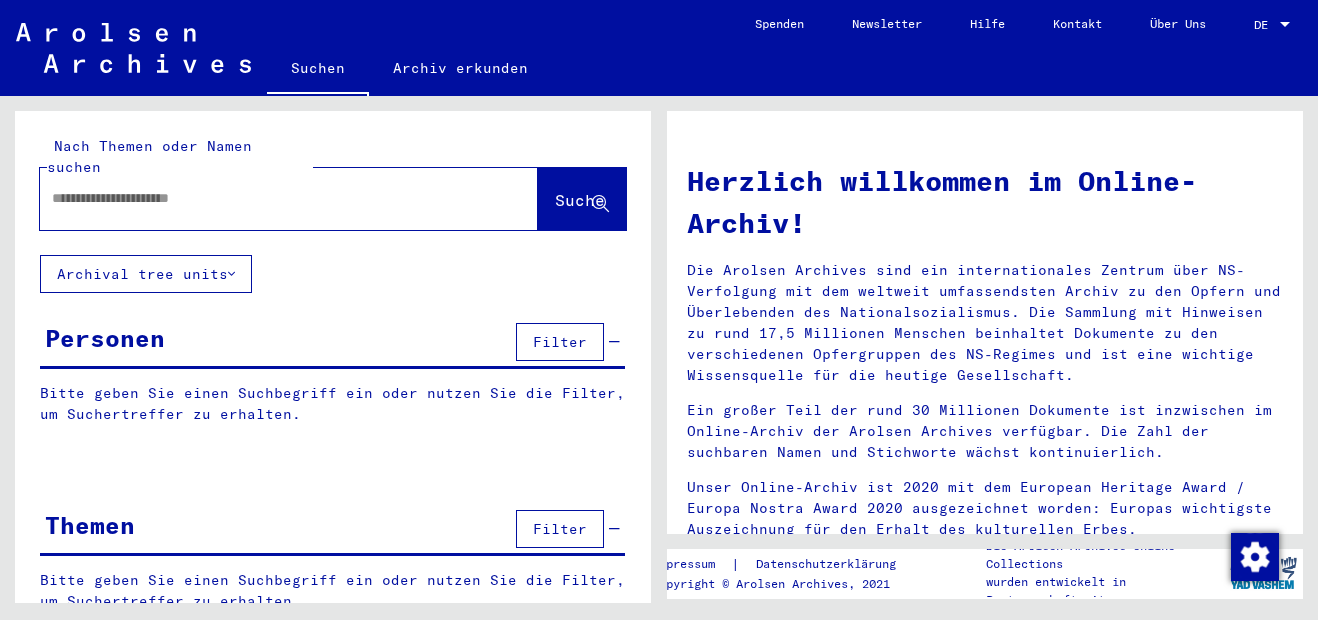 click at bounding box center (265, 198) 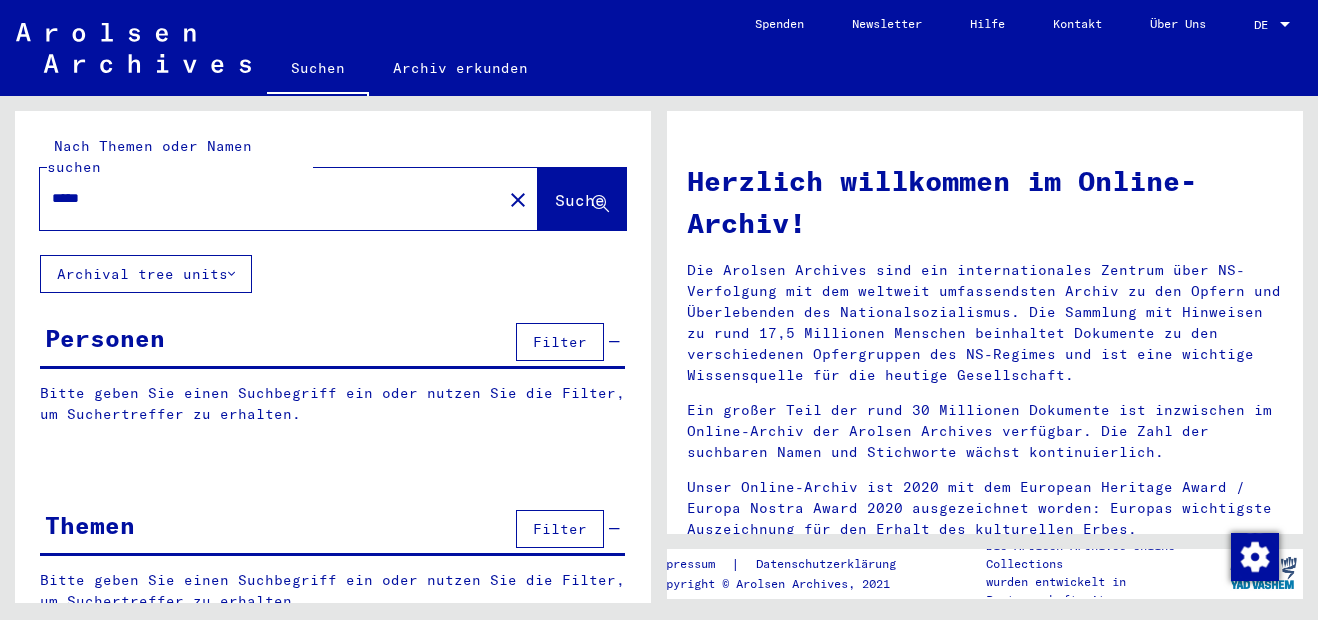 type on "*****" 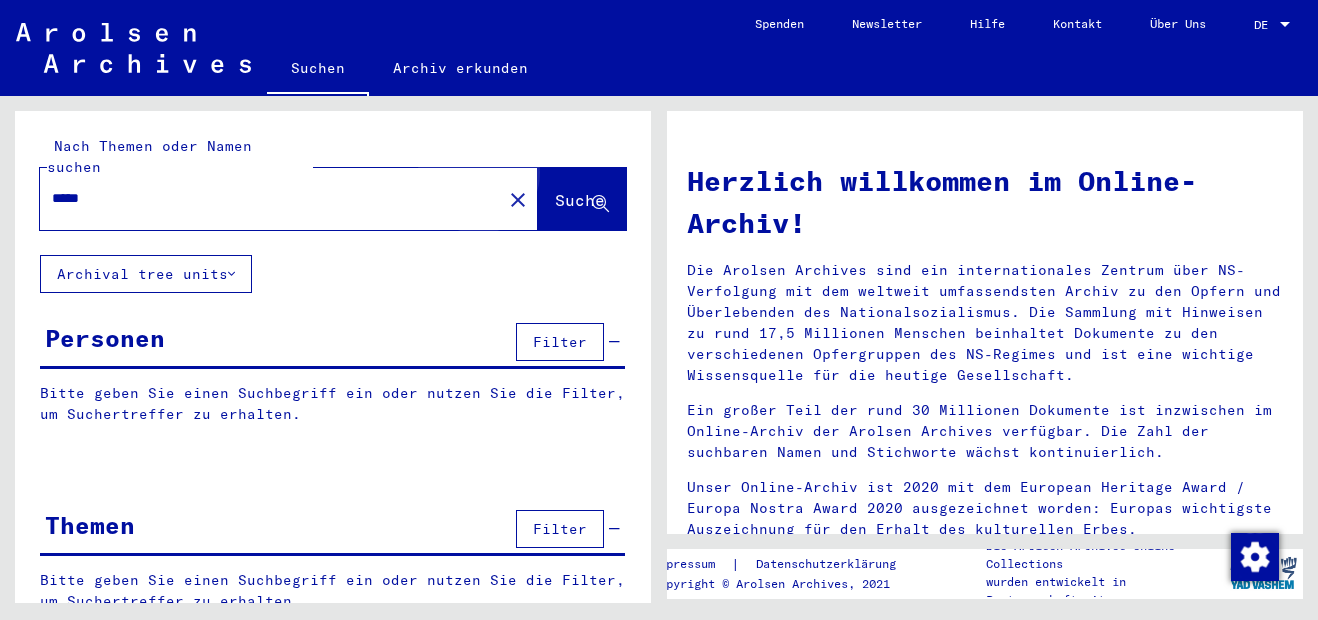 click on "Suche" 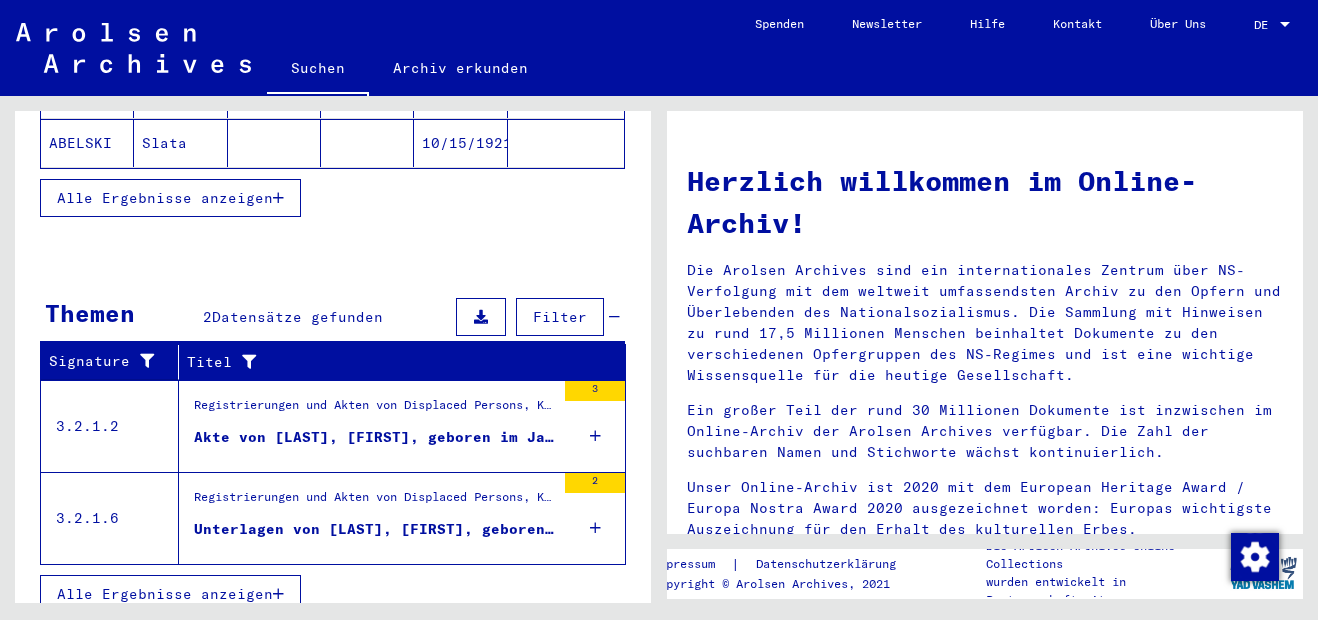 scroll, scrollTop: 203, scrollLeft: 0, axis: vertical 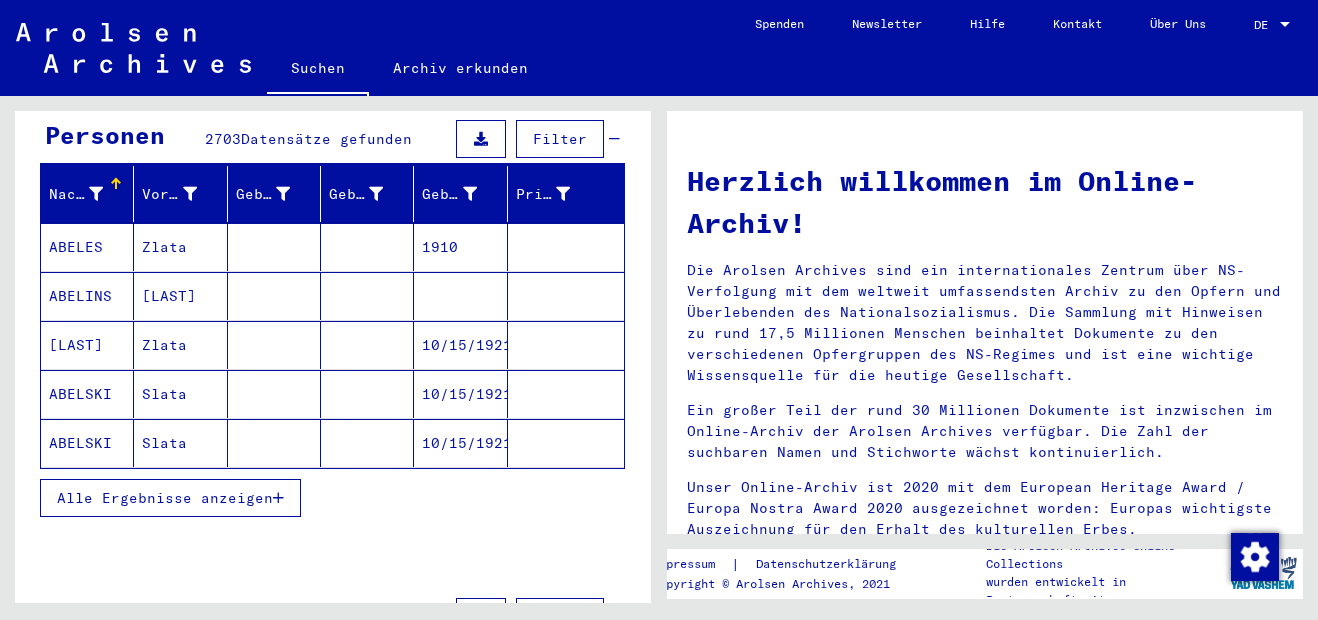 click on "Alle Ergebnisse anzeigen" at bounding box center (165, 498) 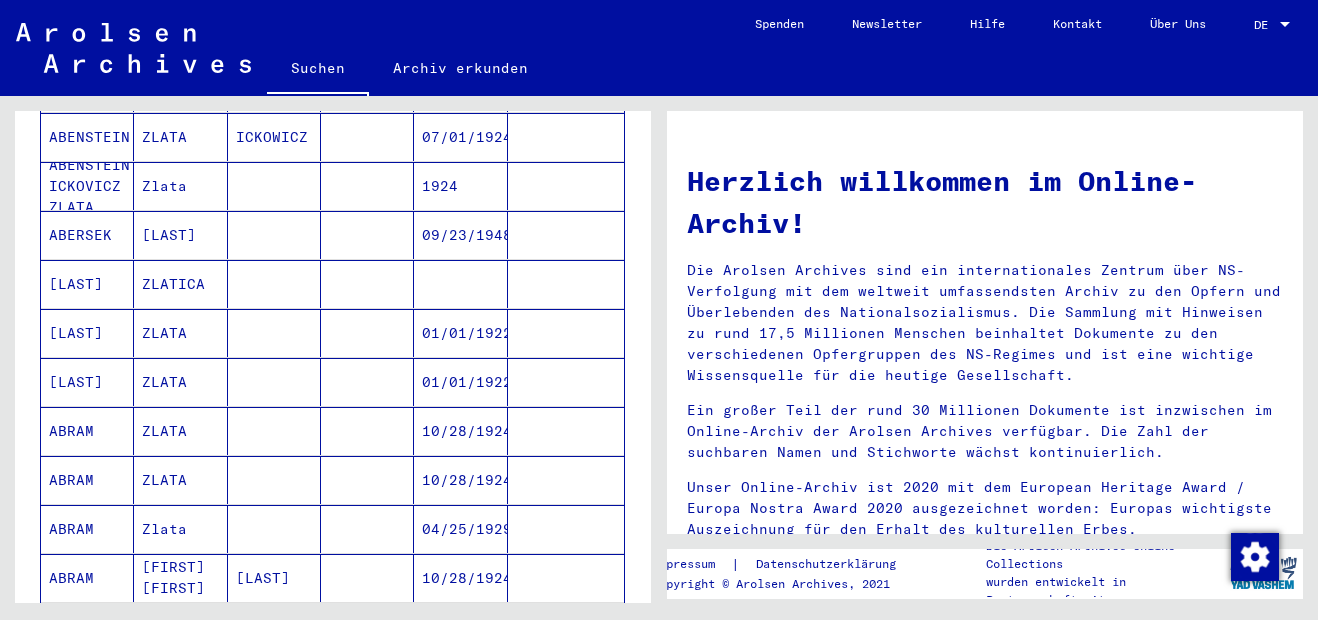 scroll, scrollTop: 1103, scrollLeft: 0, axis: vertical 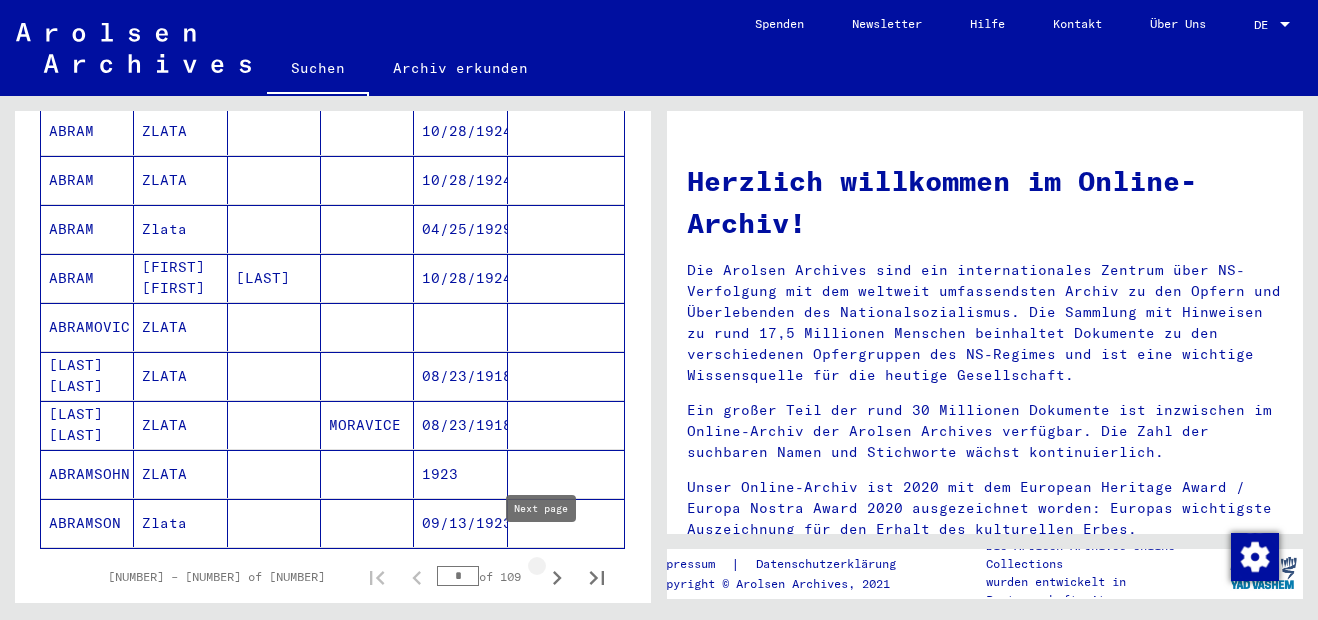 click 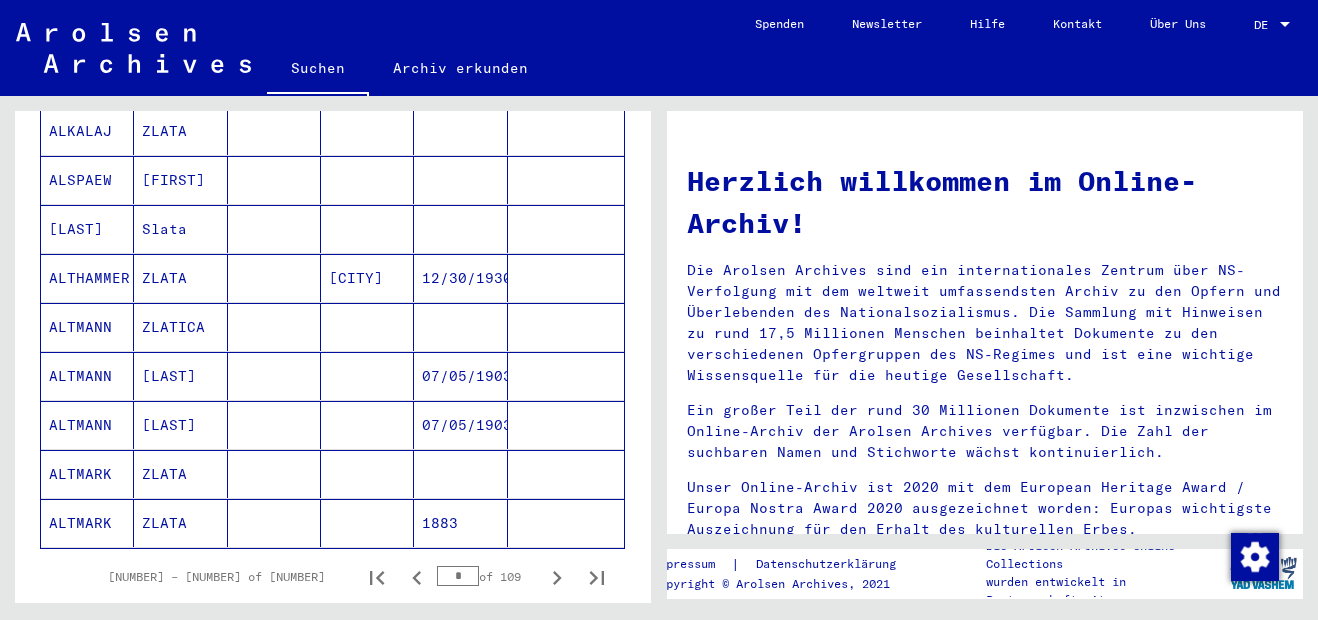 click 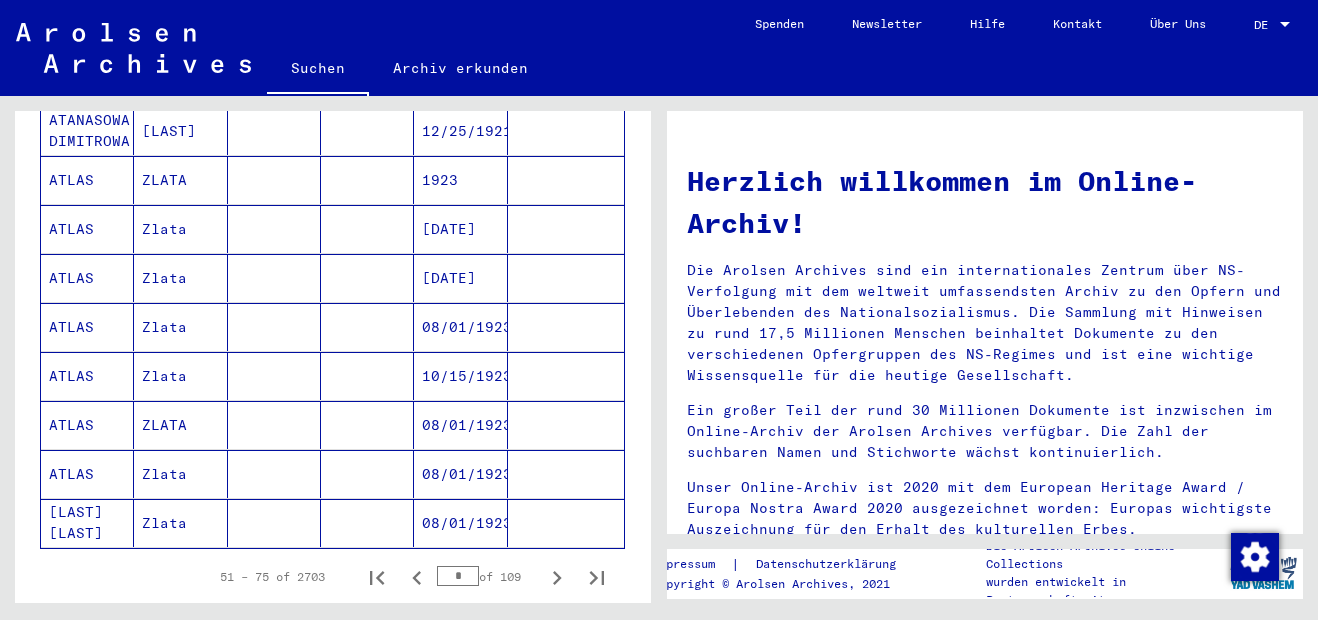 click 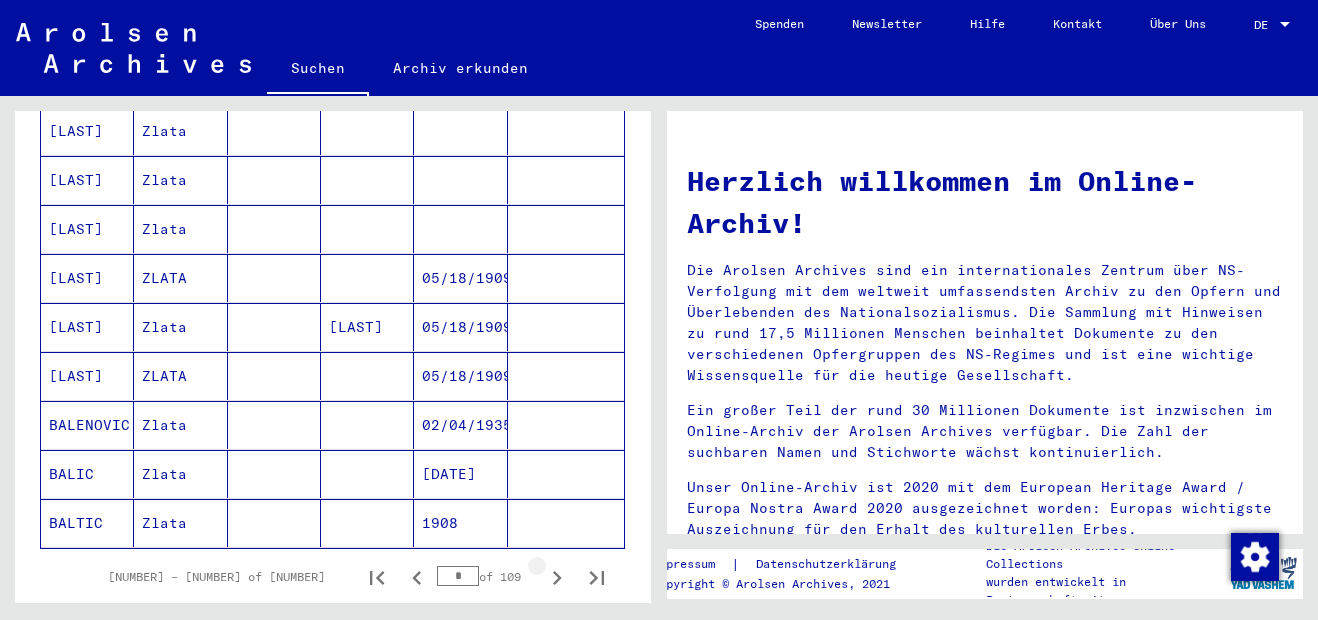 click 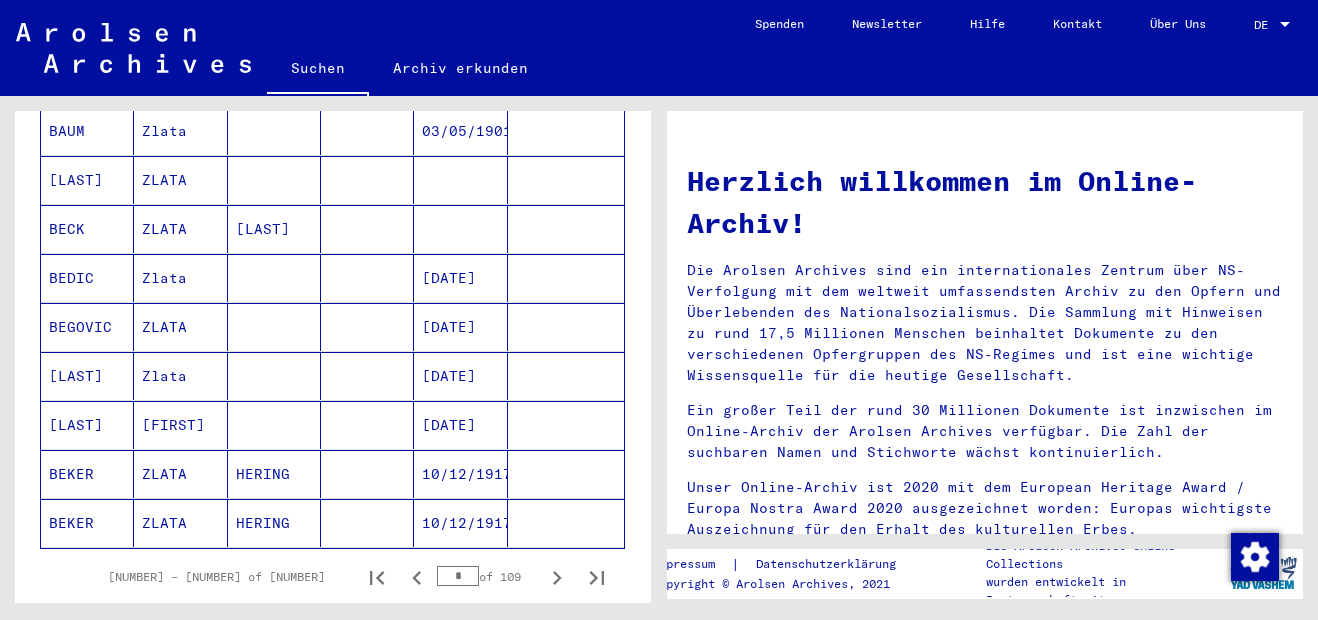 click 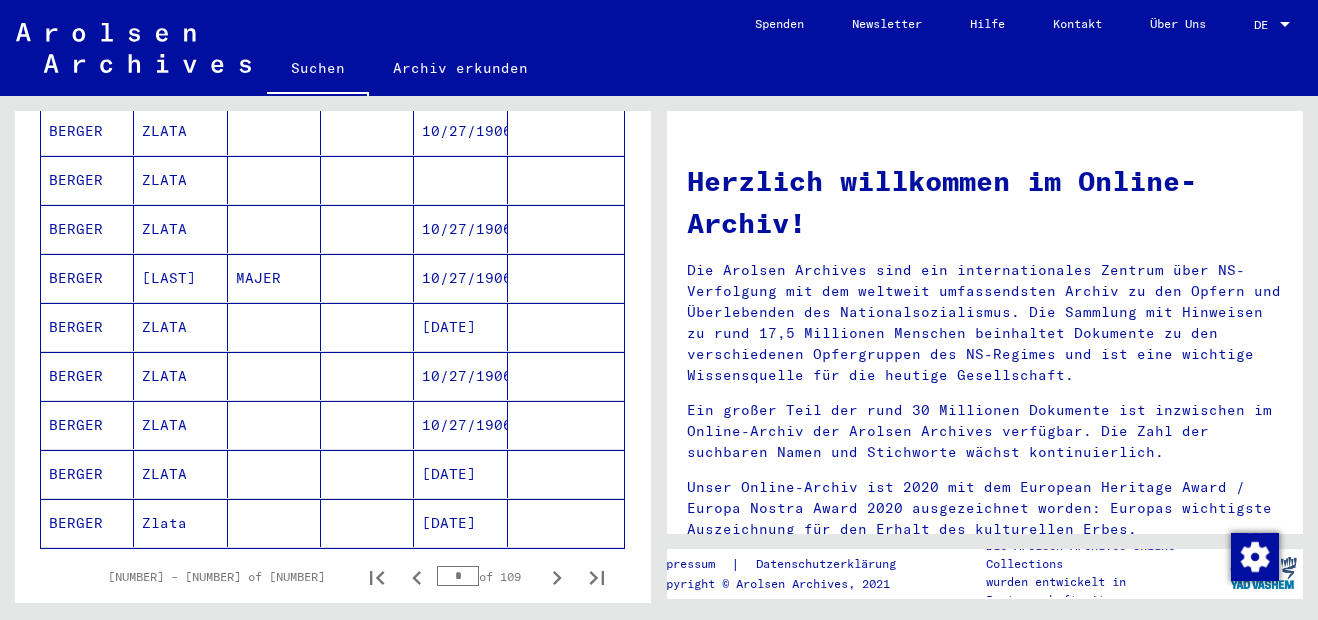 click 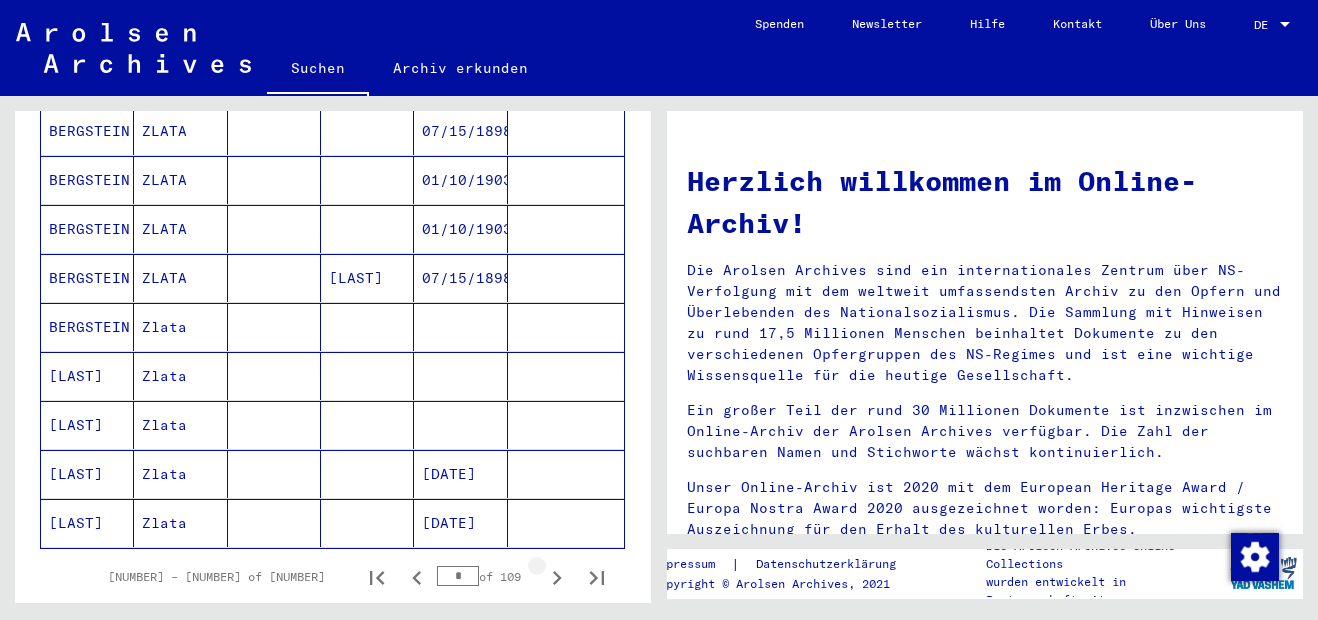 click 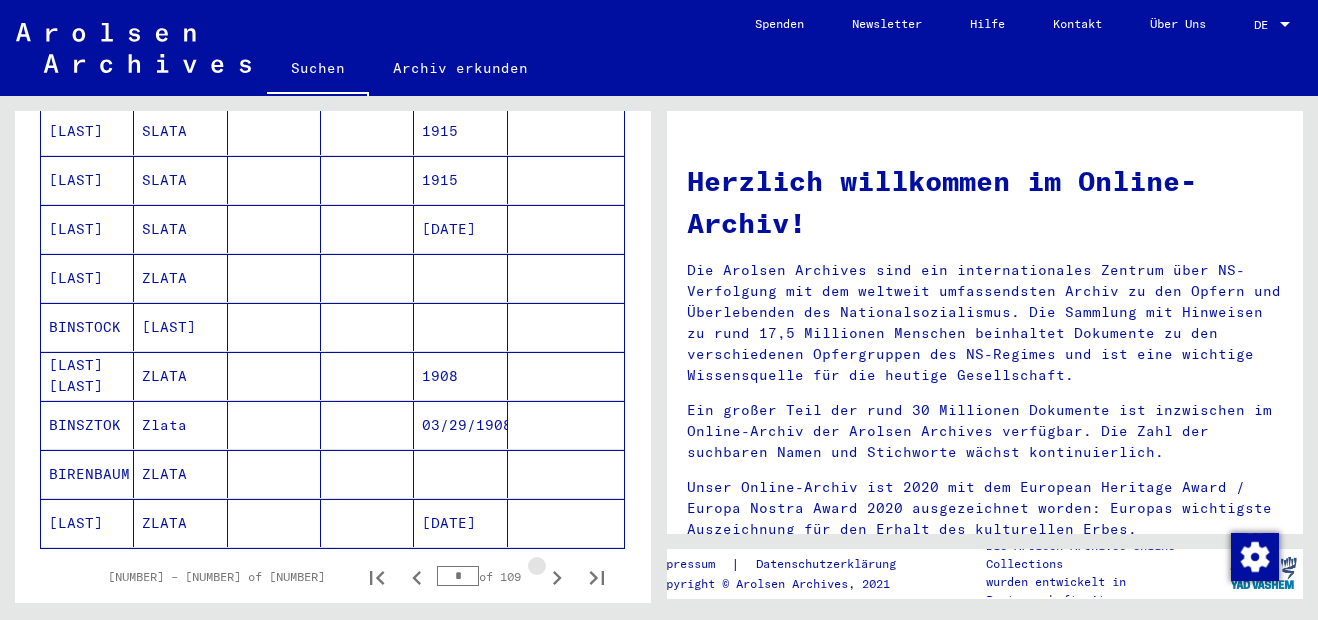 click 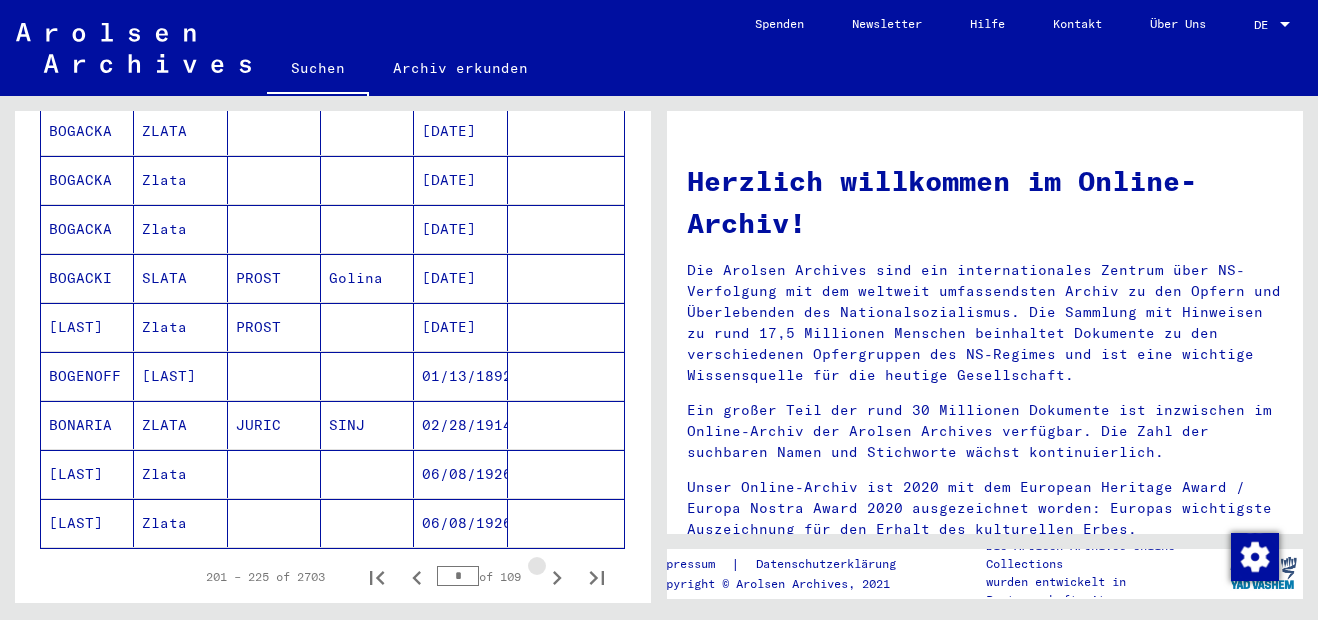 click 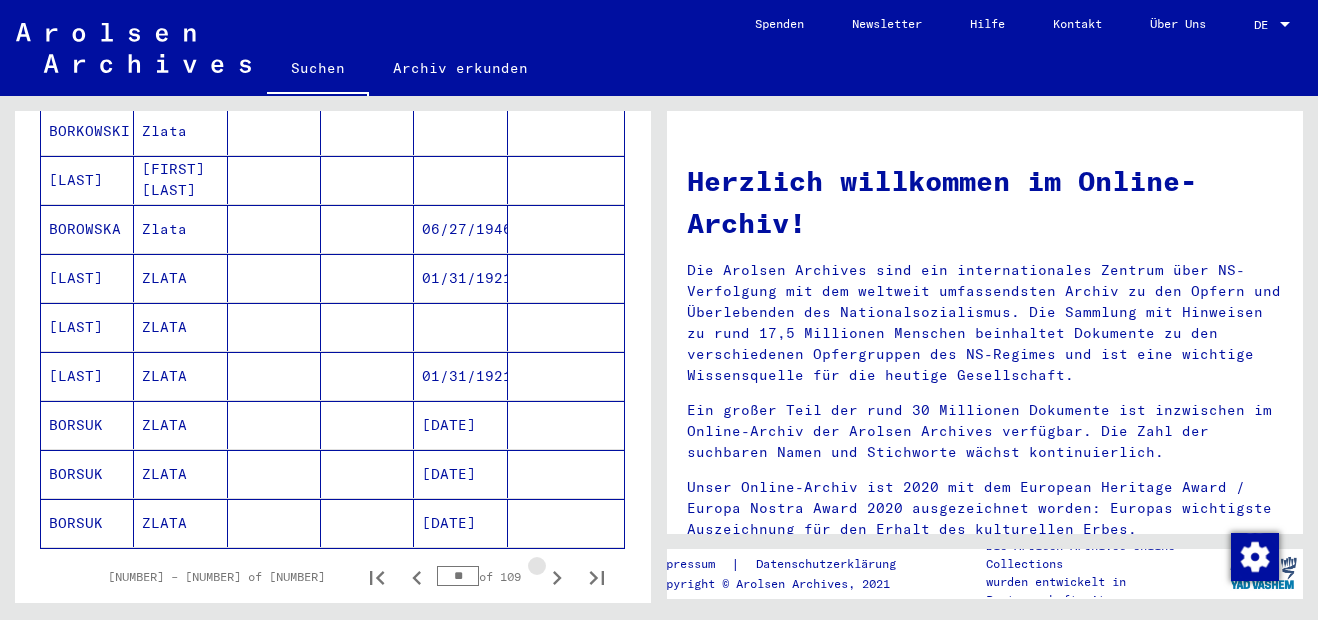 click 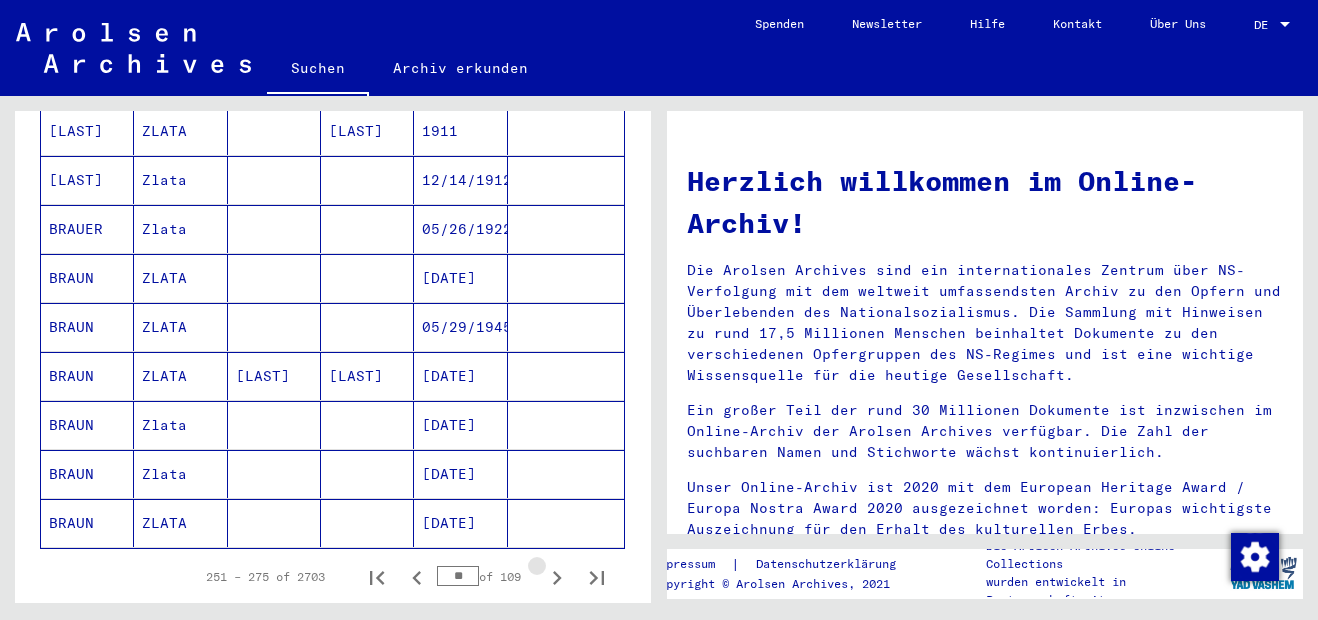 click 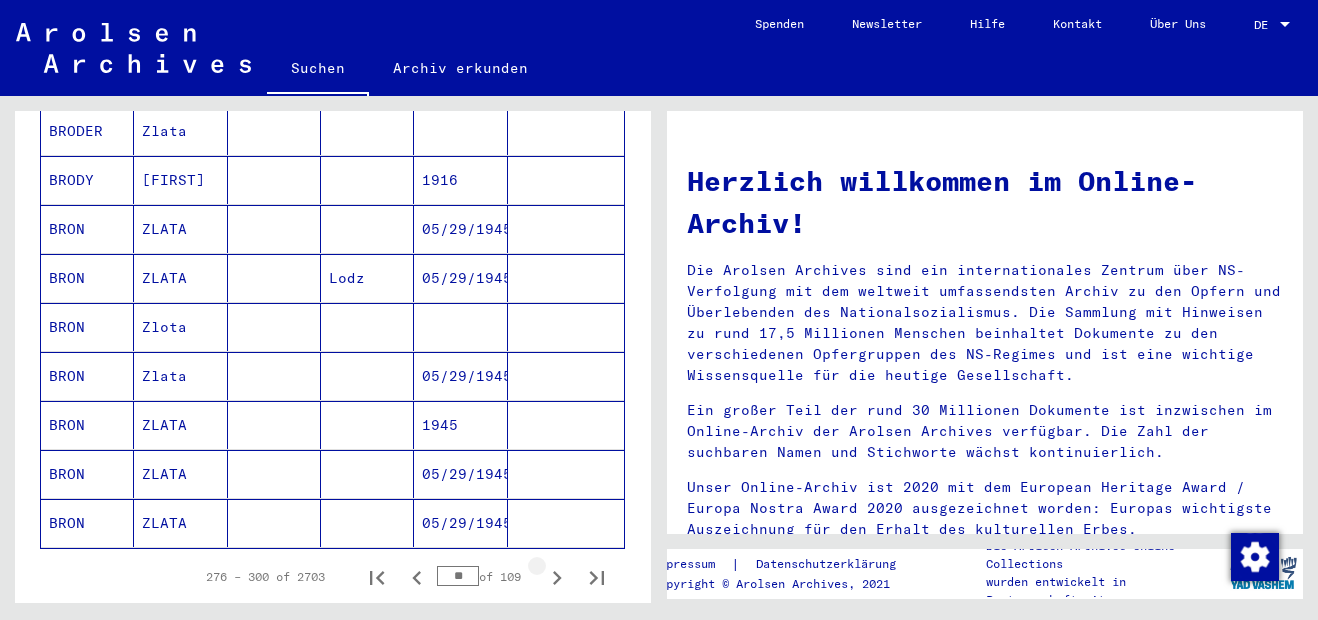 click 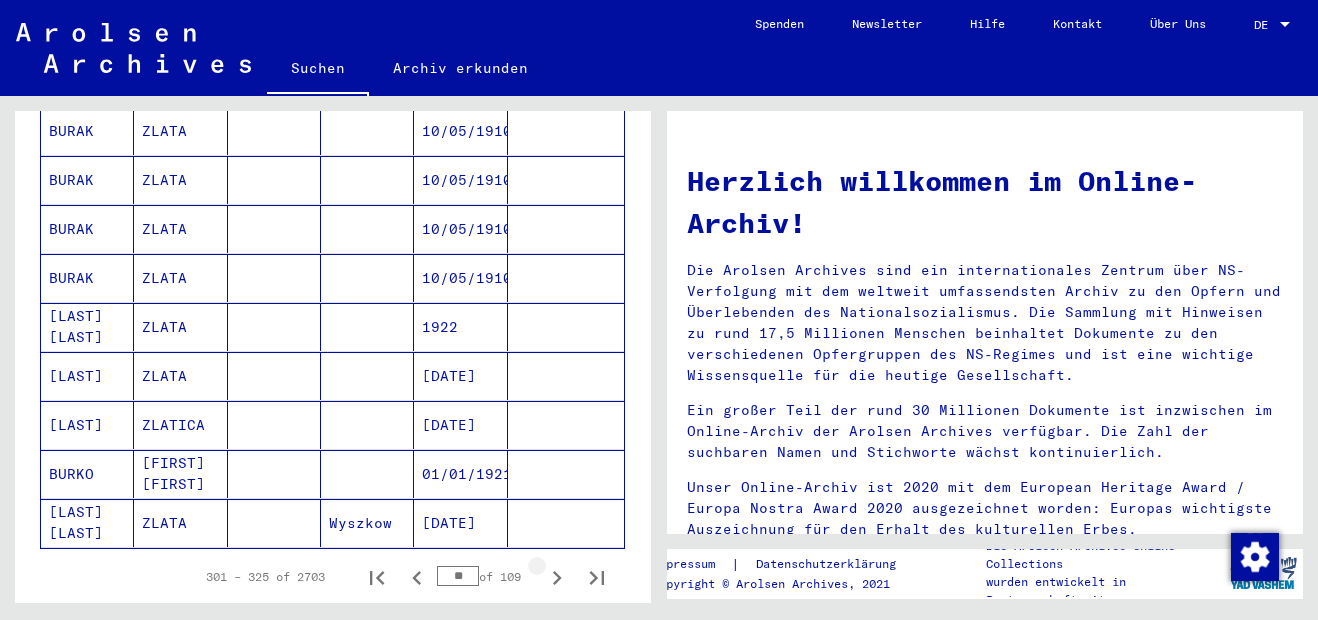 click 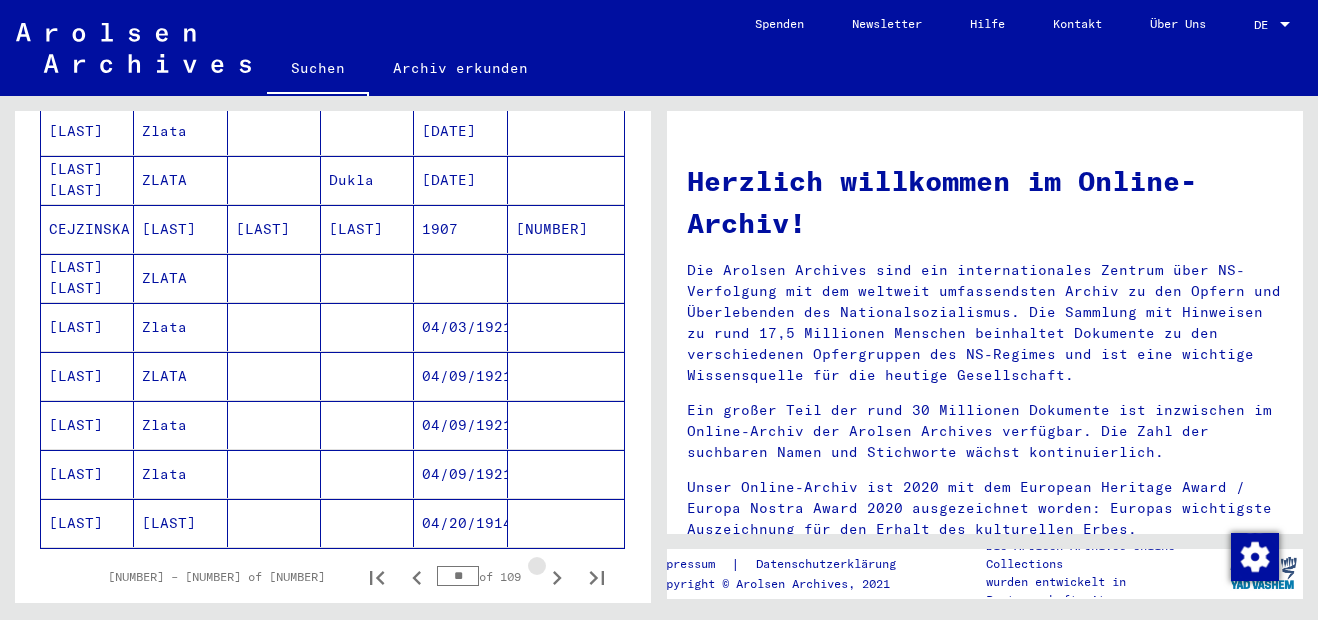 click 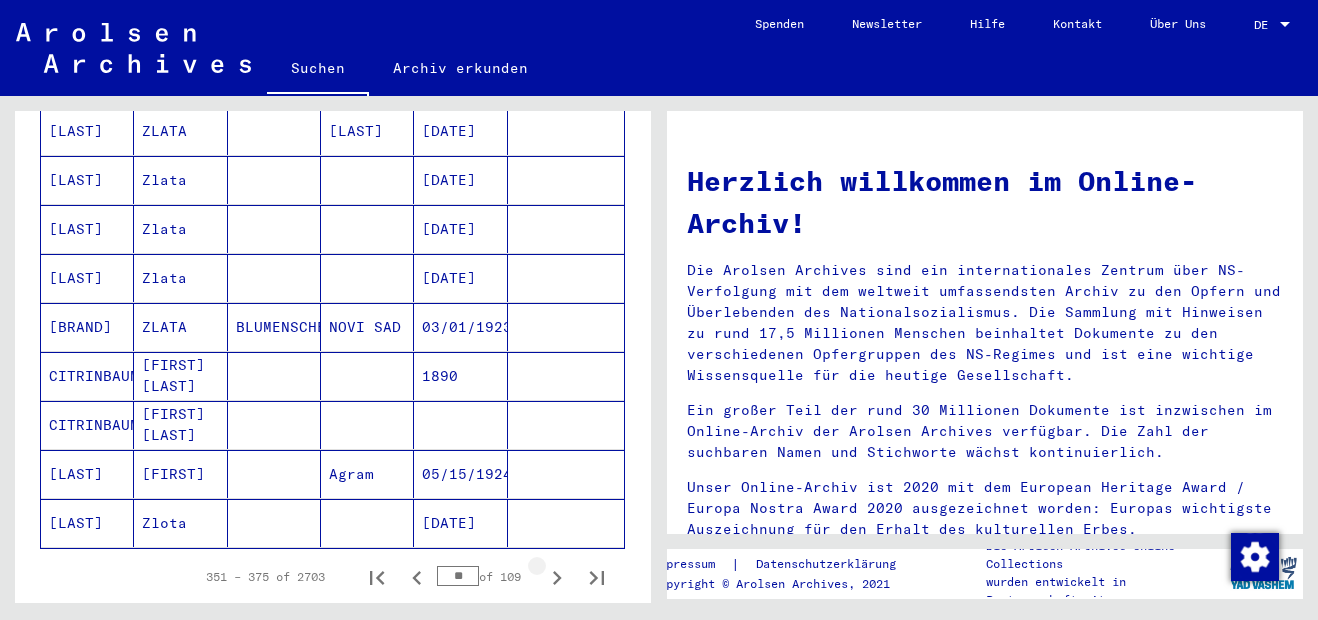 click 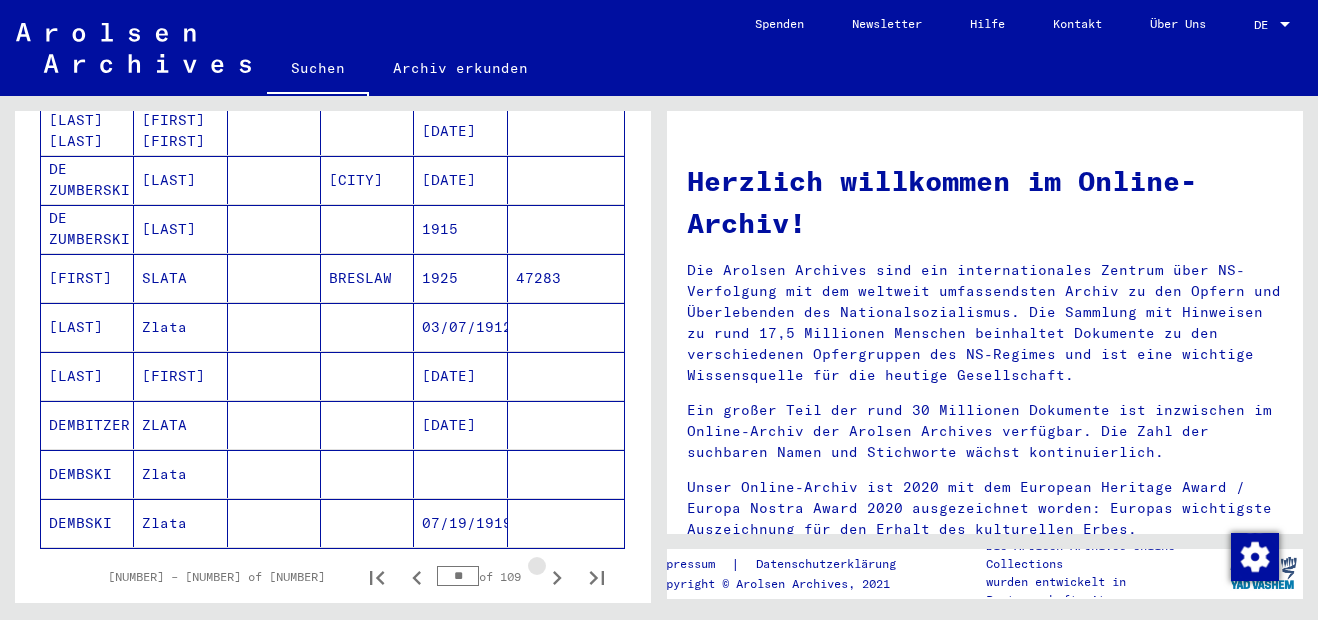 click 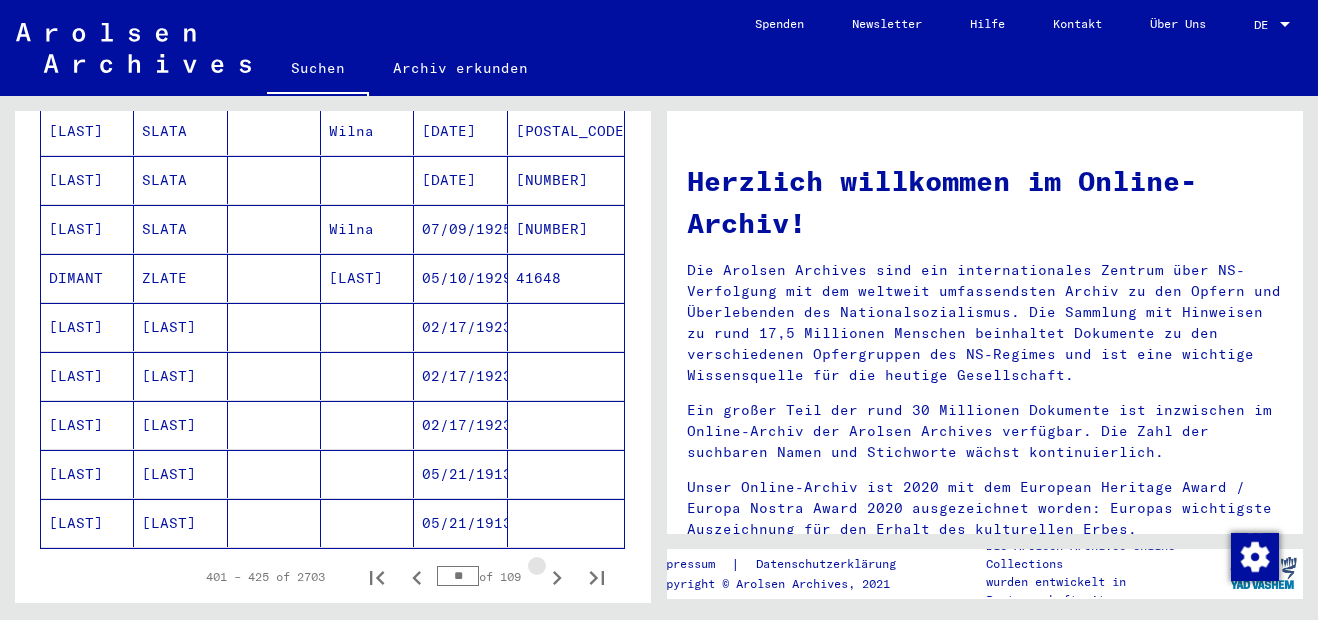 click 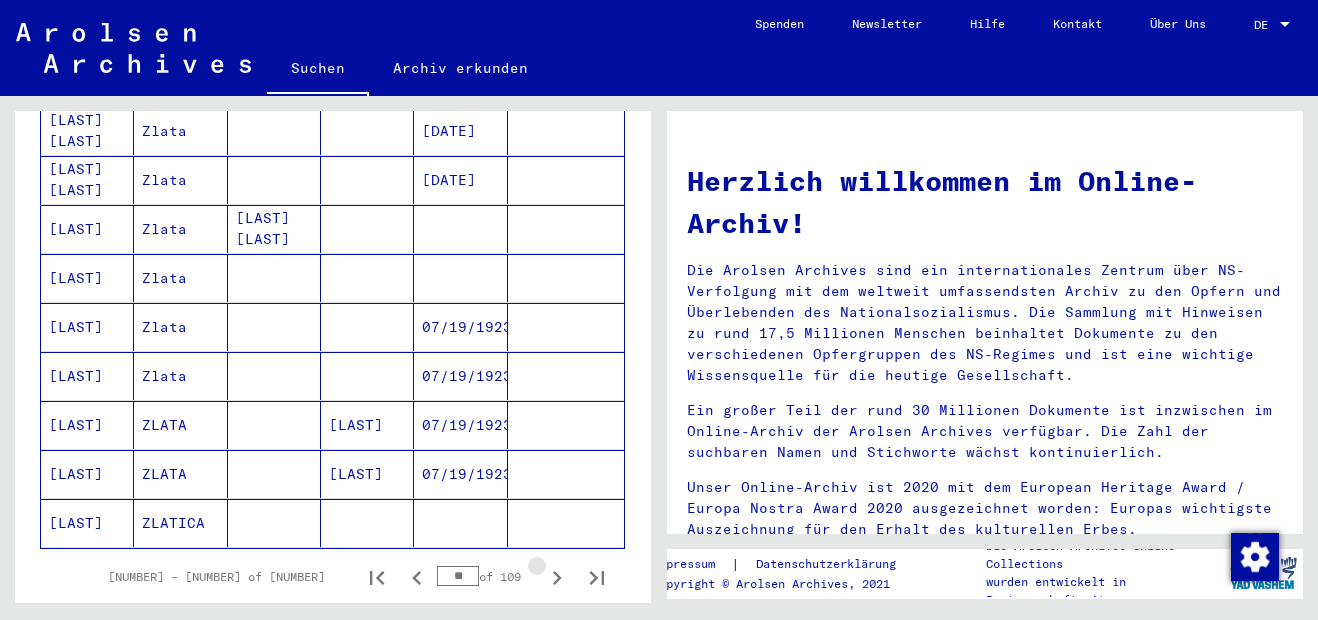 click 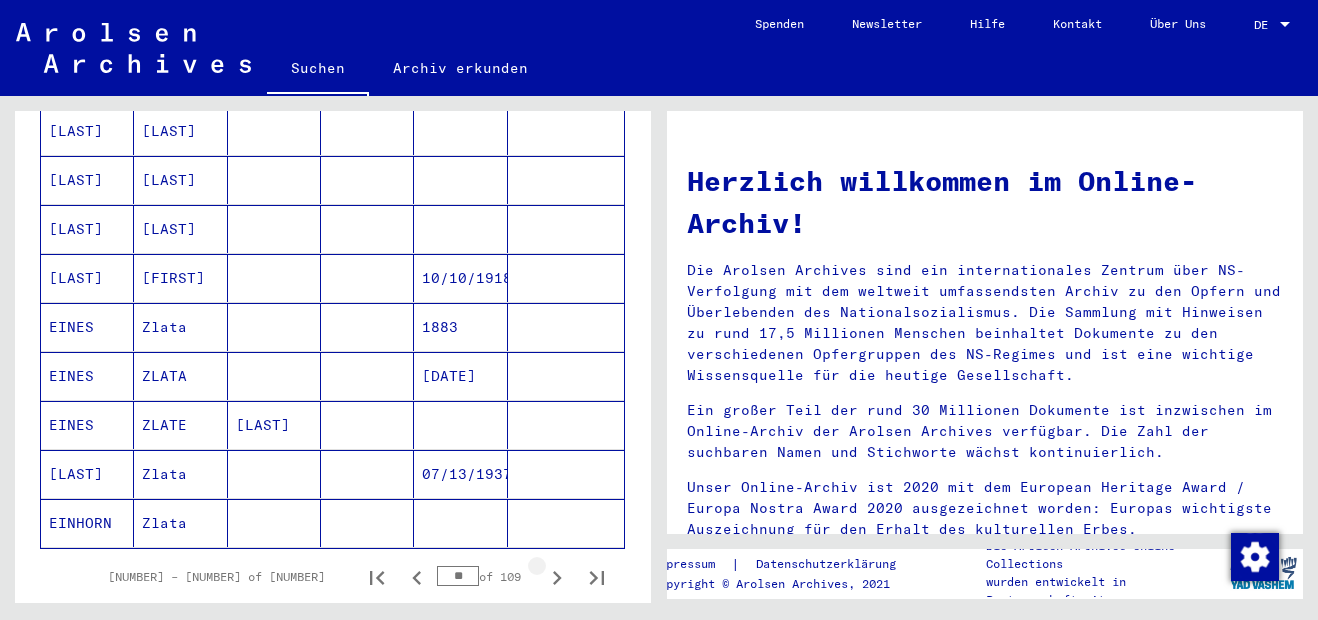 click 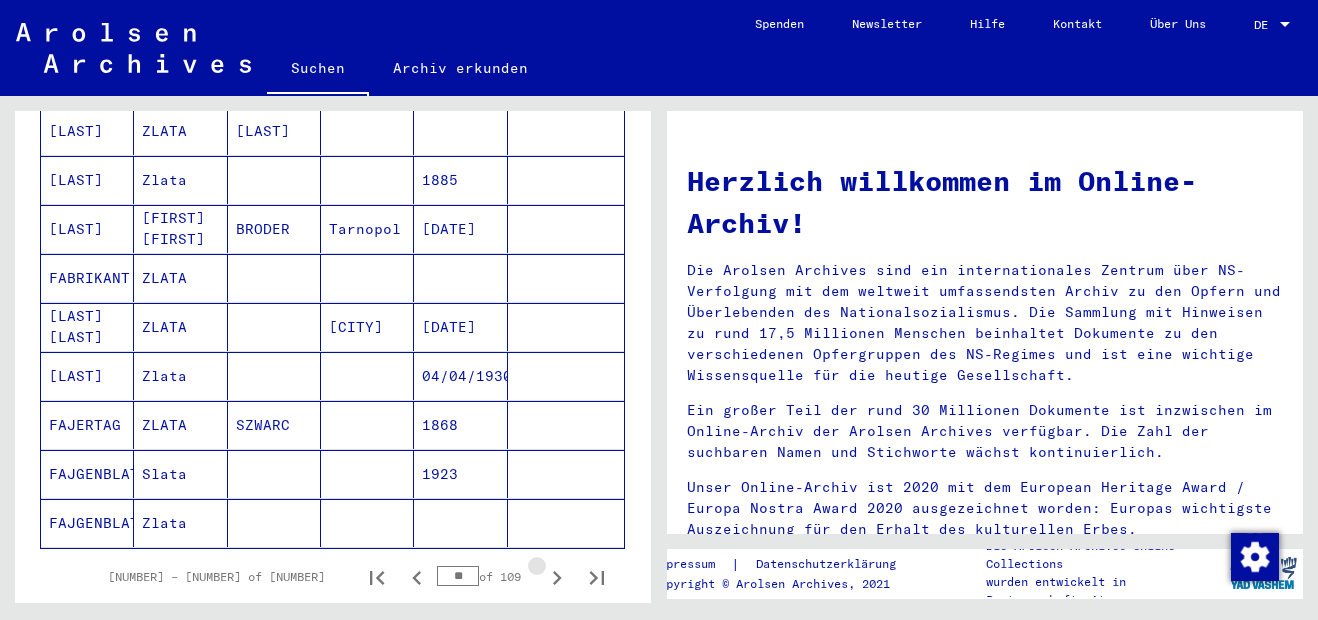 click 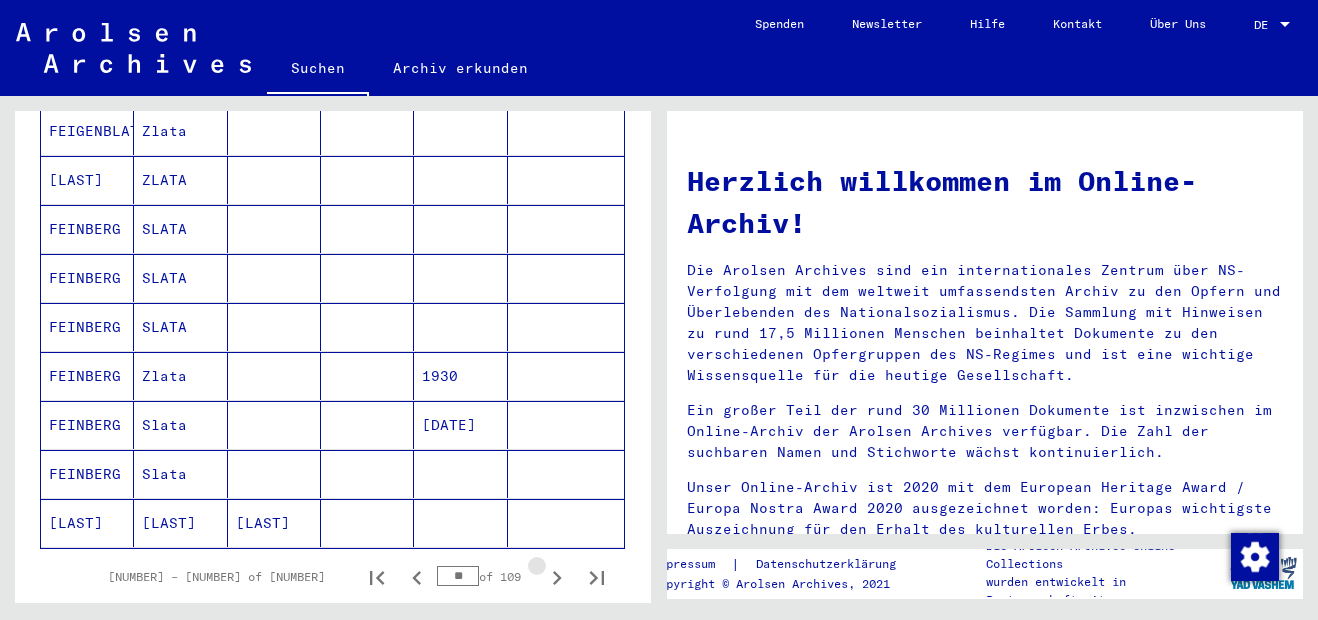 click 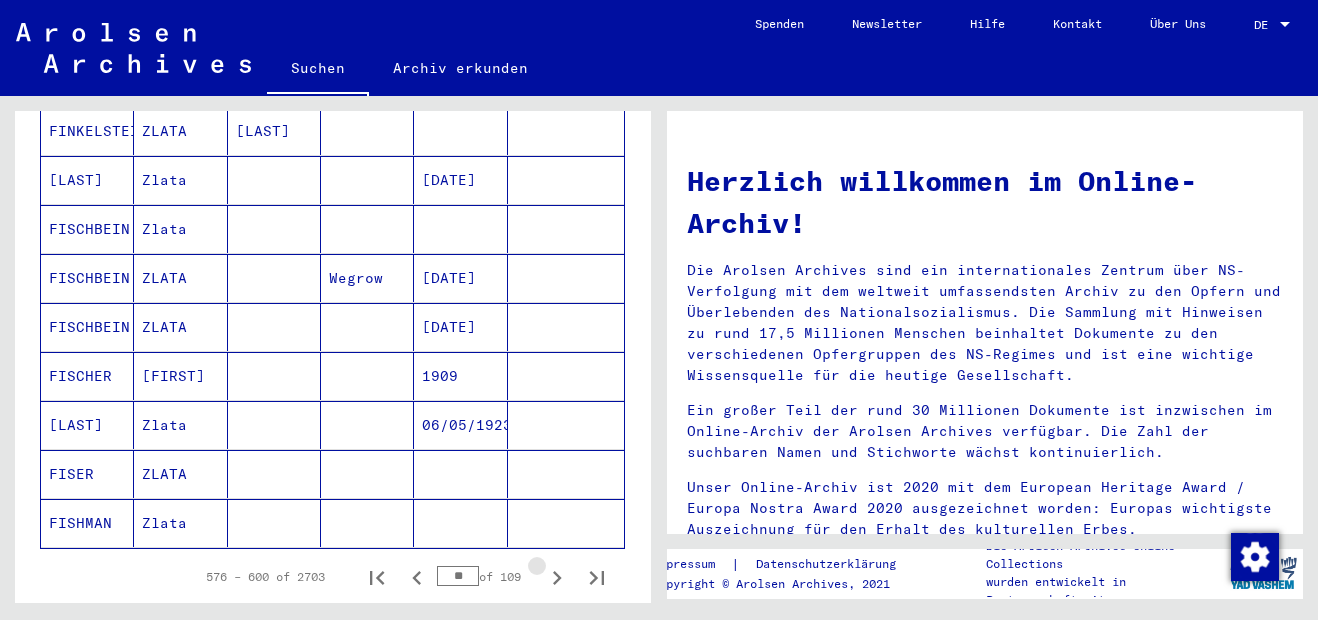 click 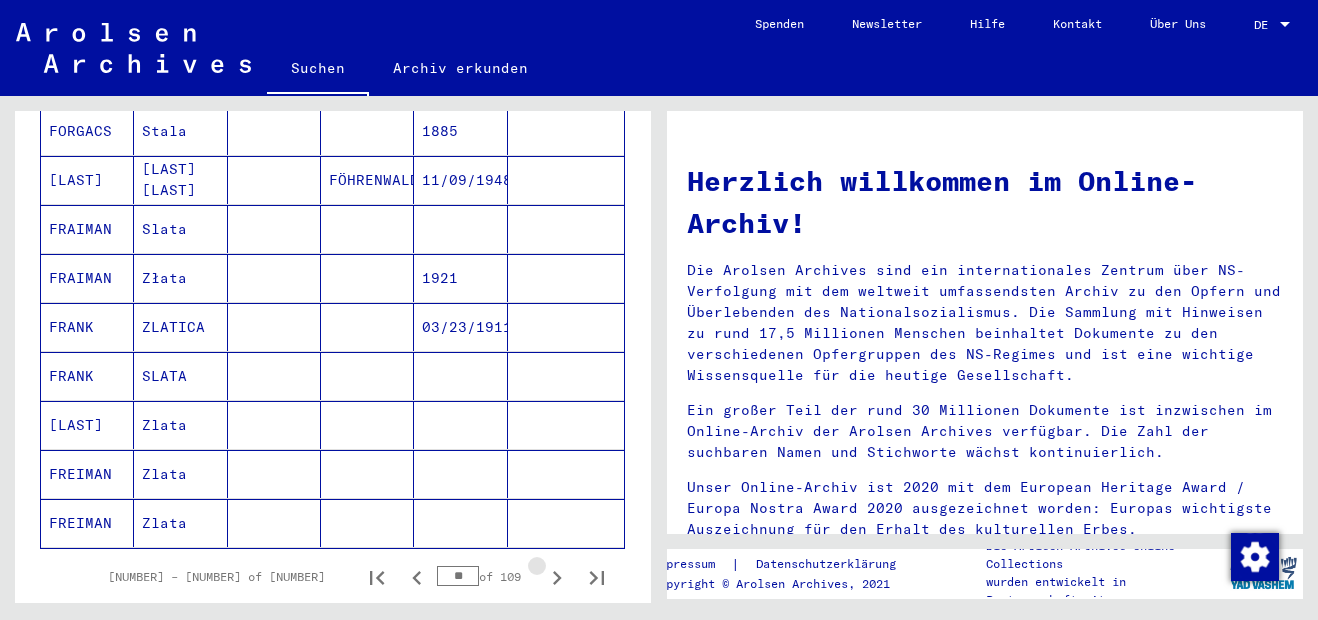click 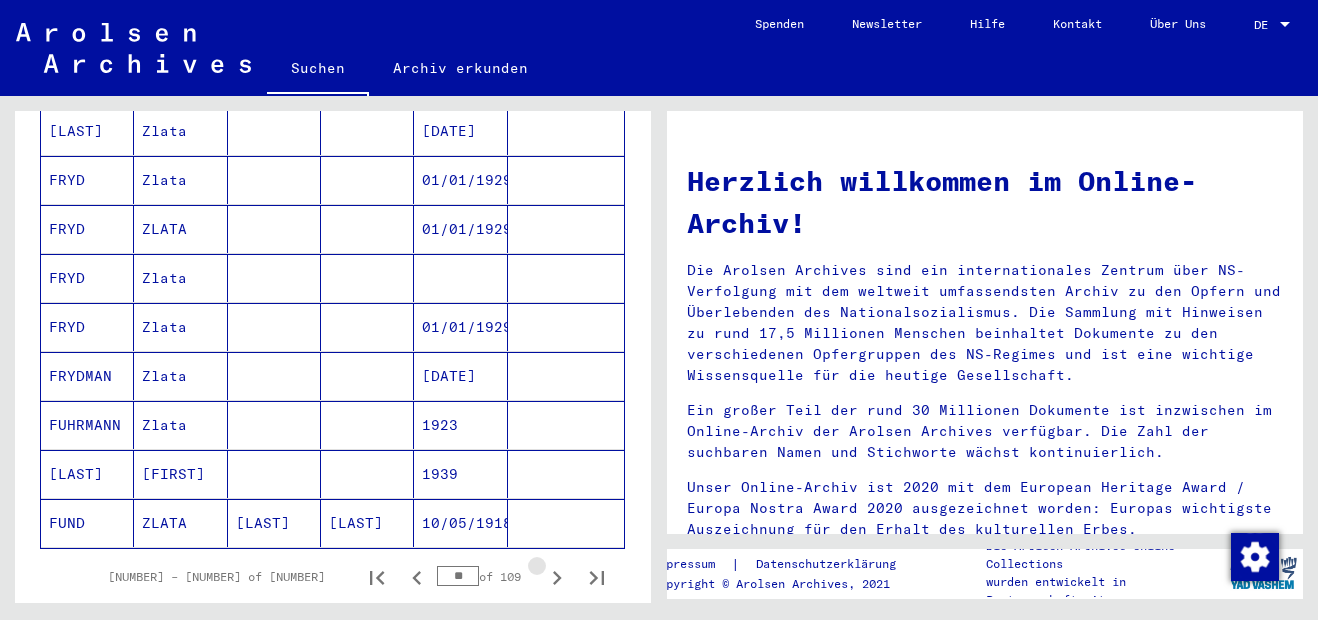 click 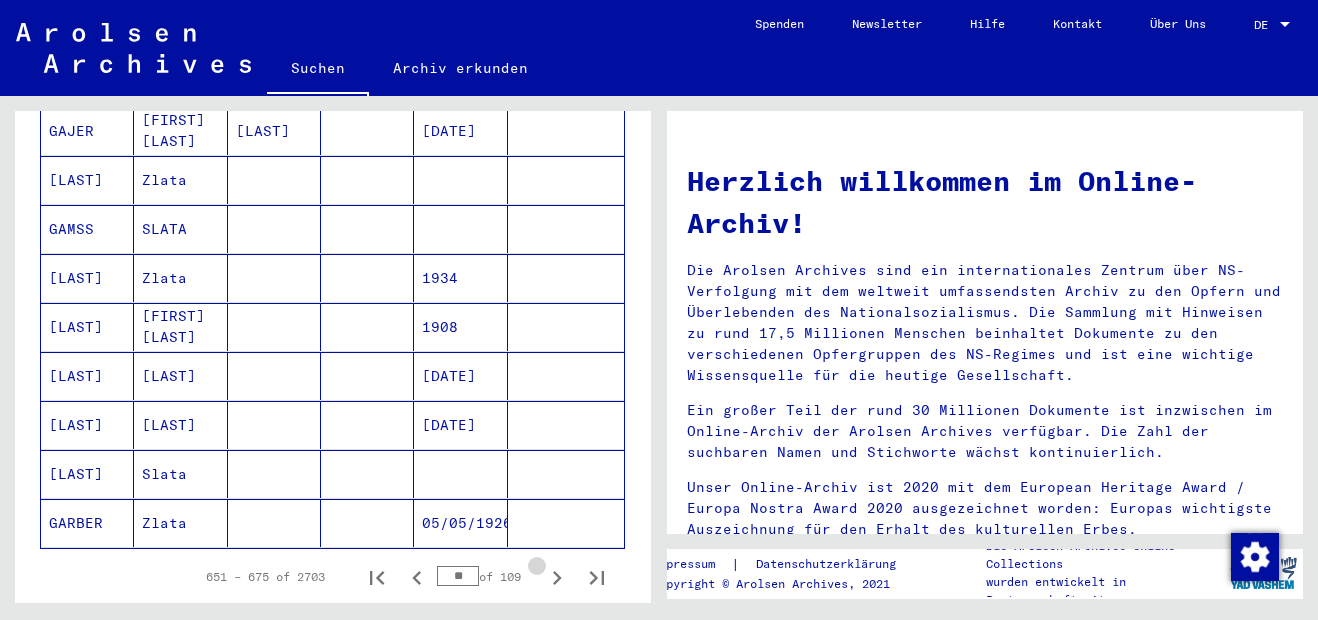 click 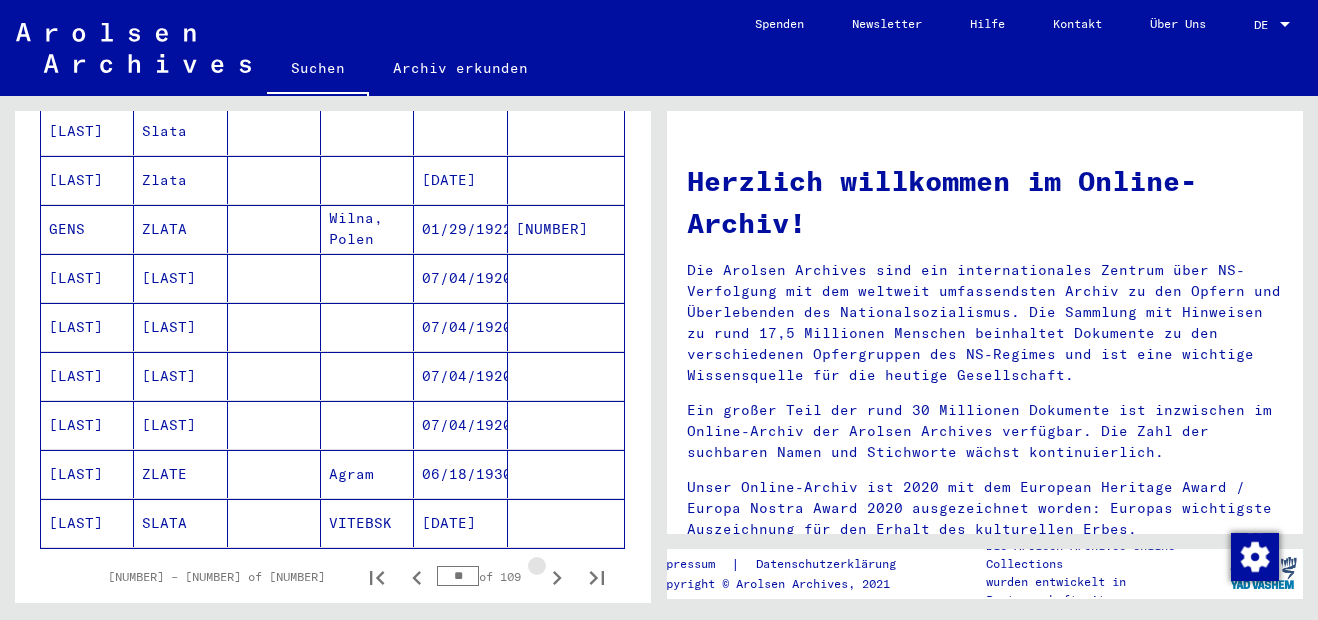 click 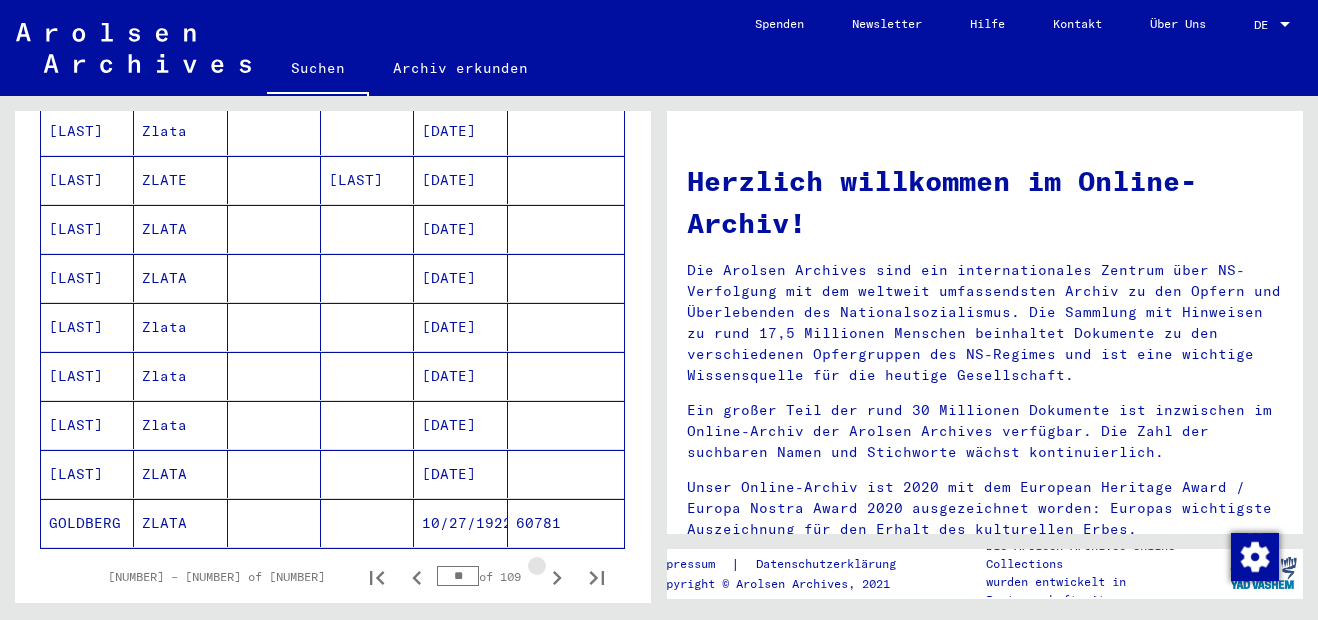 click 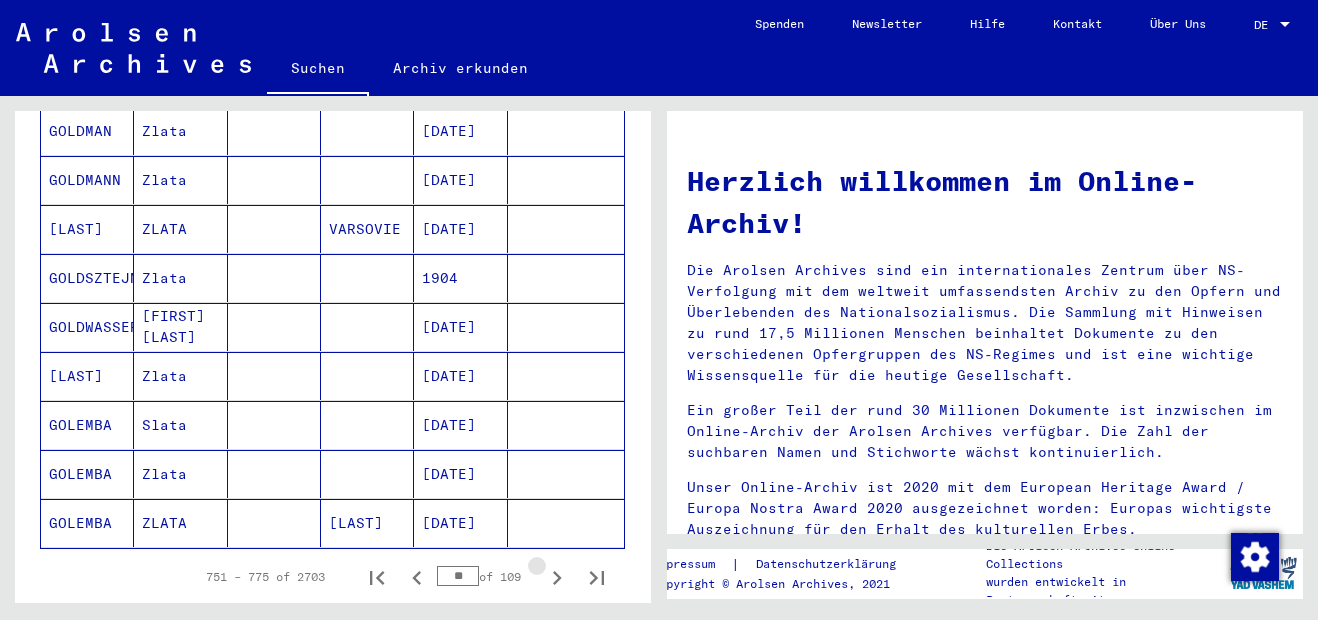 click 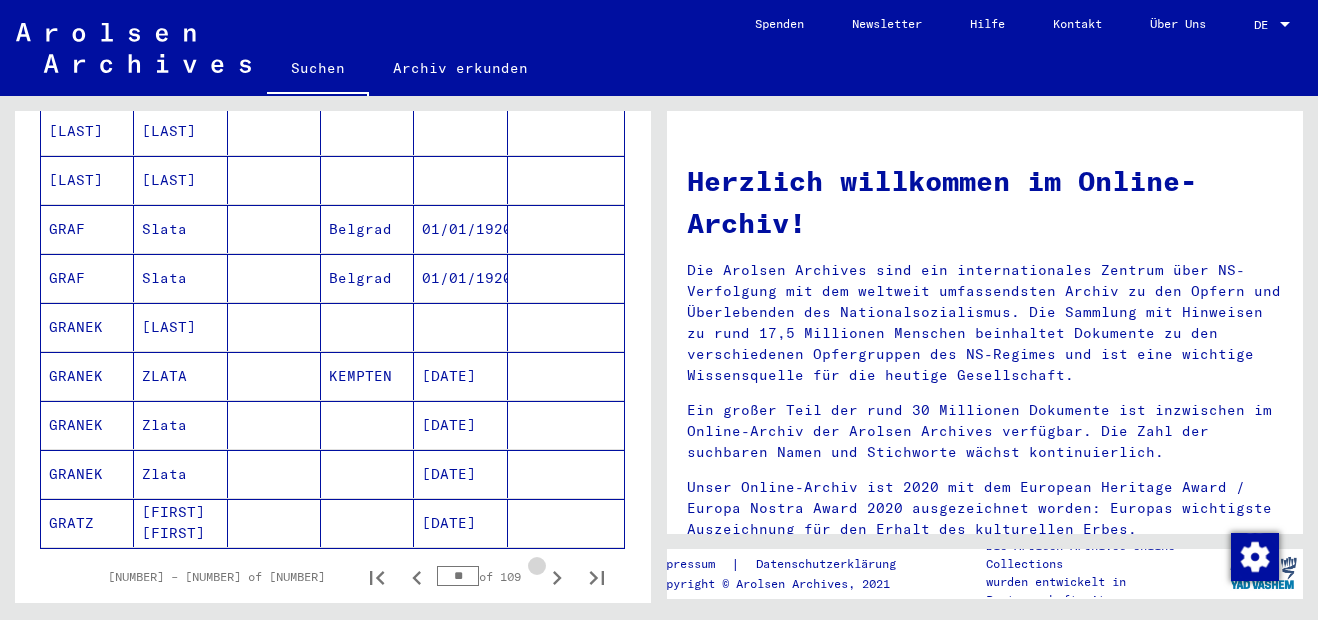 click 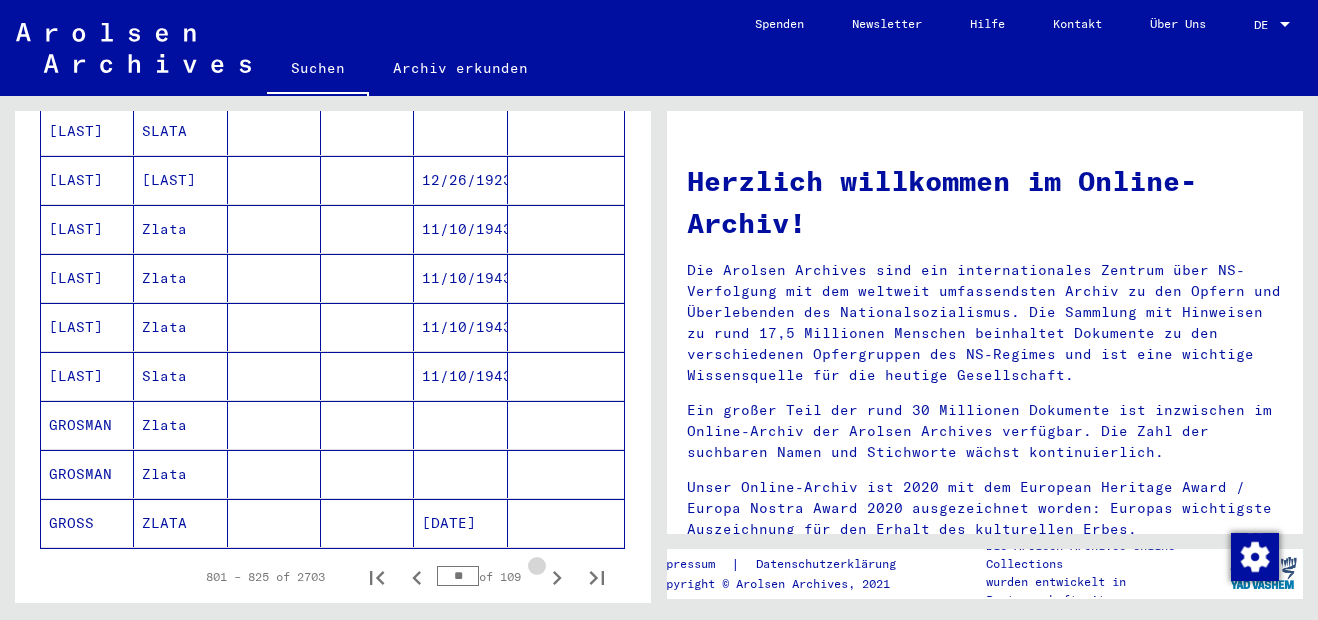 click 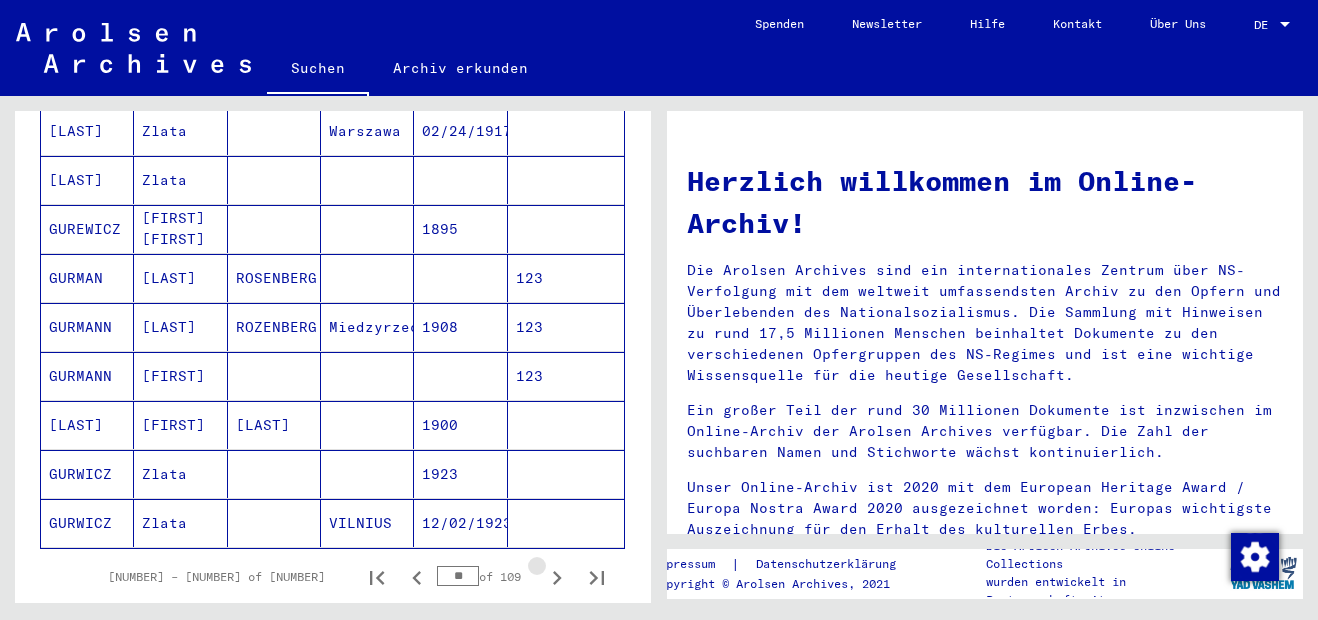 click 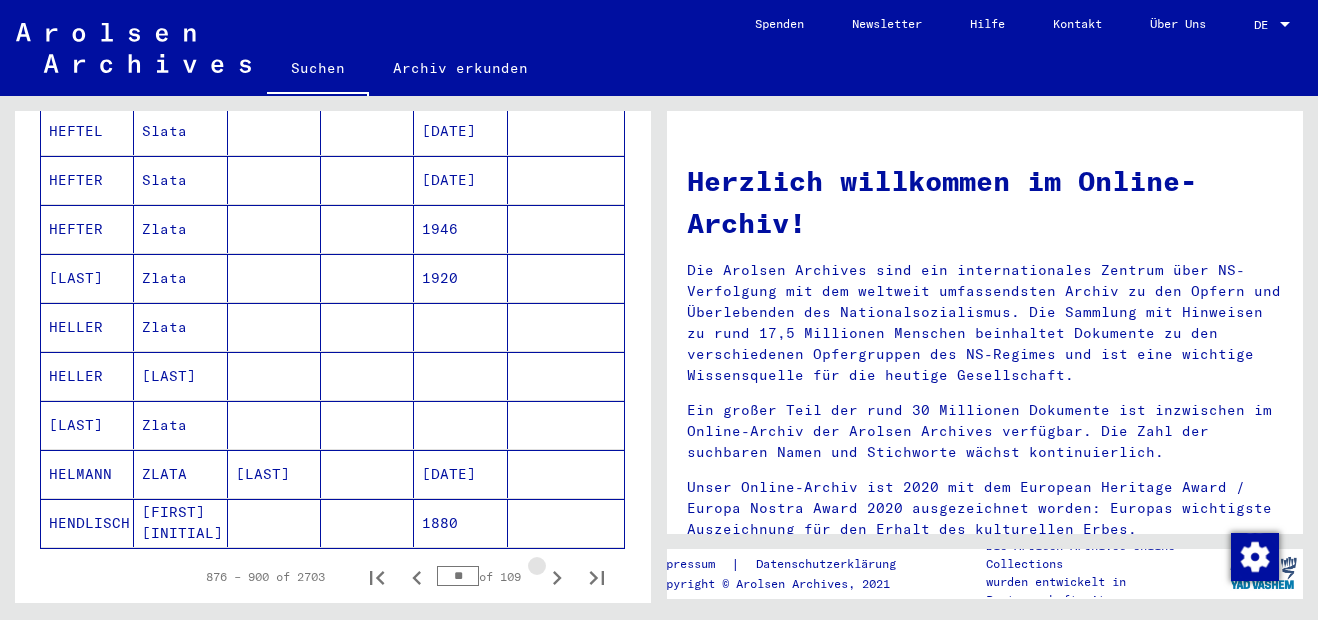 click 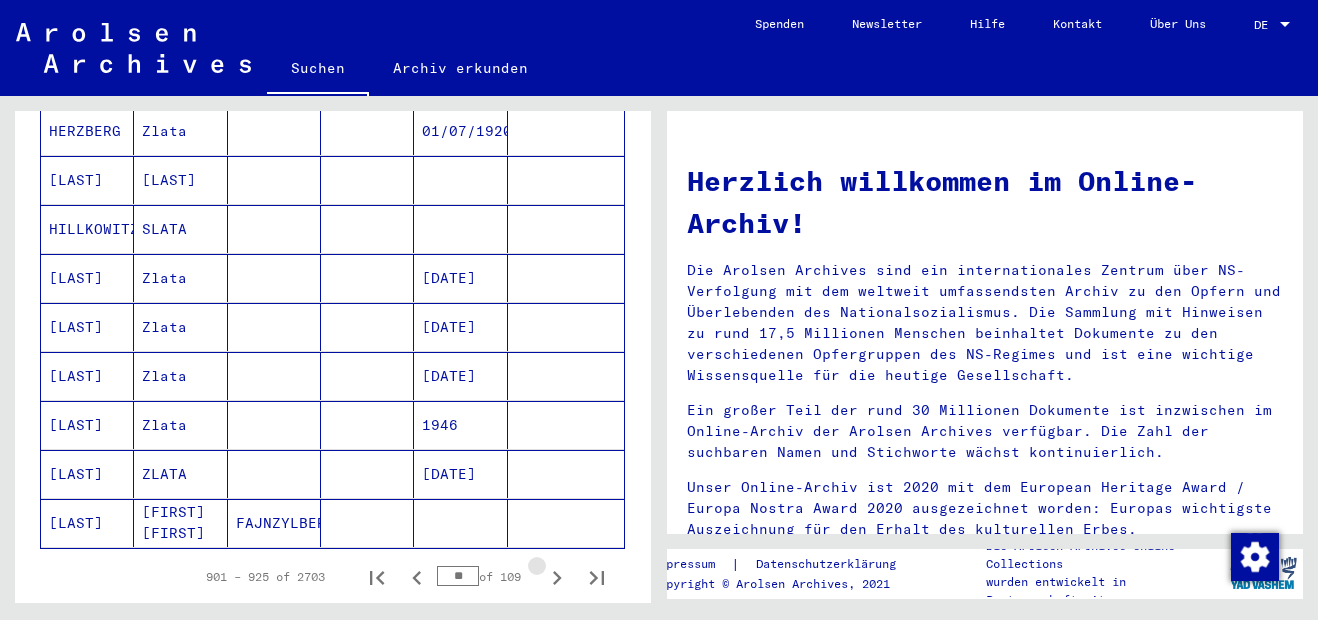 click 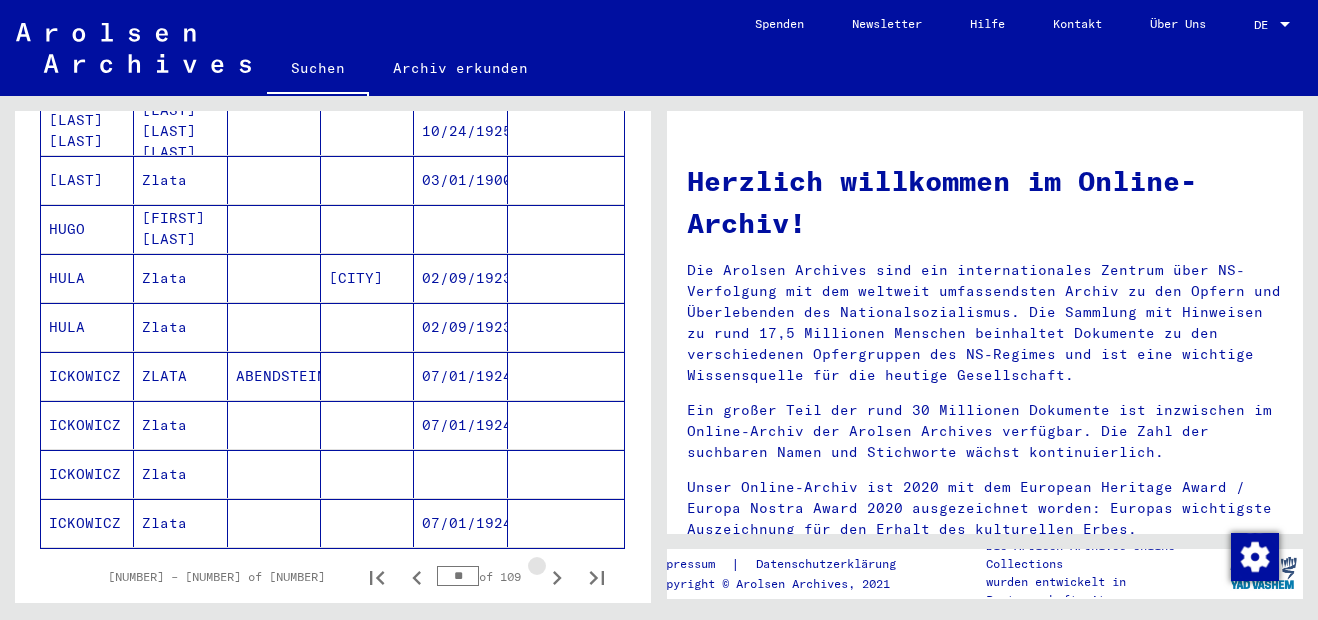 click 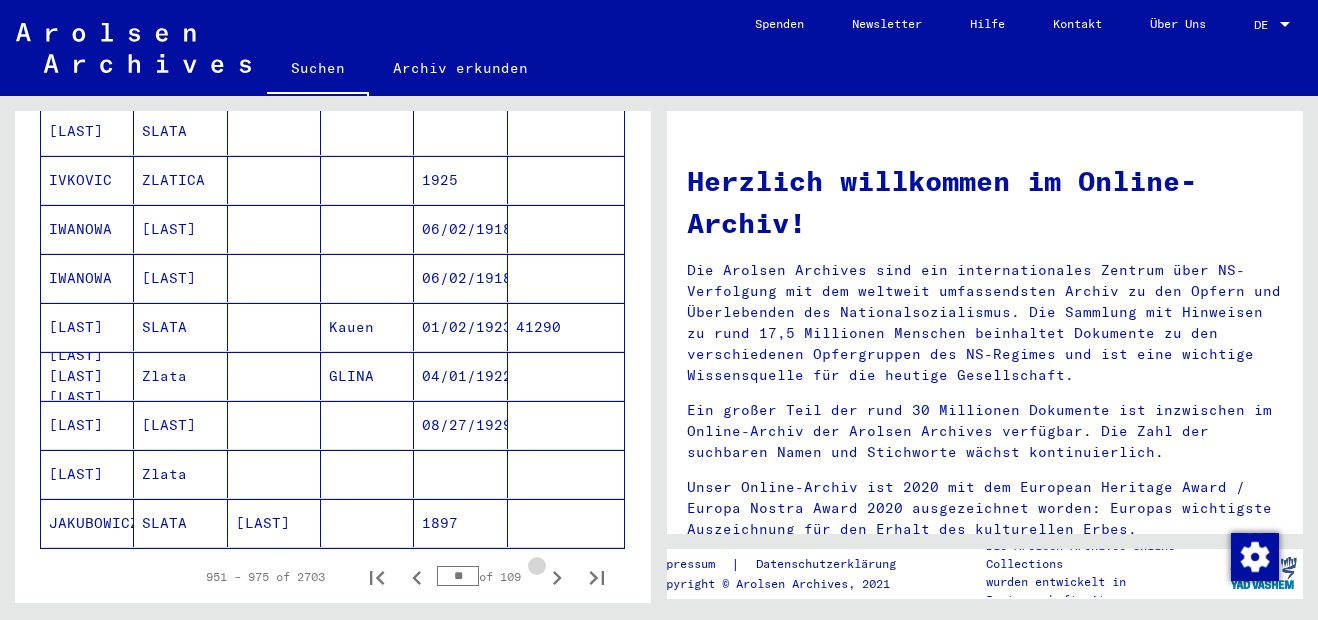 click 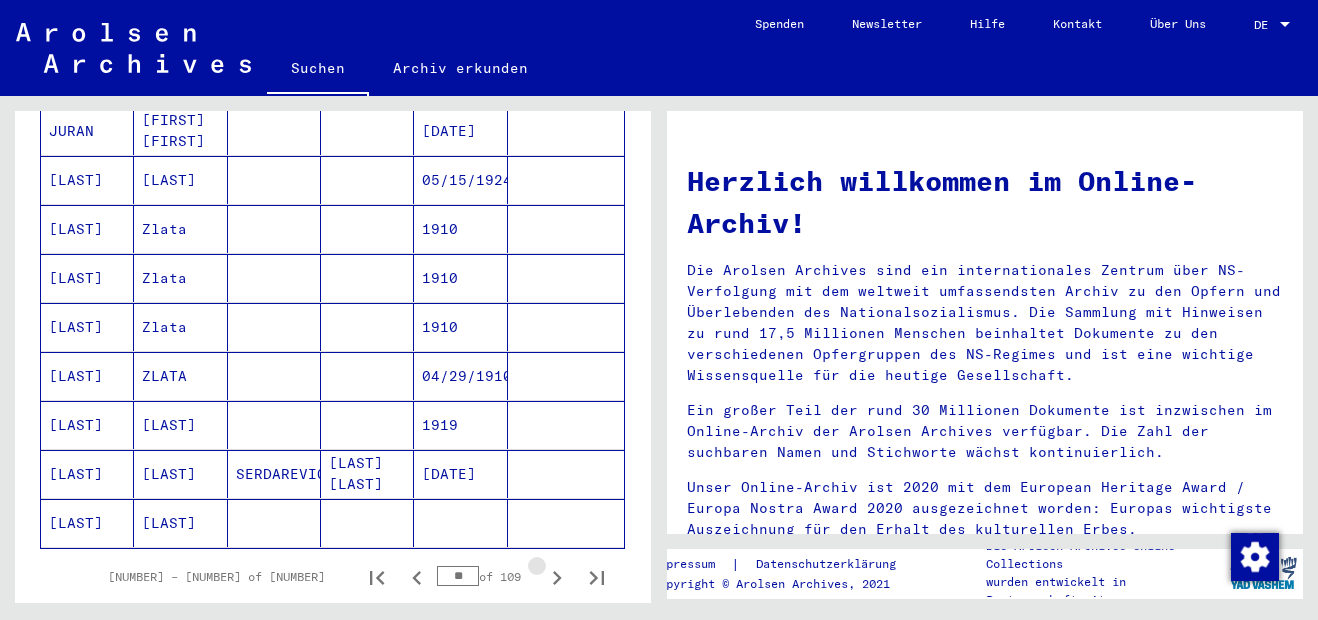 click 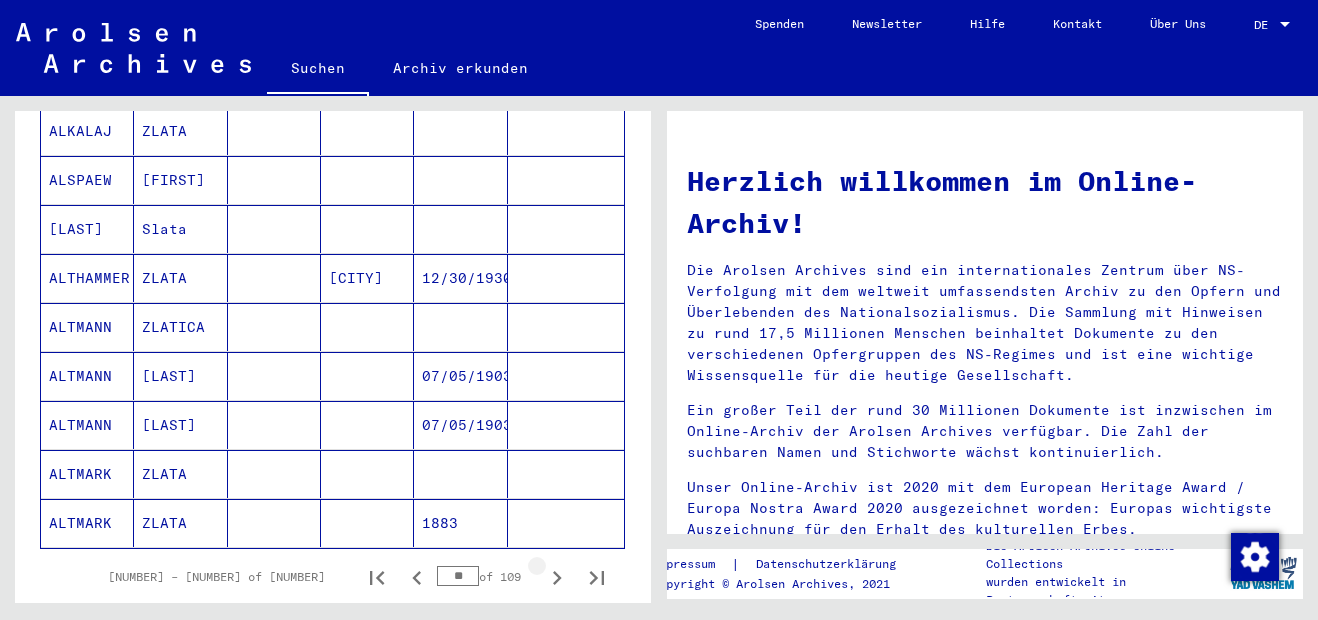click 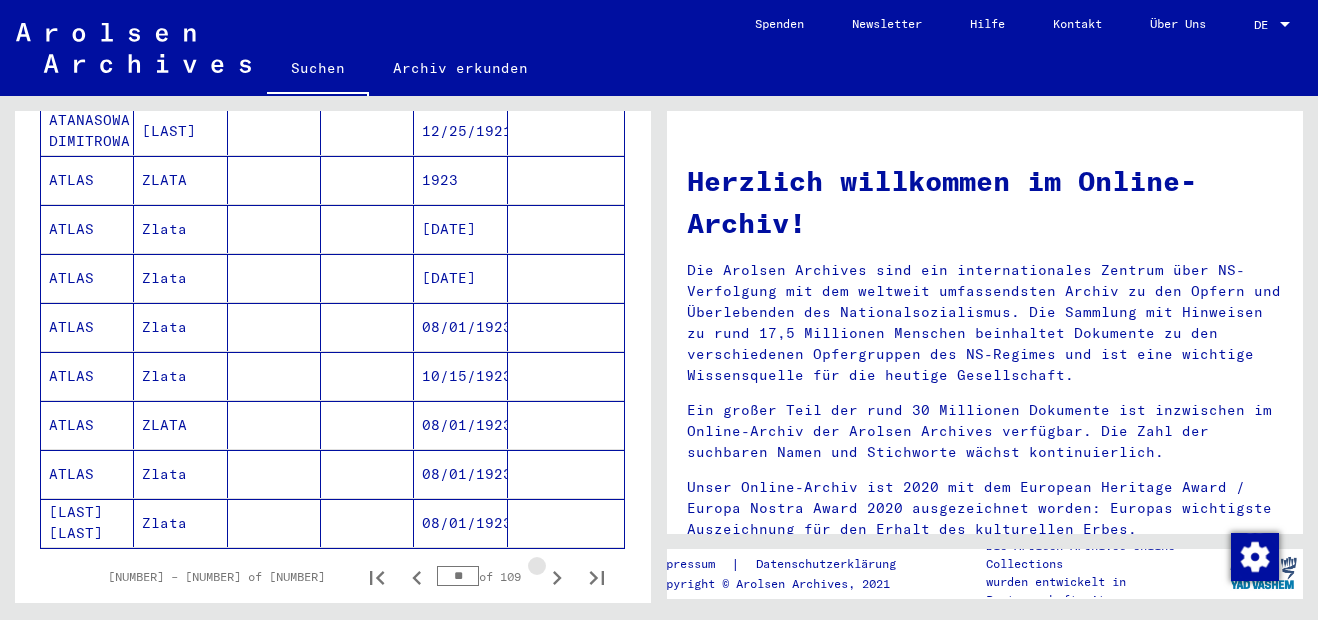 click 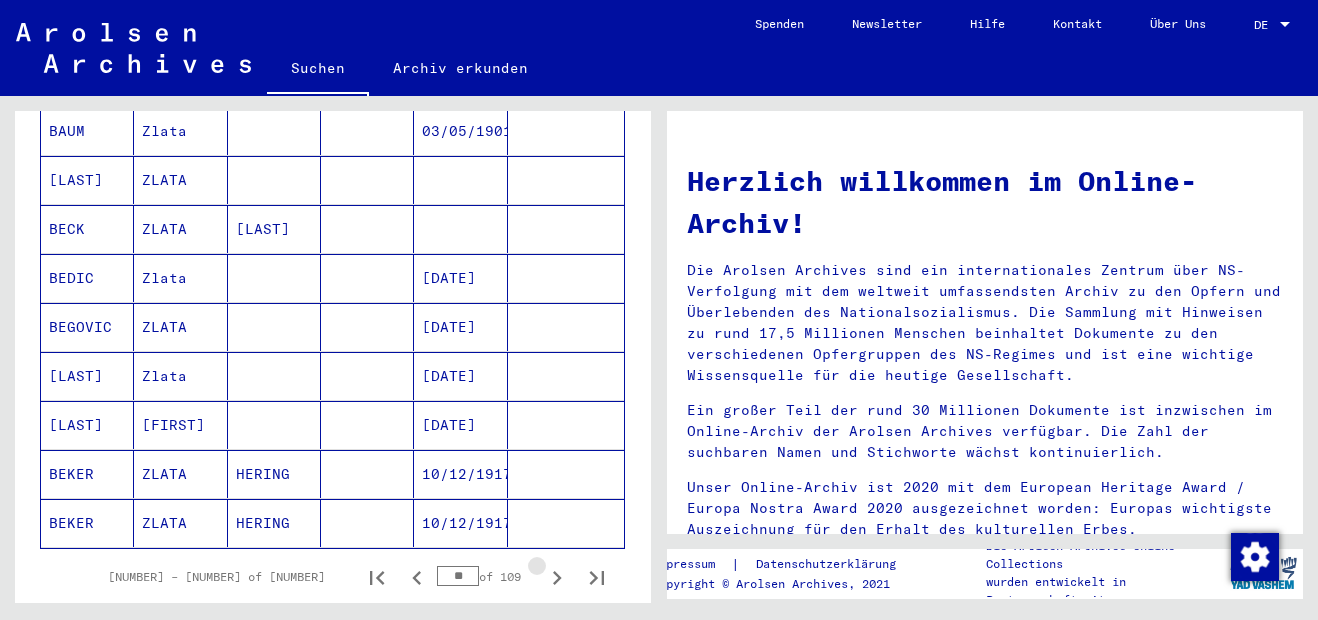 click 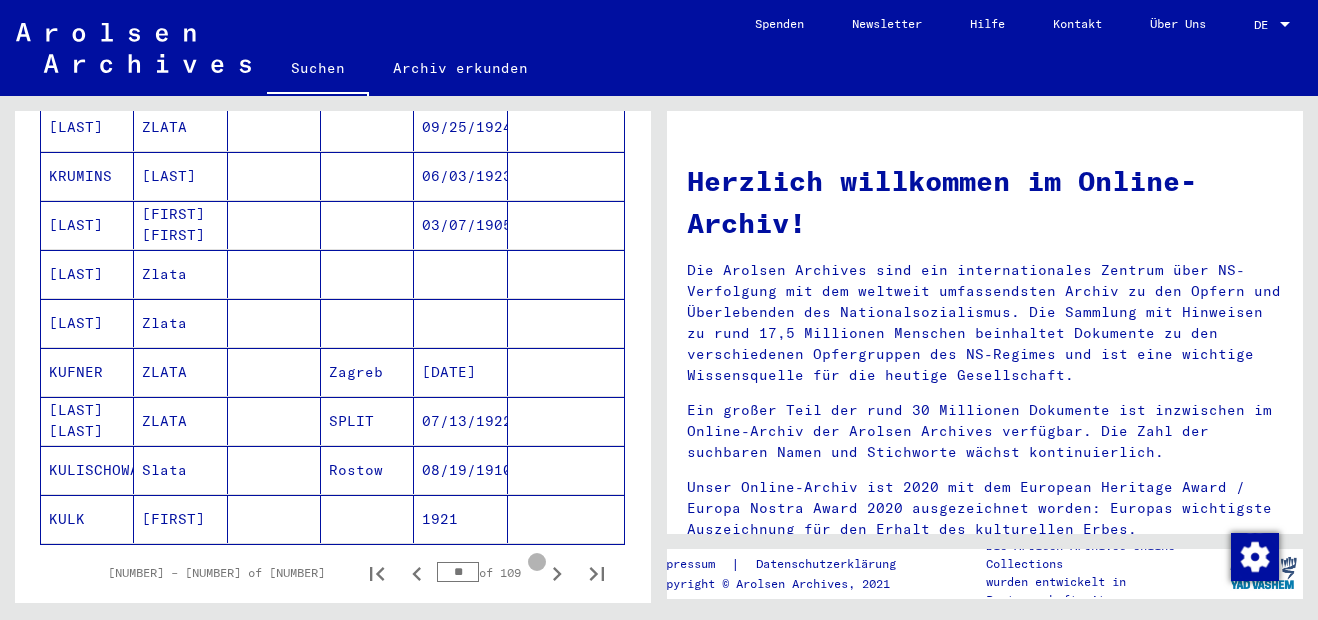 scroll, scrollTop: 1103, scrollLeft: 0, axis: vertical 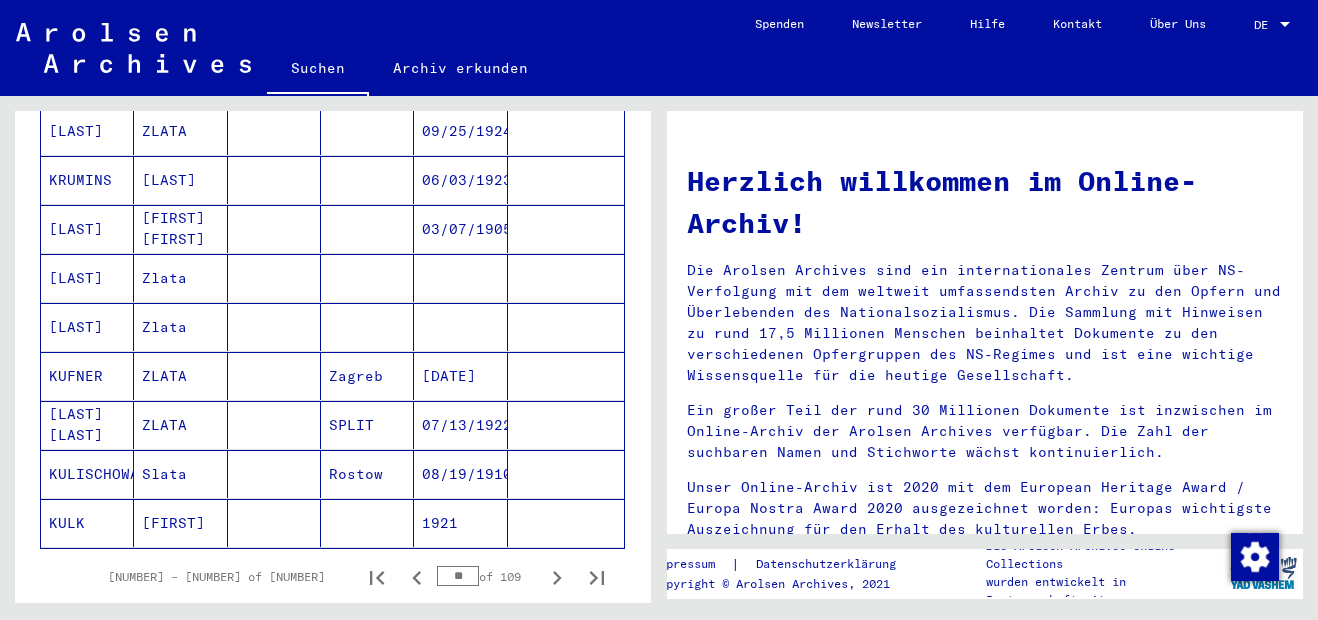 click 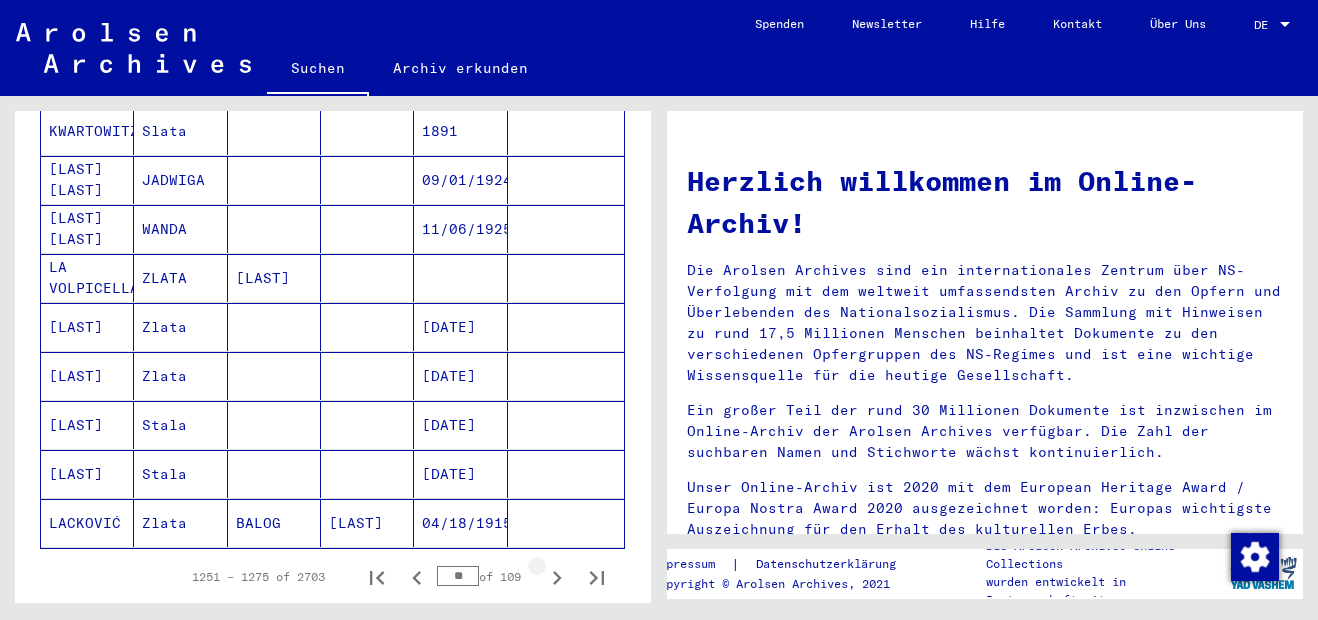 click 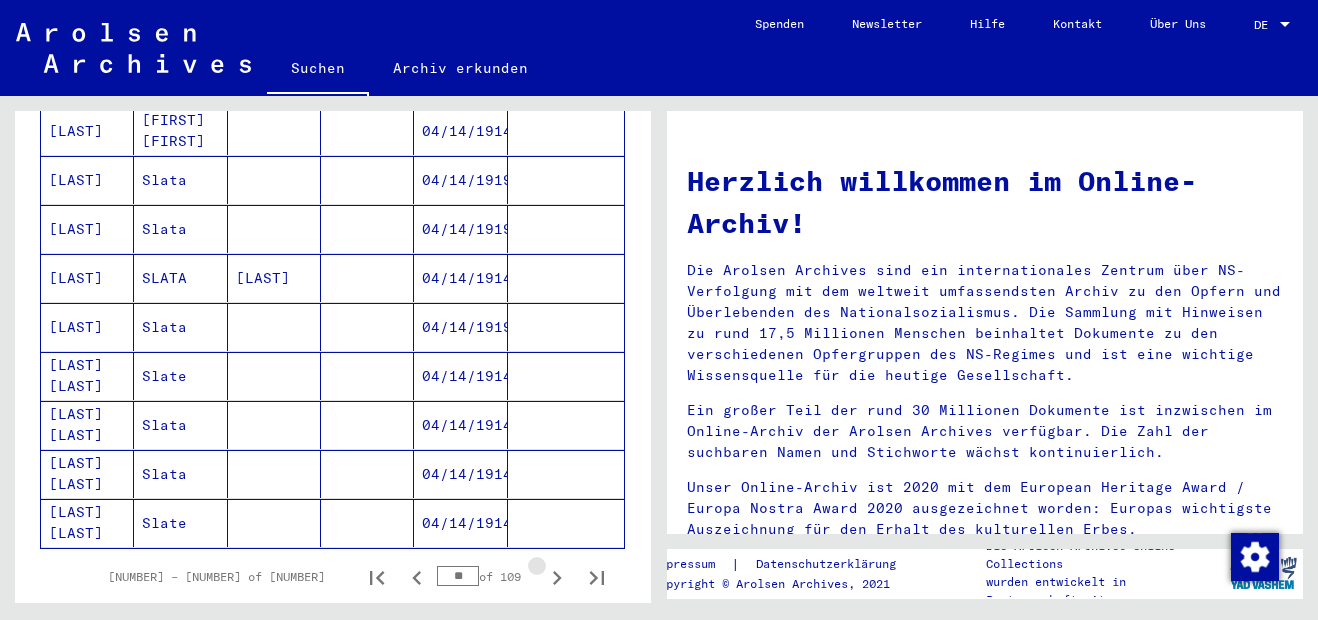 click 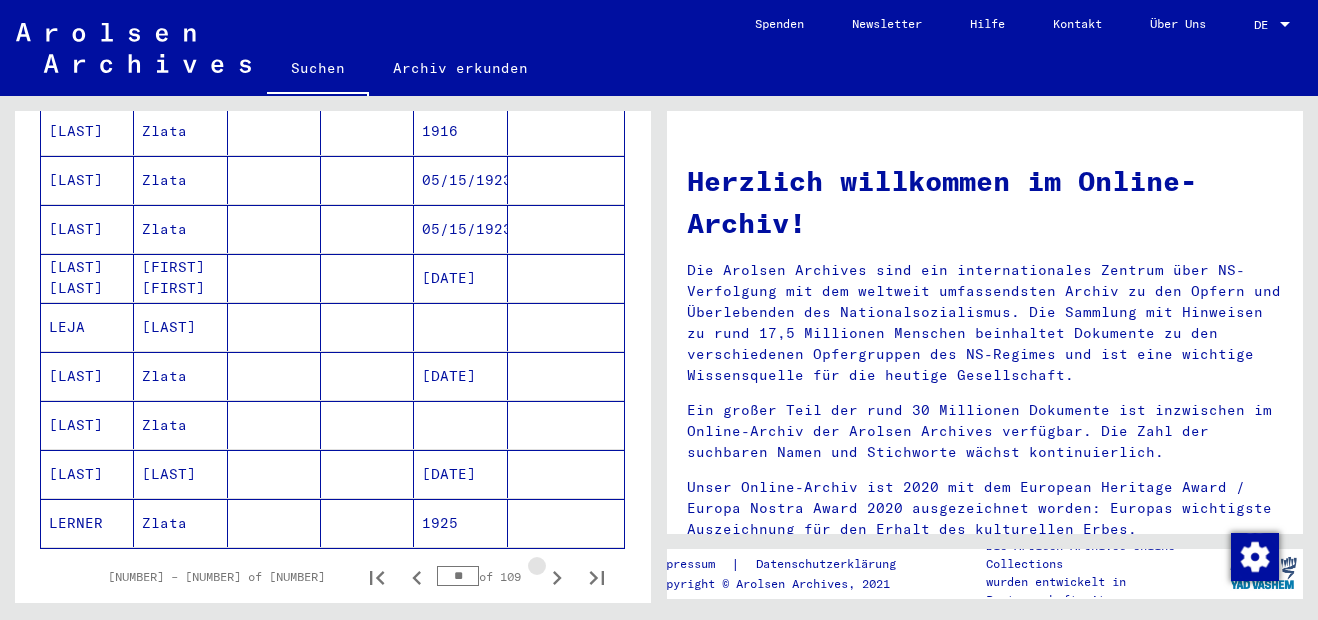 click 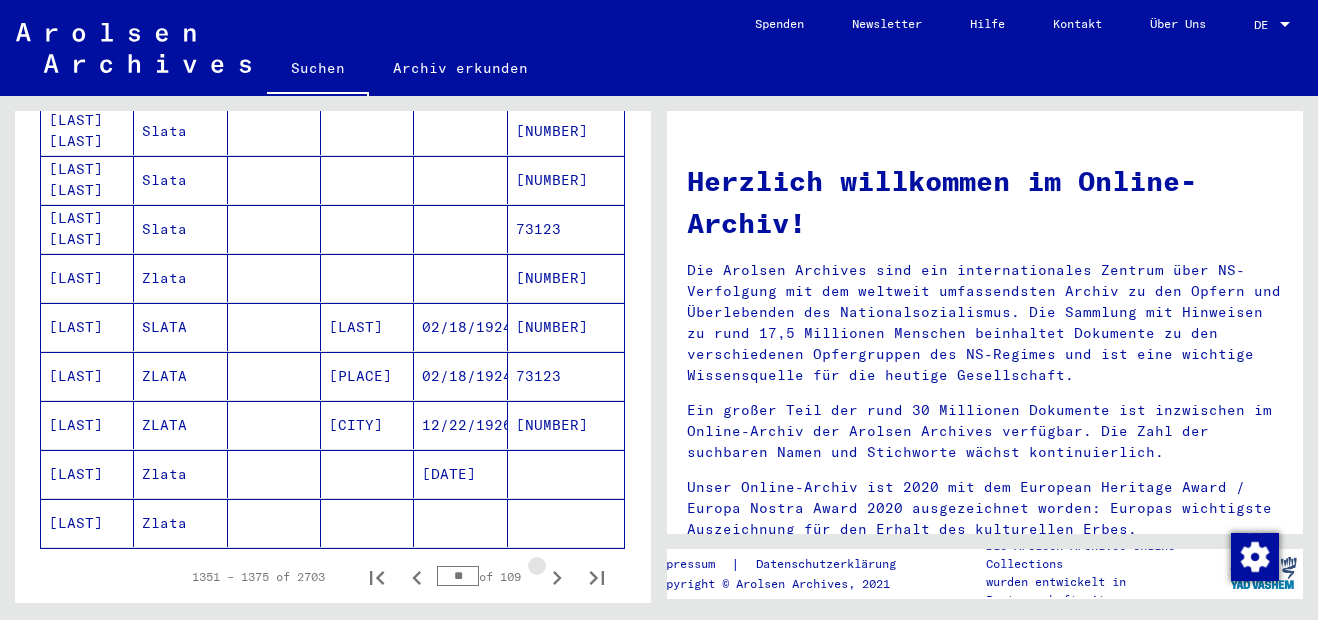 click 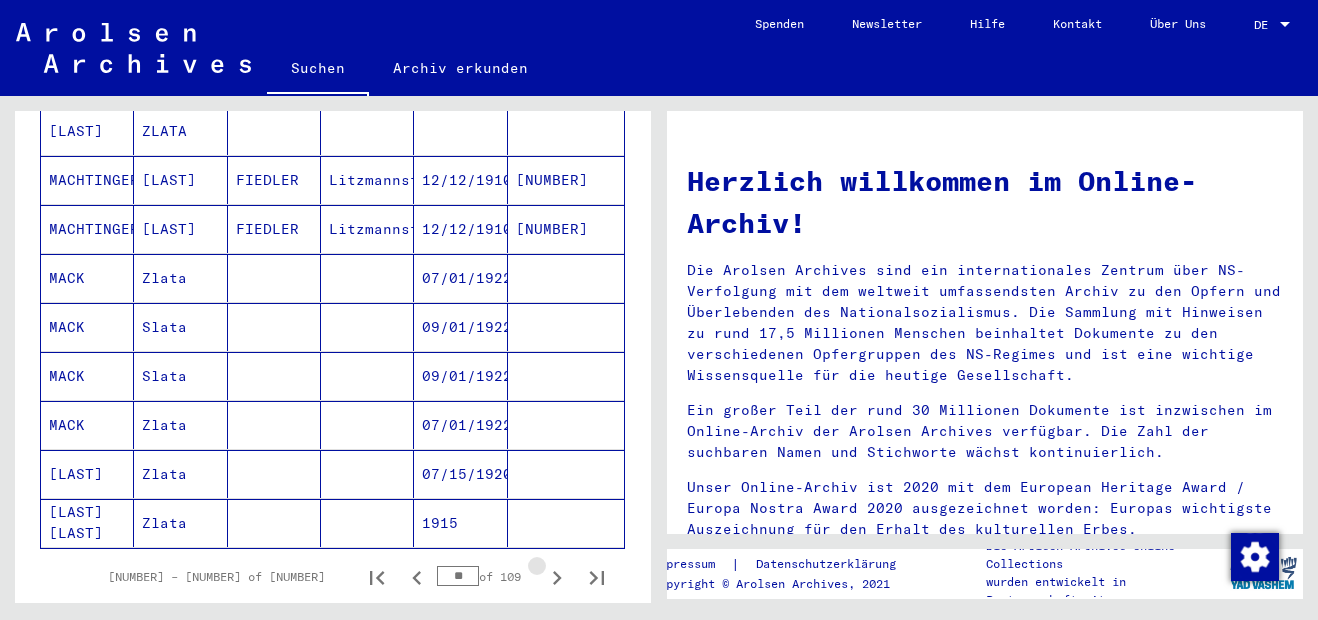 click 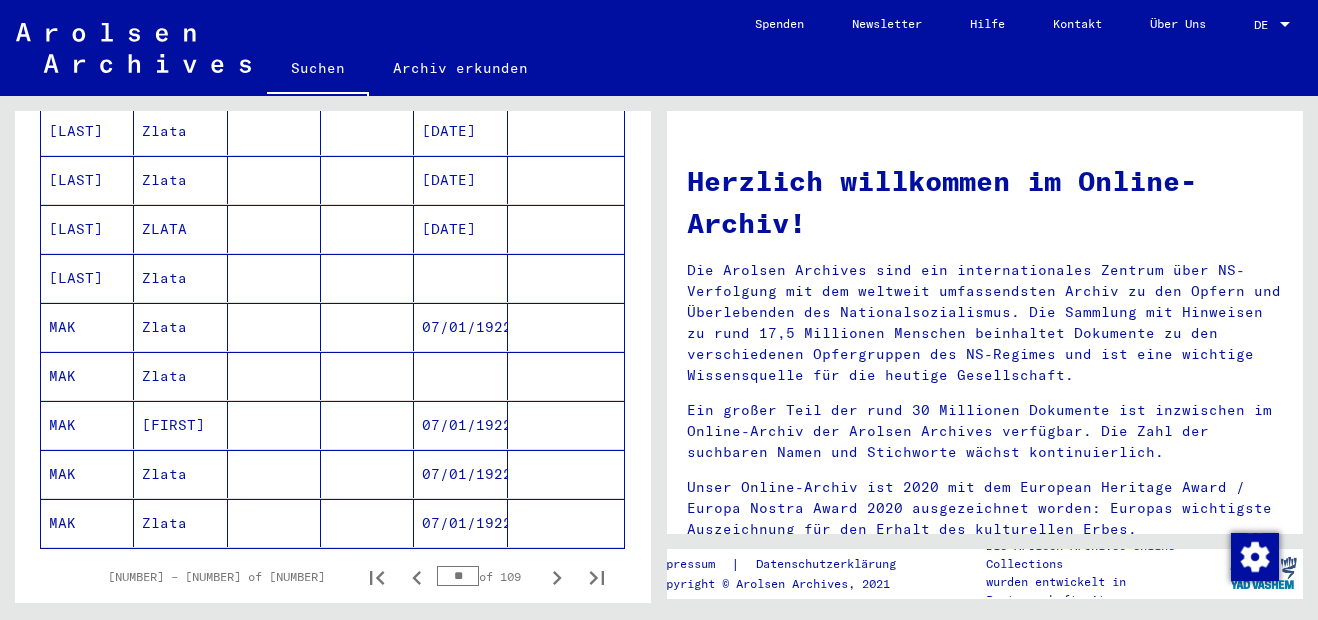 click 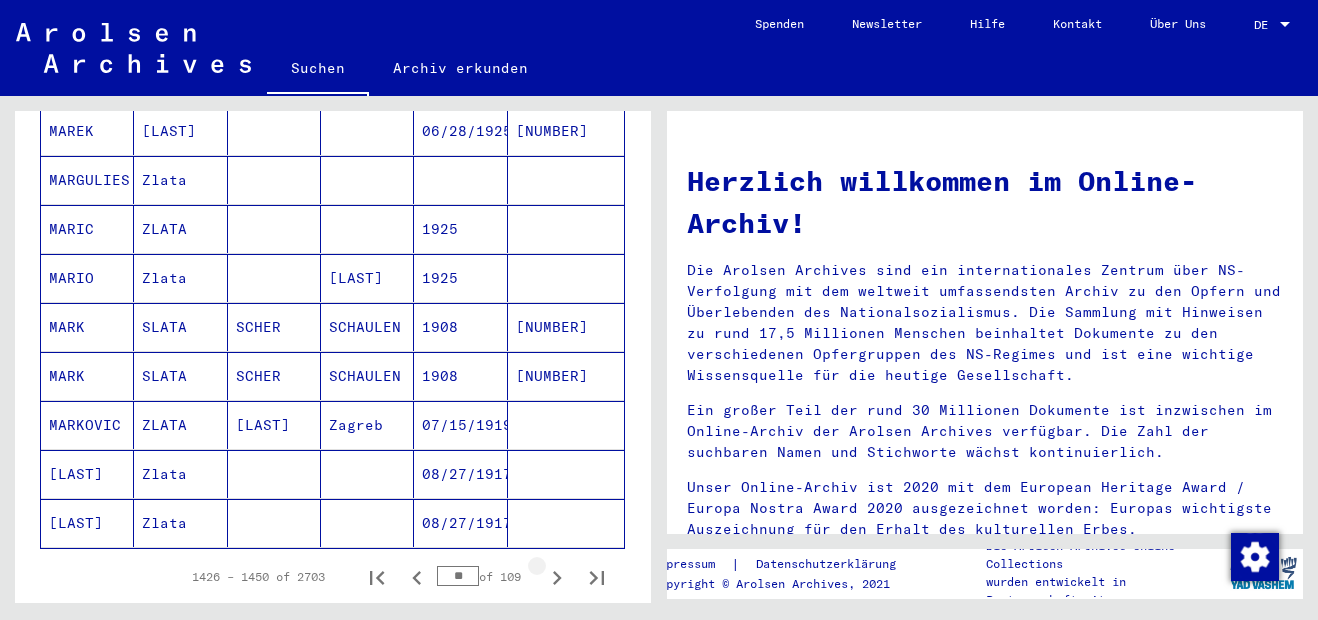 click 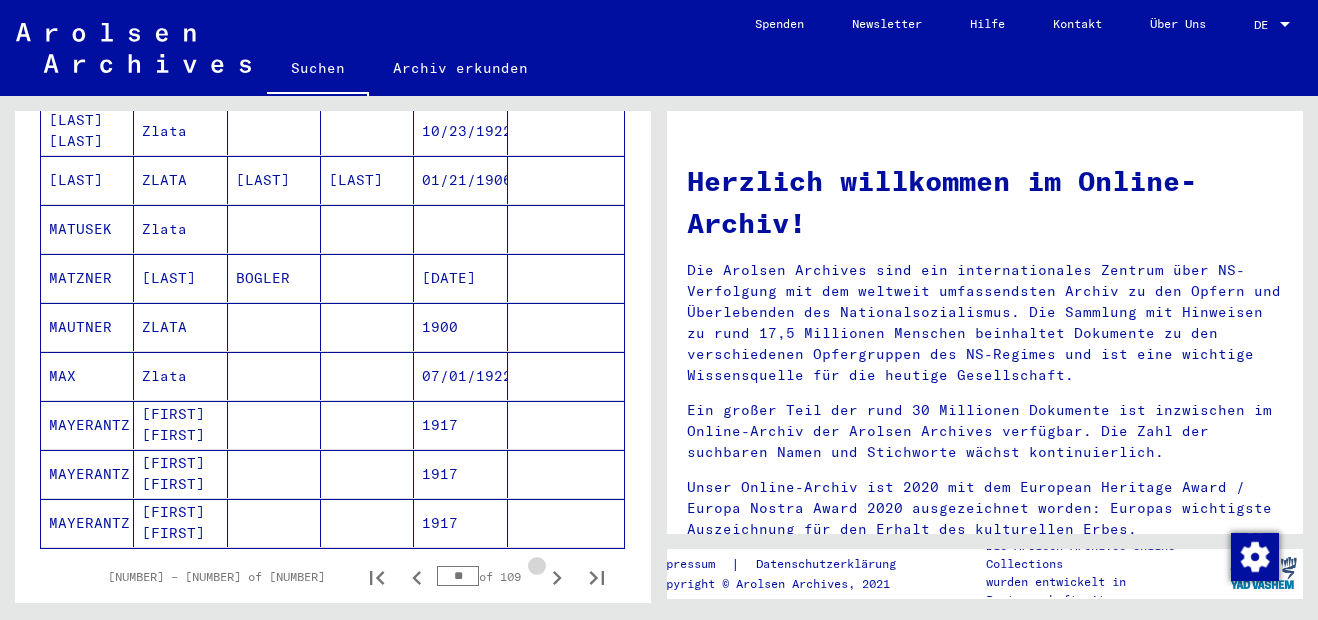 click 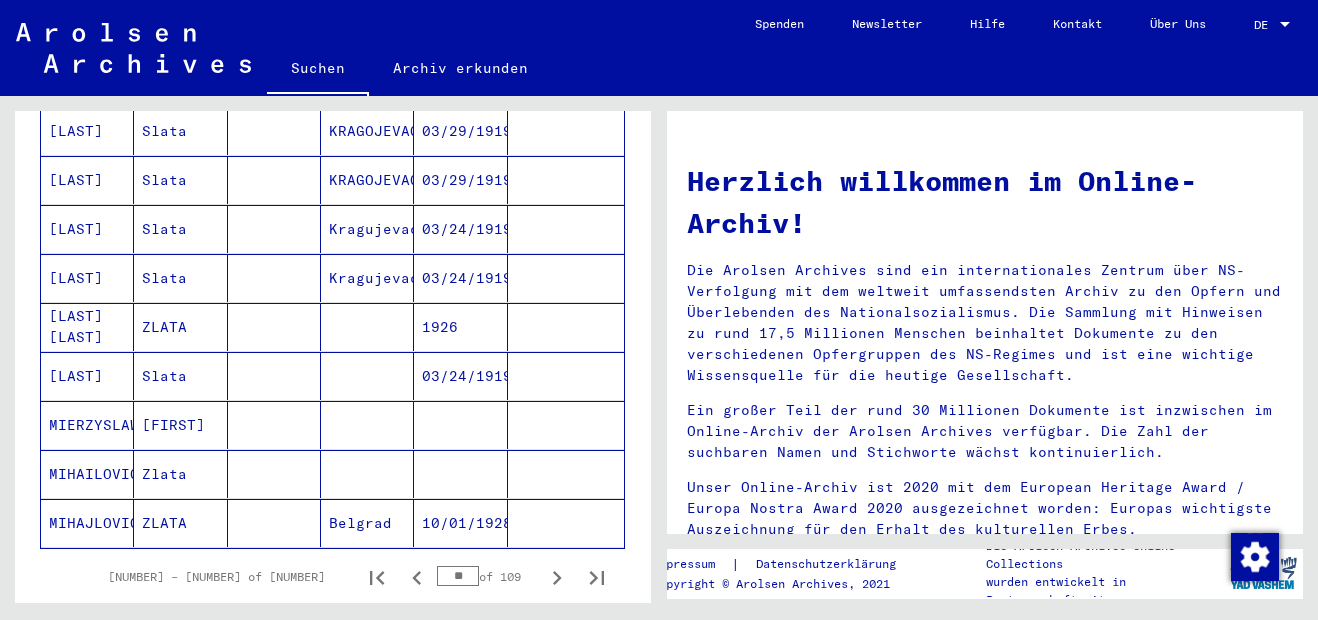 click 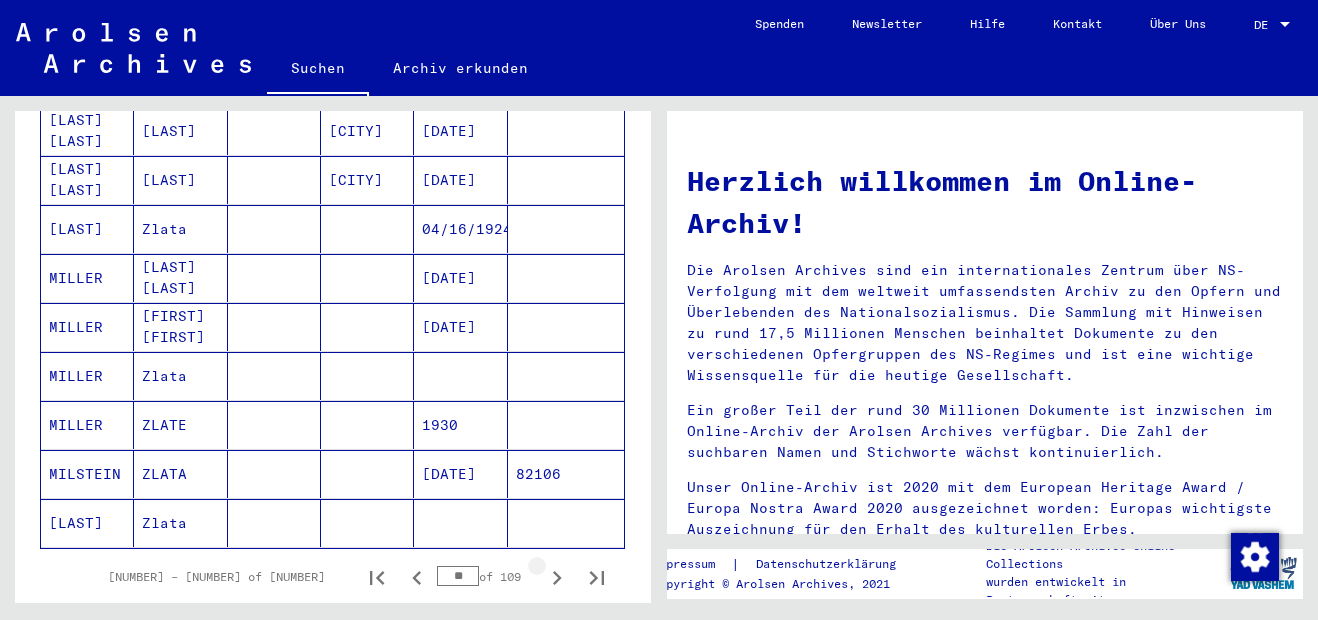 click 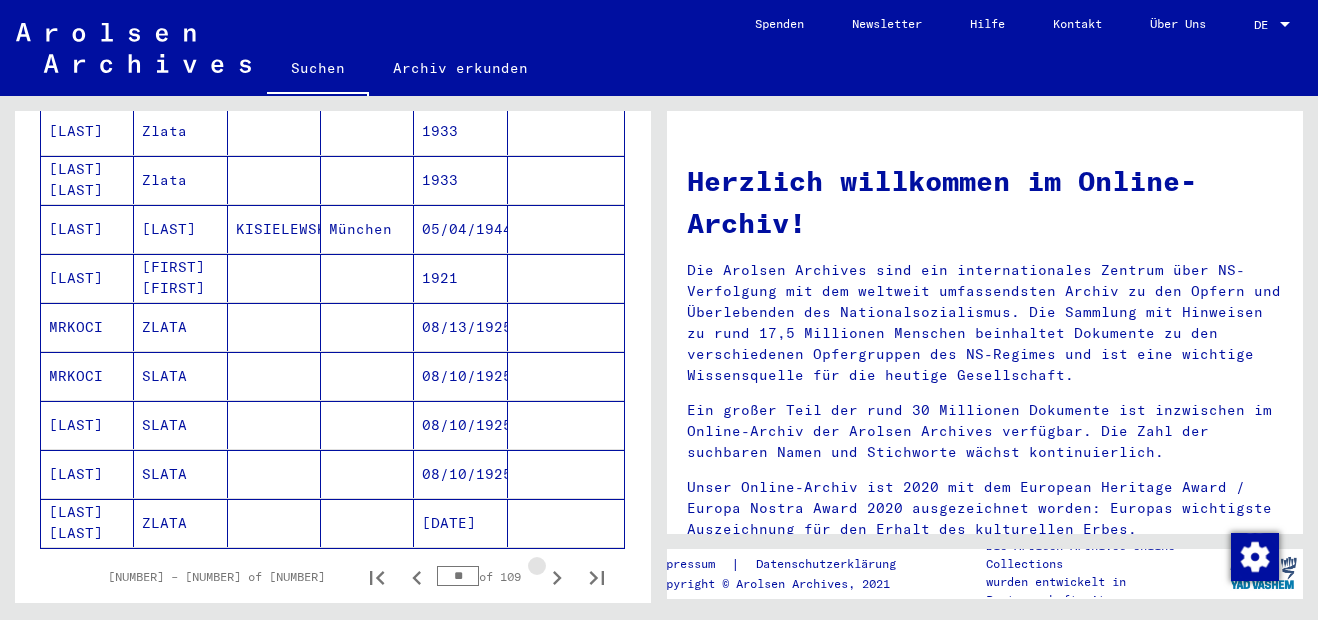 click 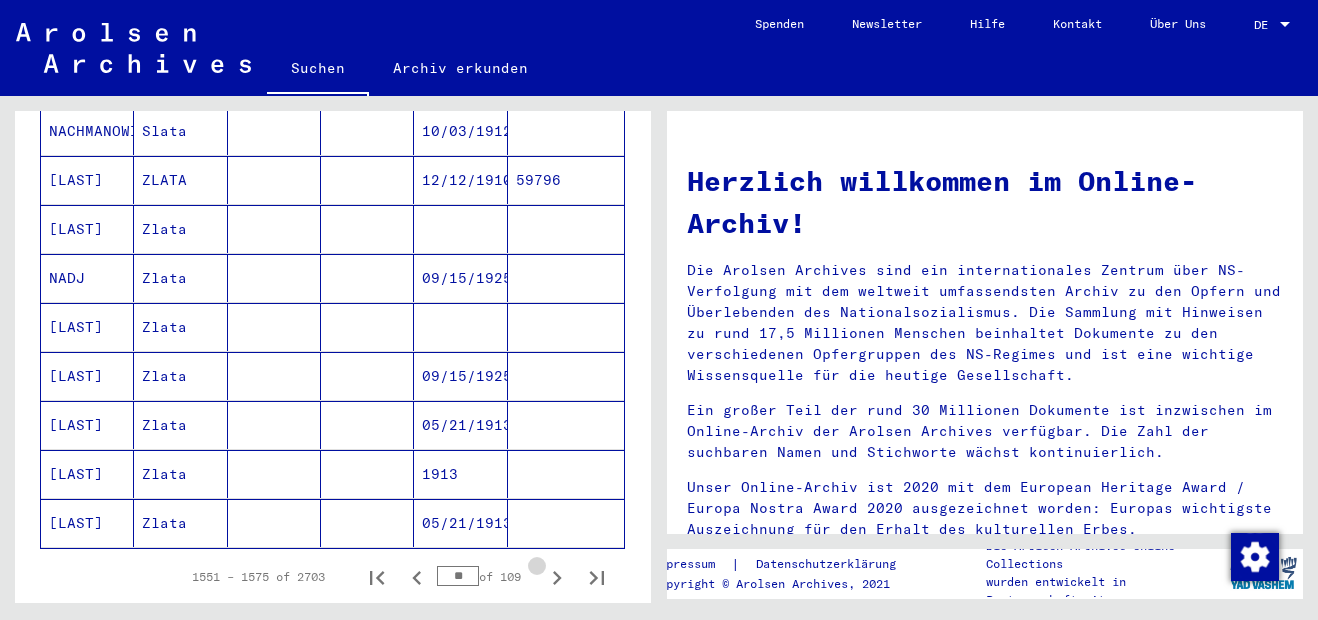 click 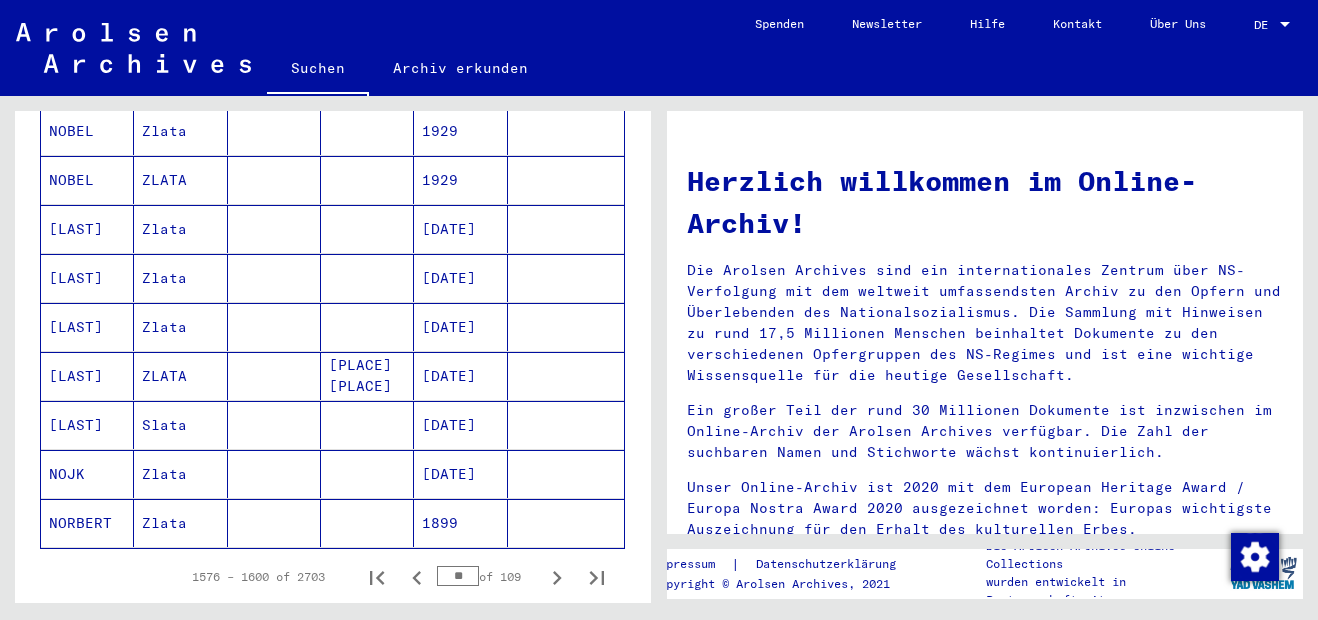 click 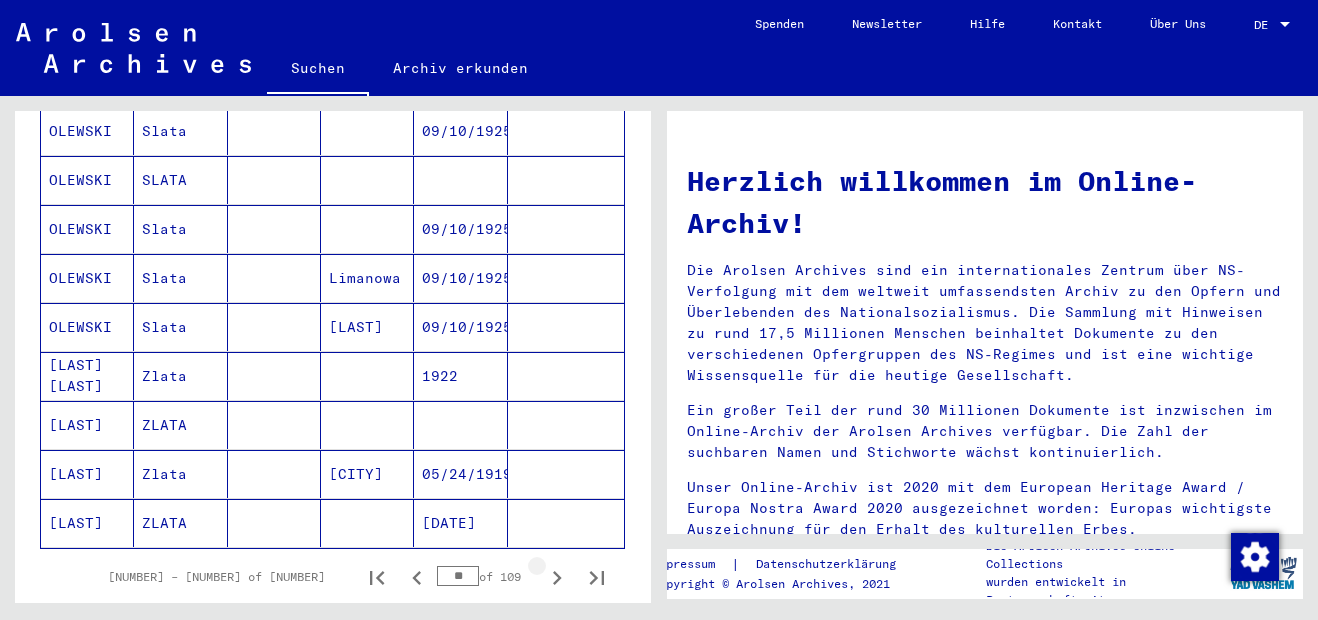 click 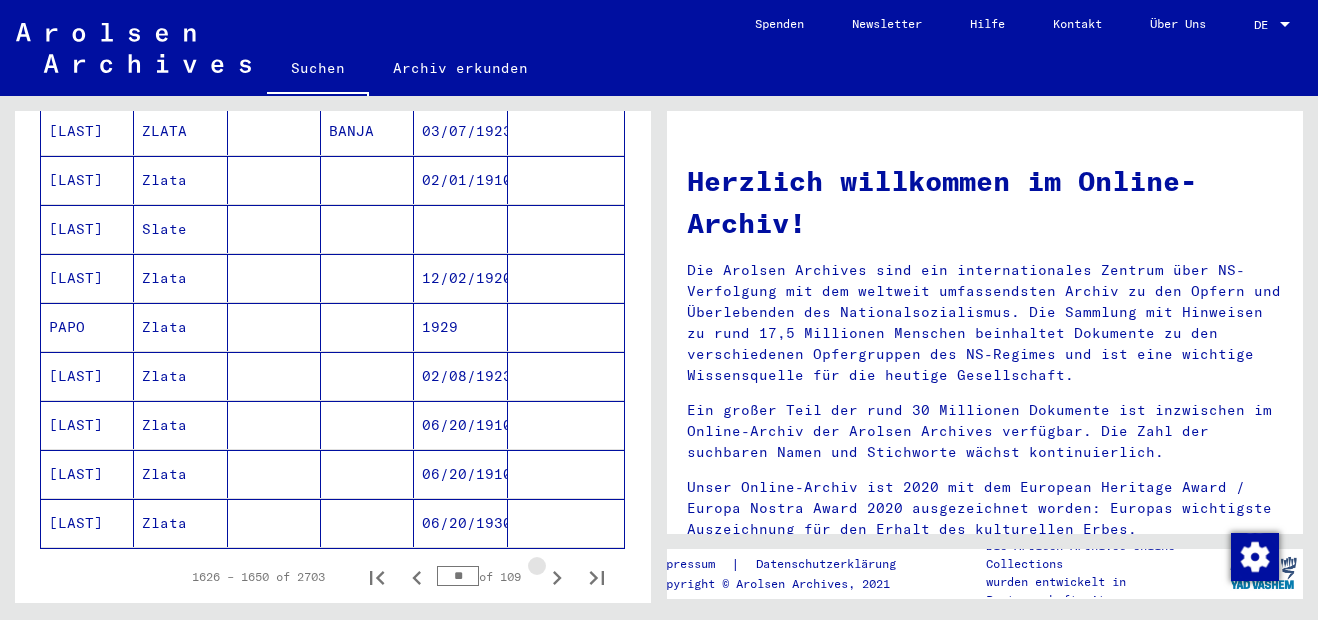 click 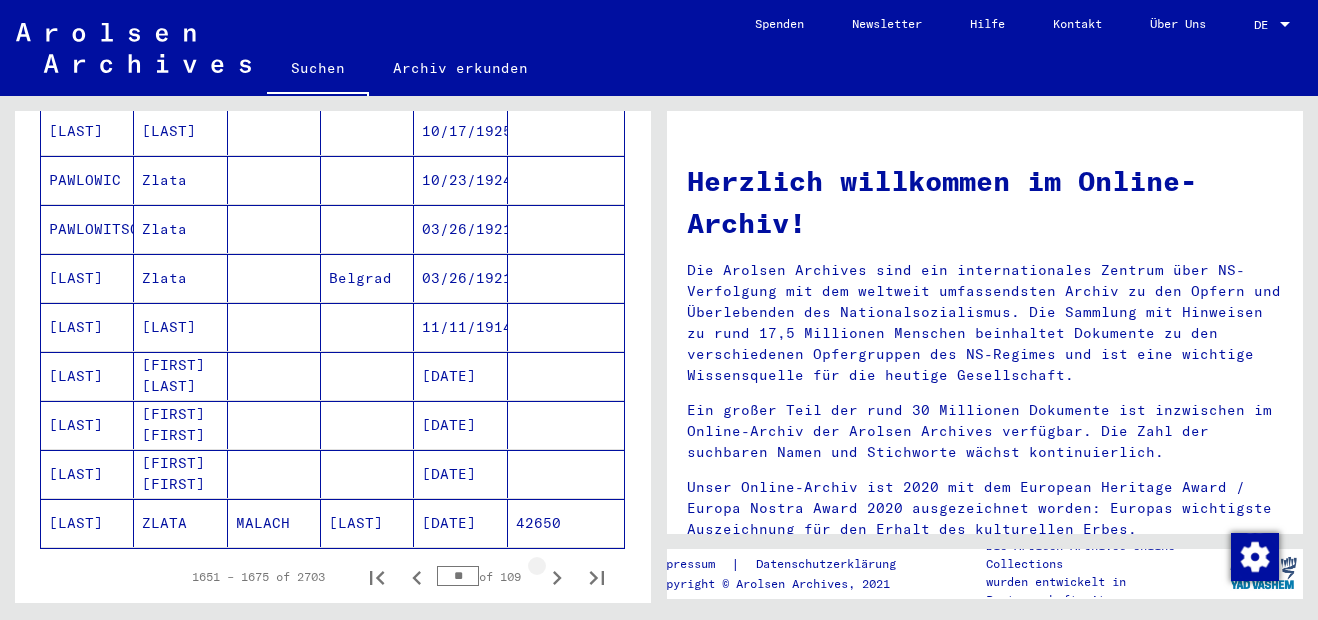 click 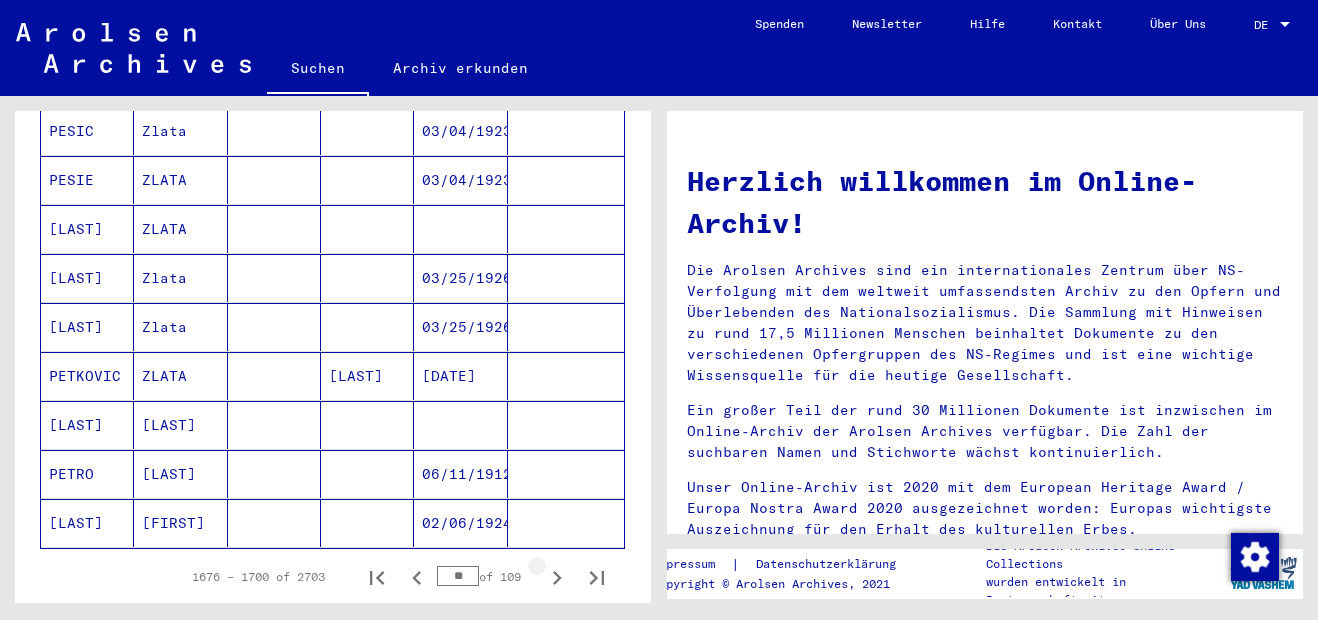 click 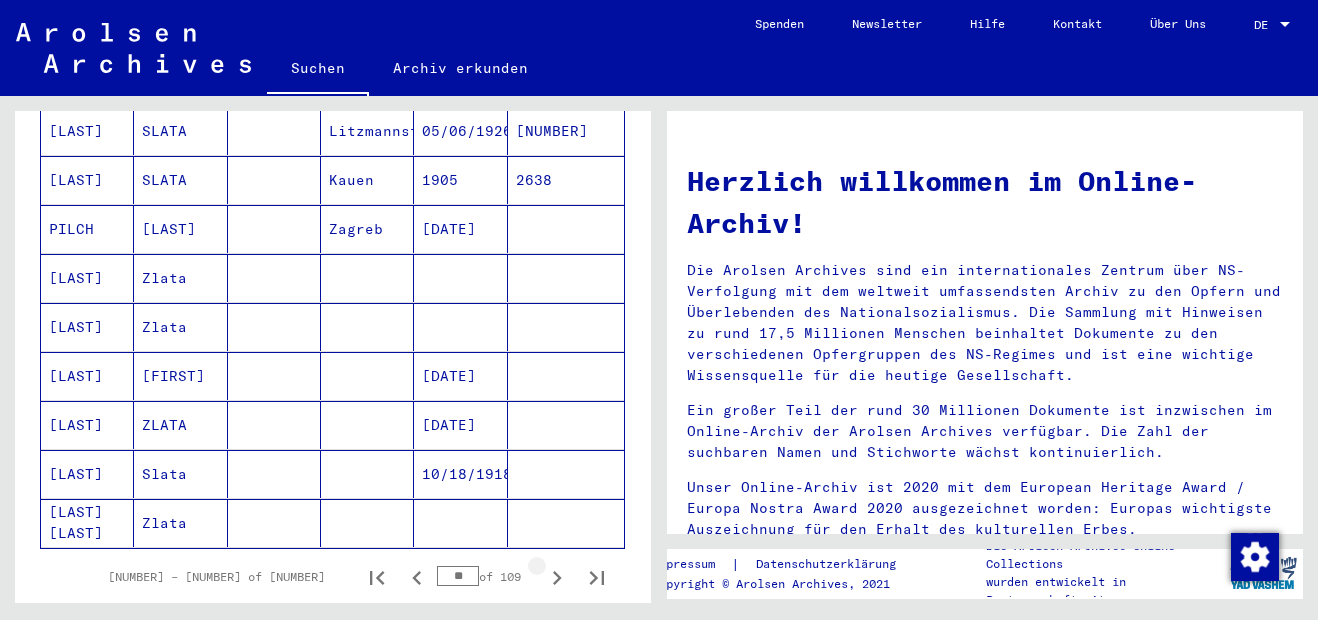 click 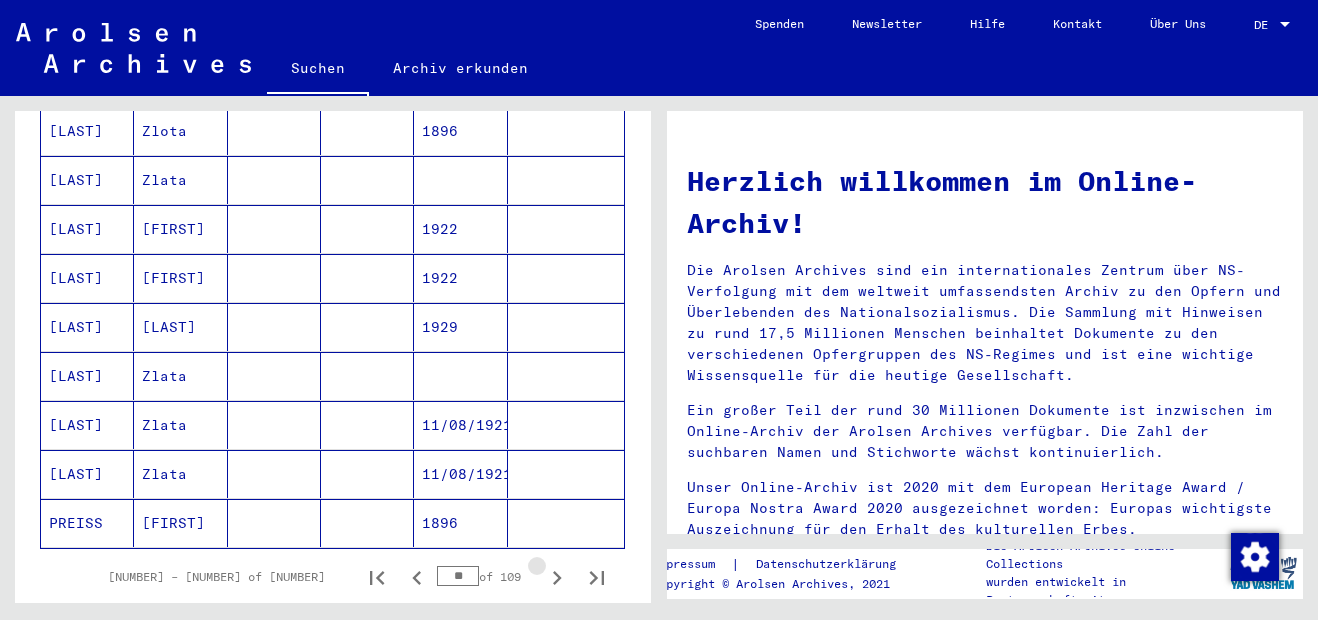 click 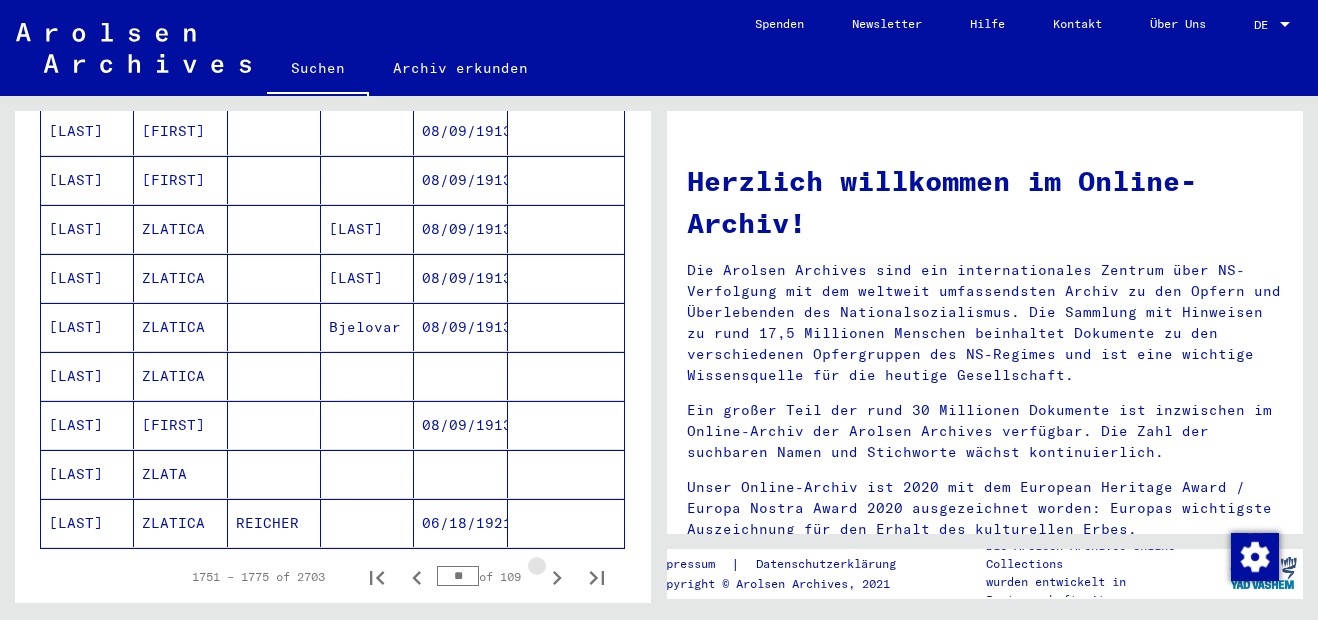 click 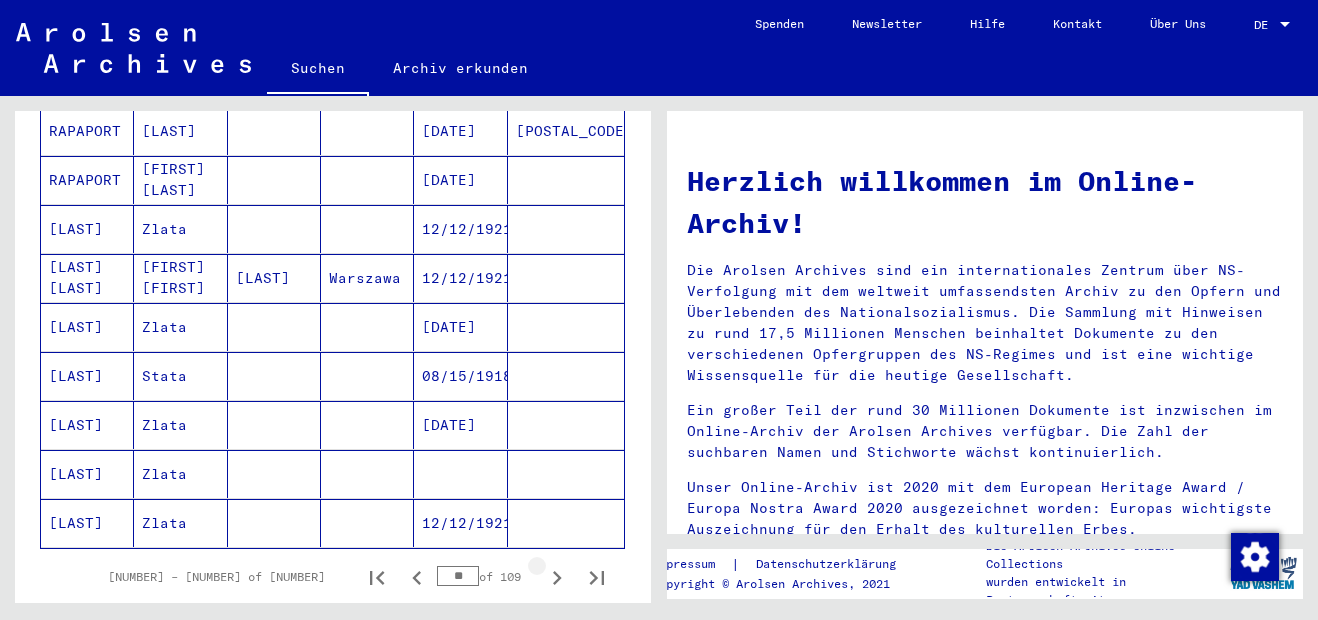 click 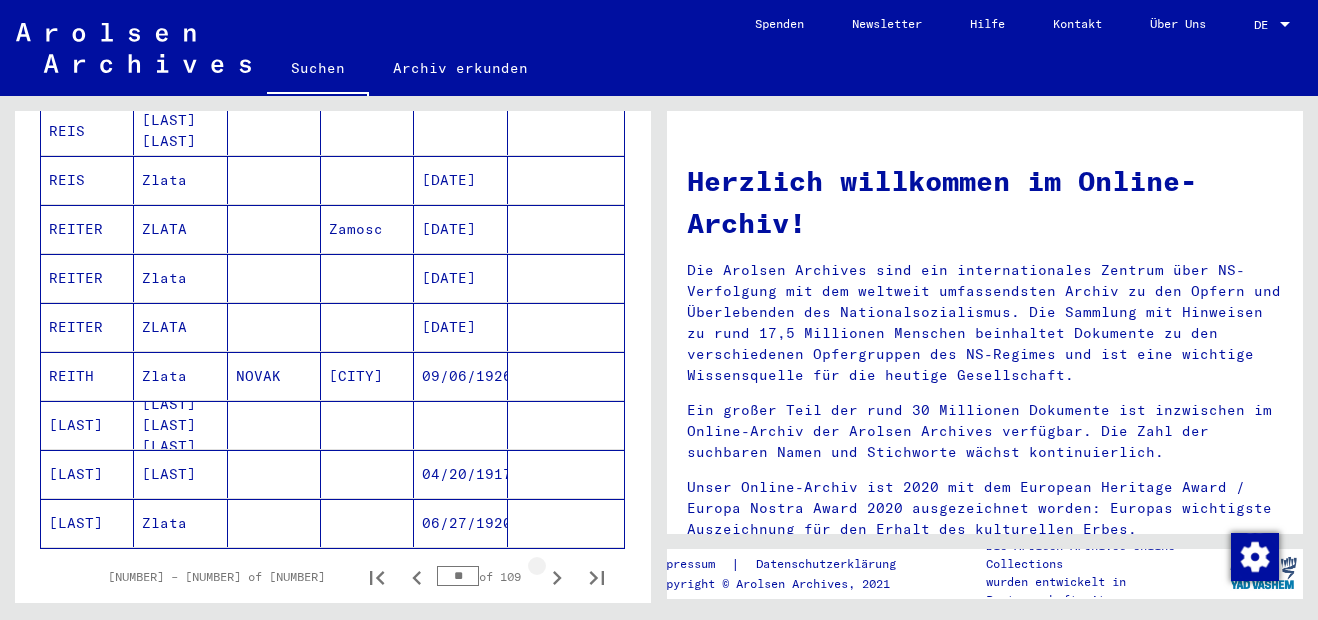 click 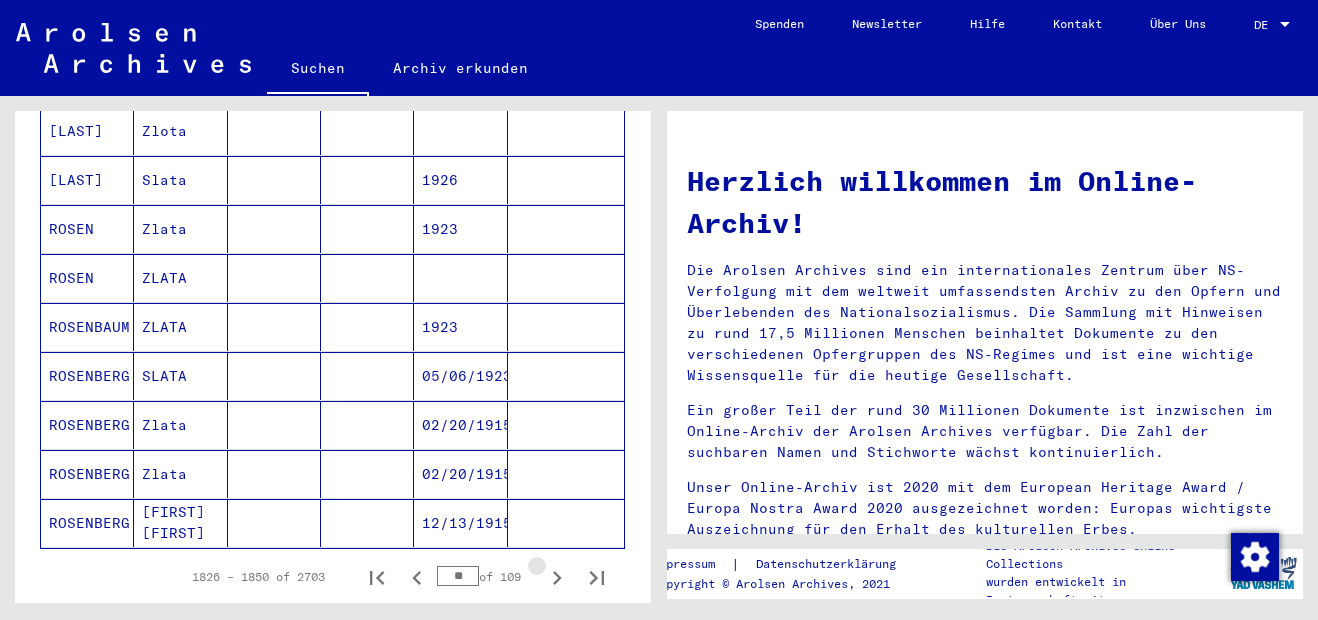 click 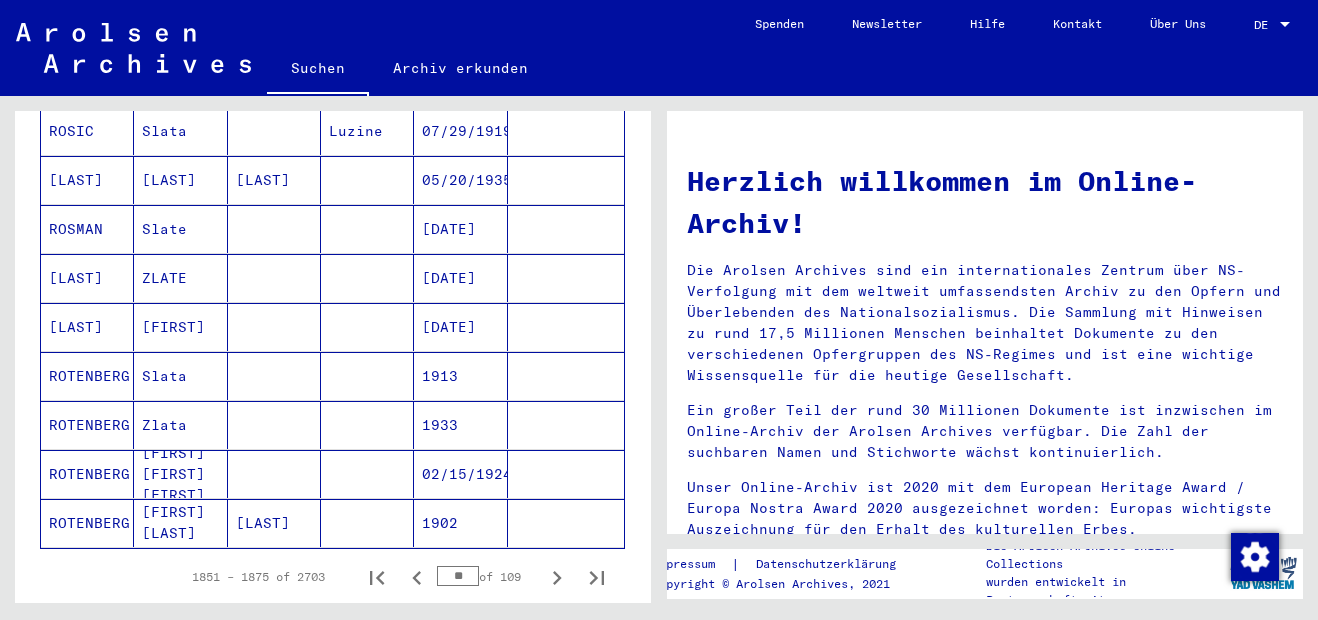 click 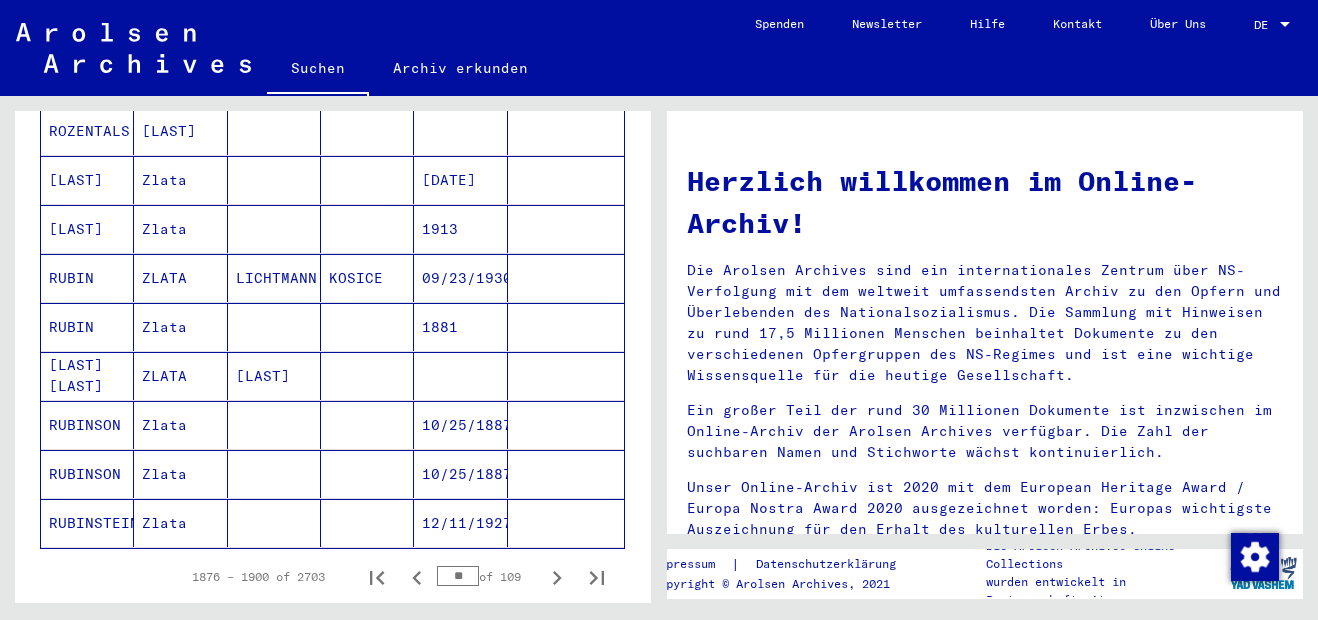 click 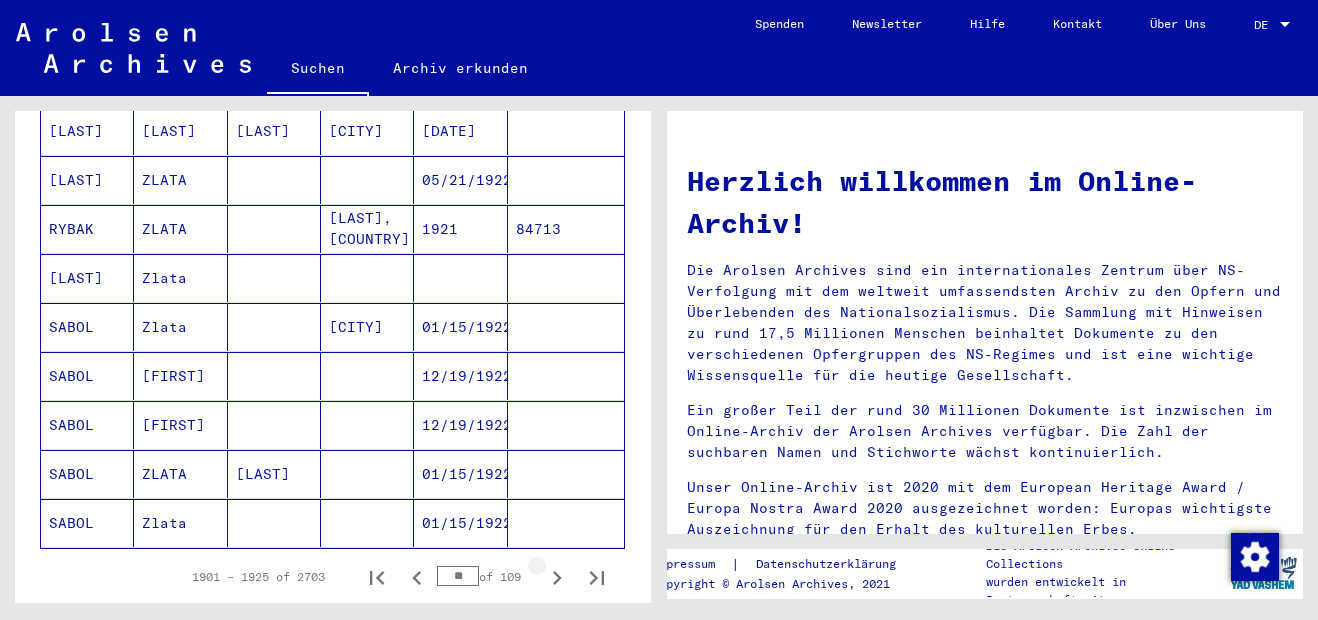 click 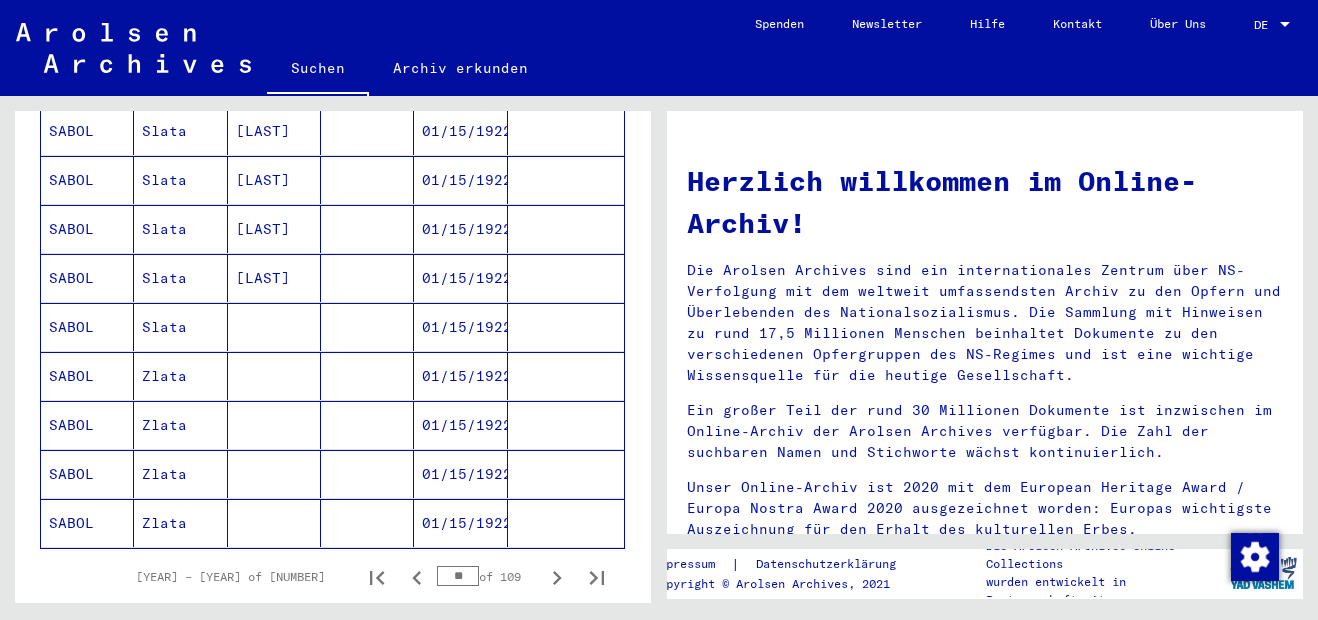 click 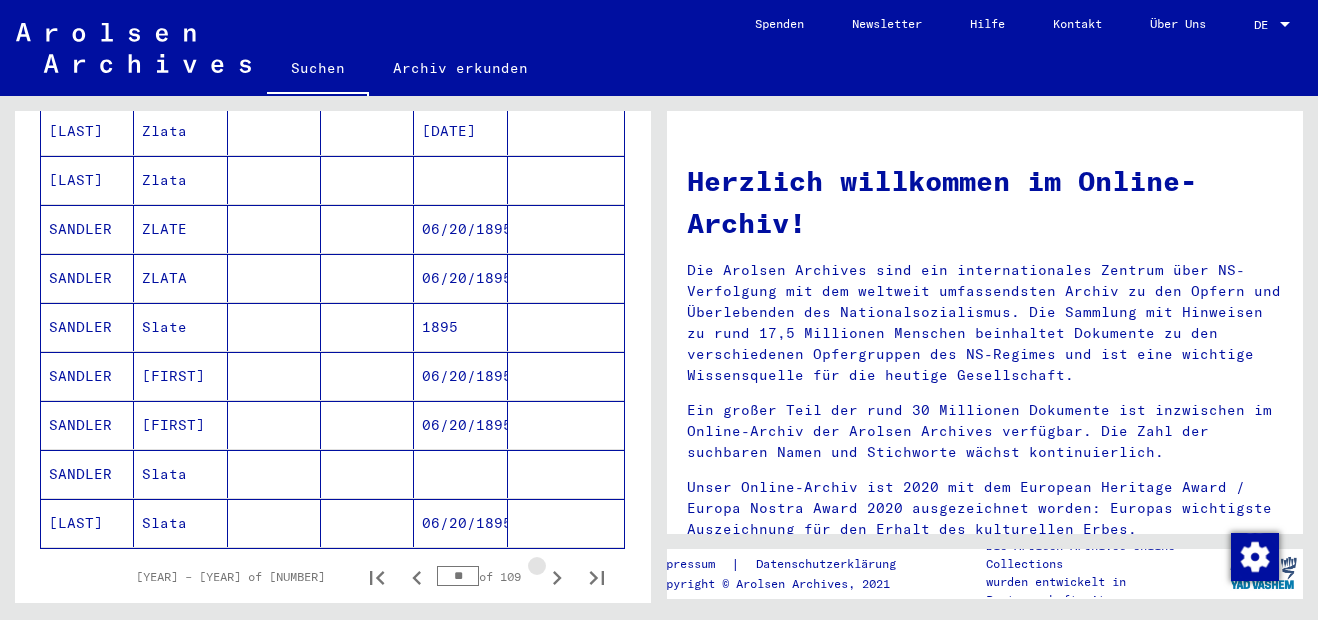 click 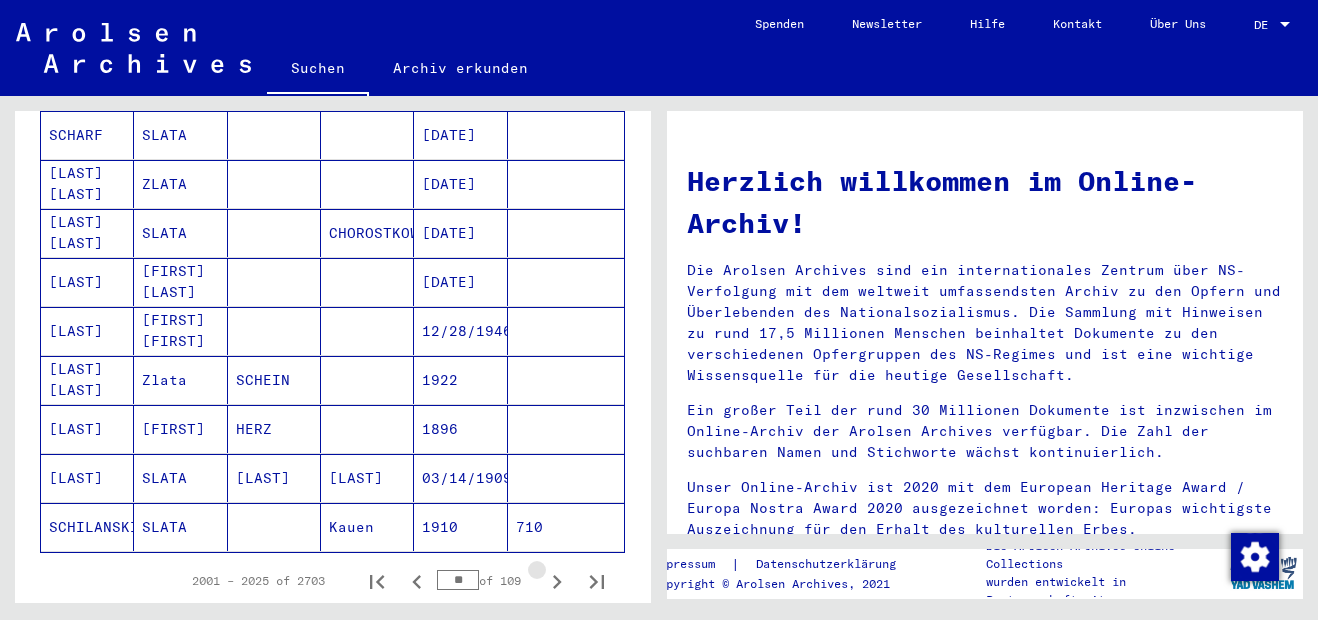 scroll, scrollTop: 1107, scrollLeft: 0, axis: vertical 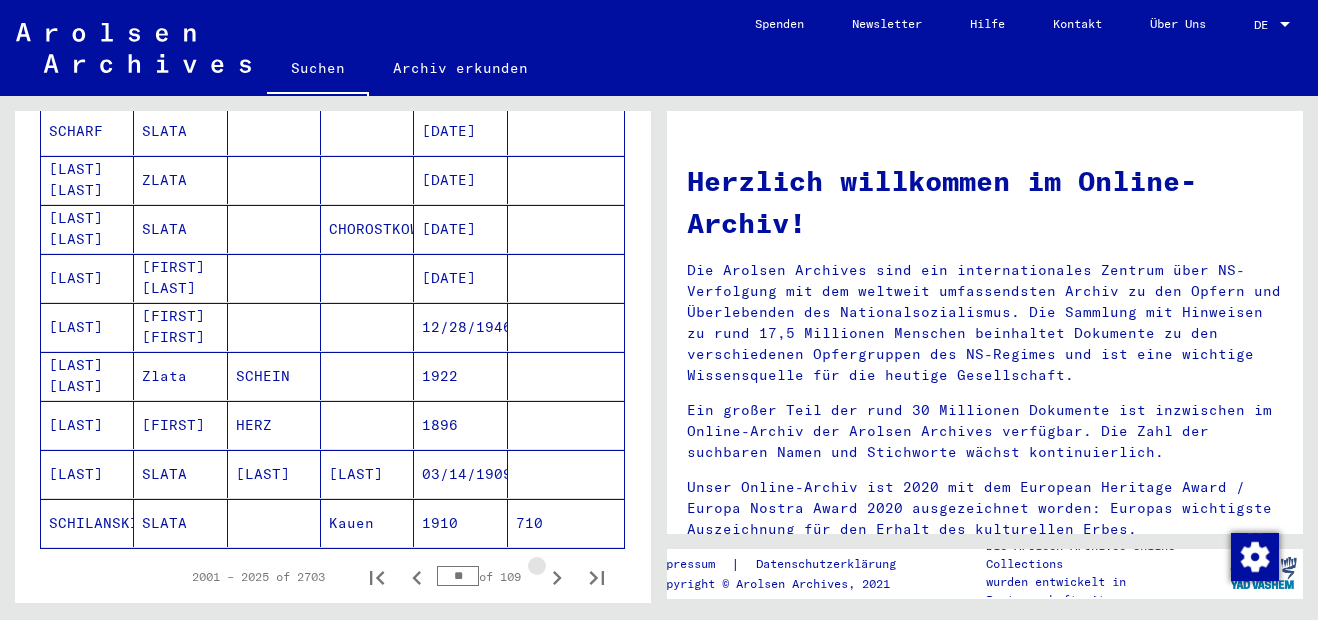 click 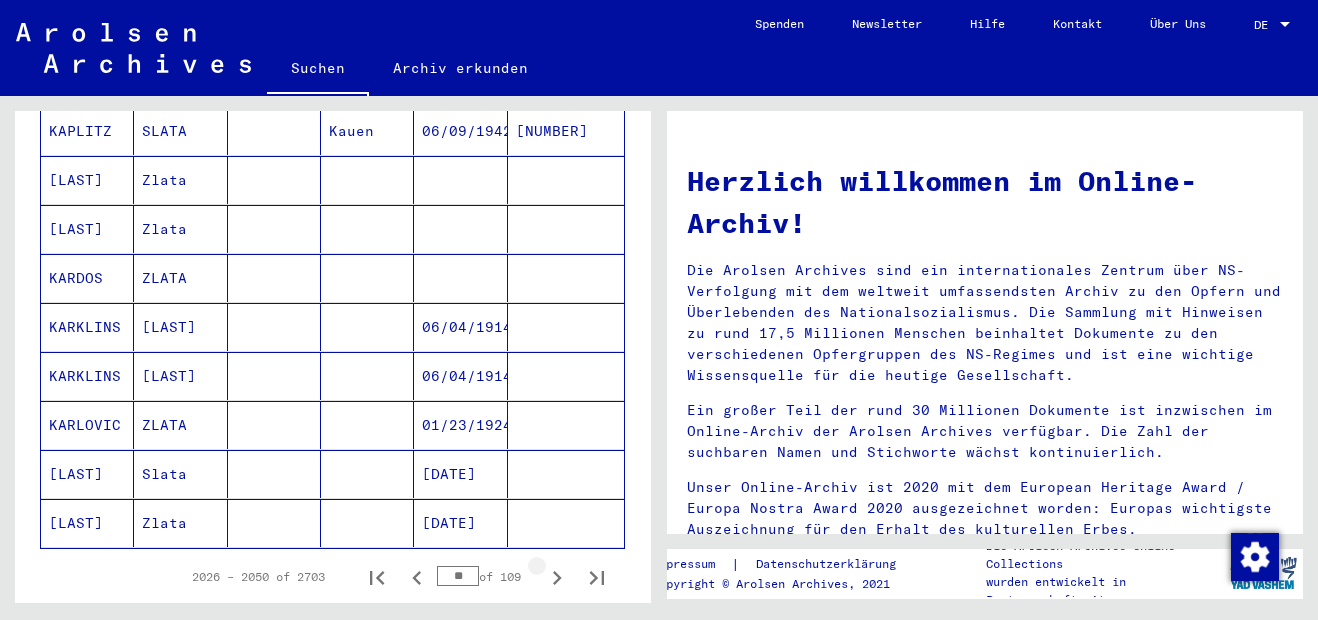 click 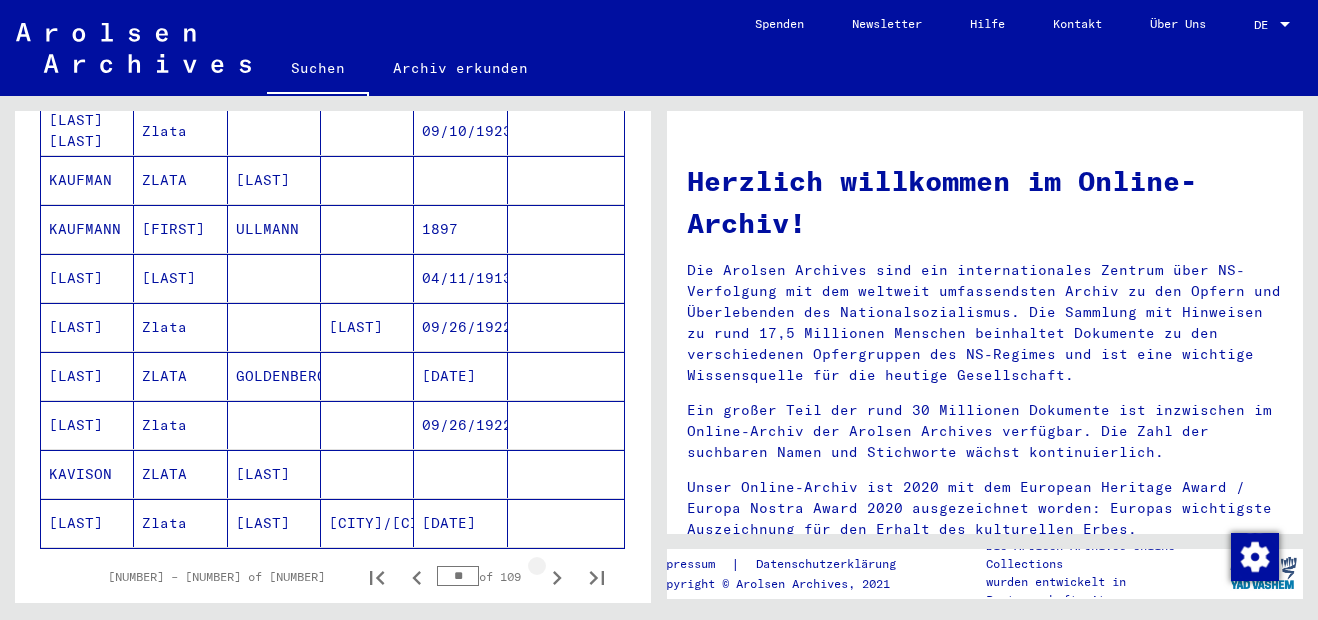 click 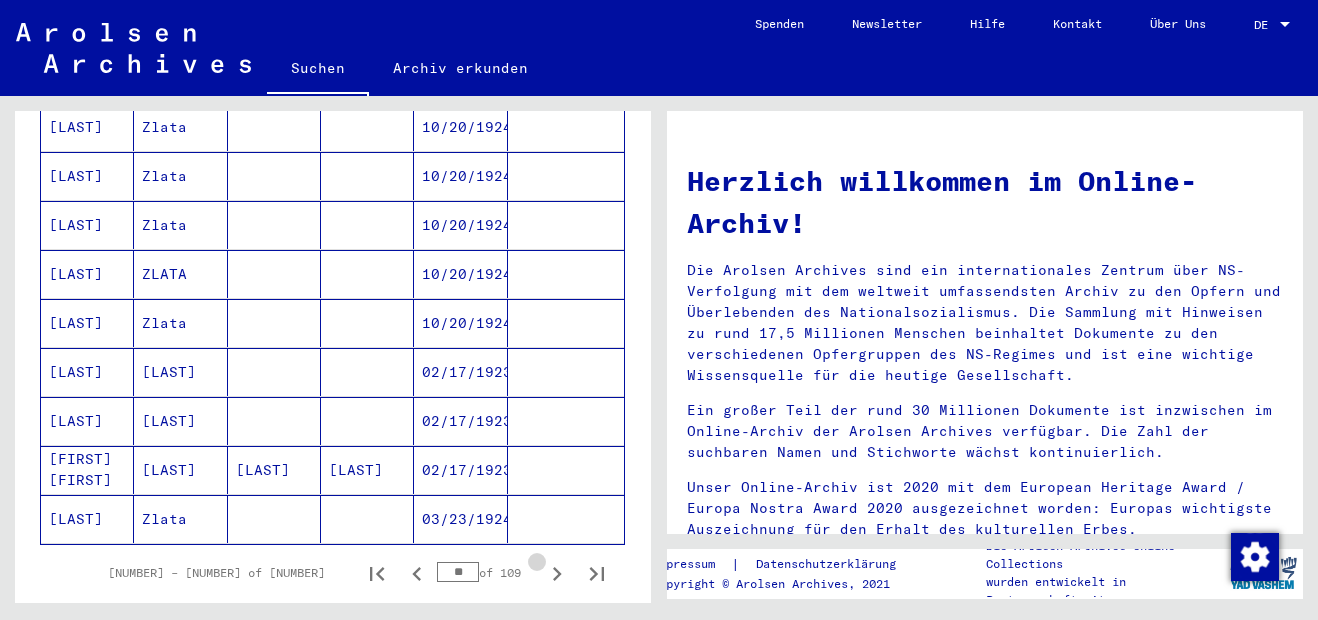 click 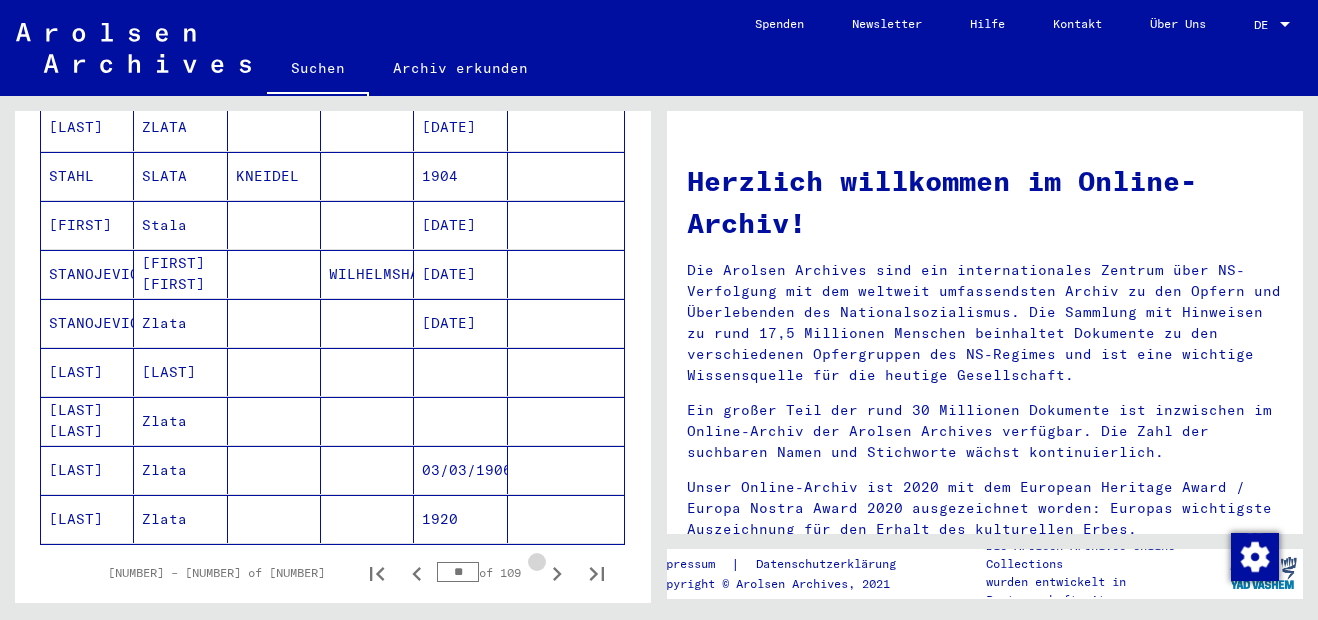 scroll, scrollTop: 1103, scrollLeft: 0, axis: vertical 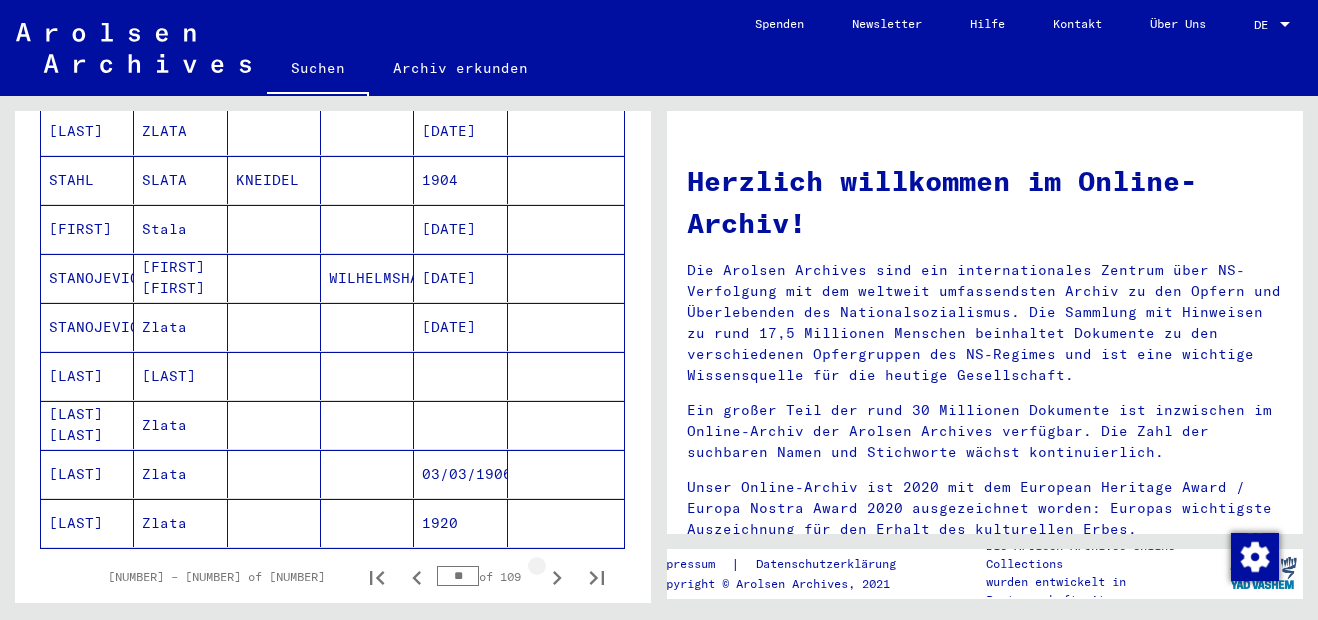 click 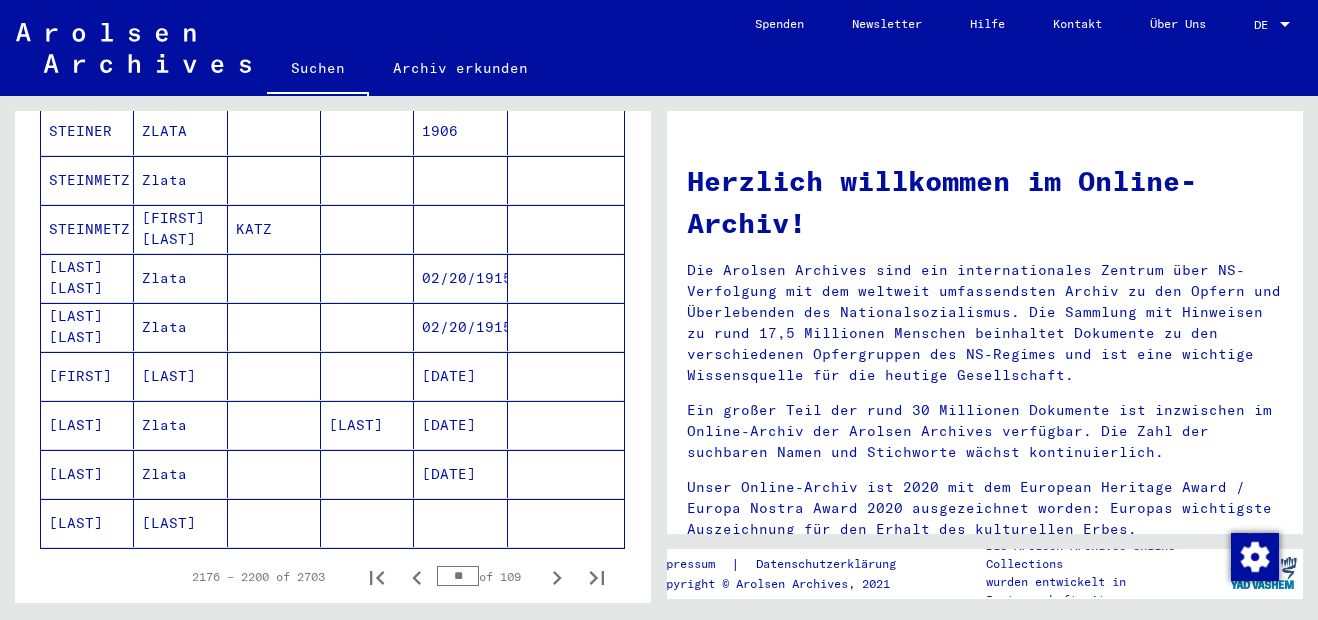 click 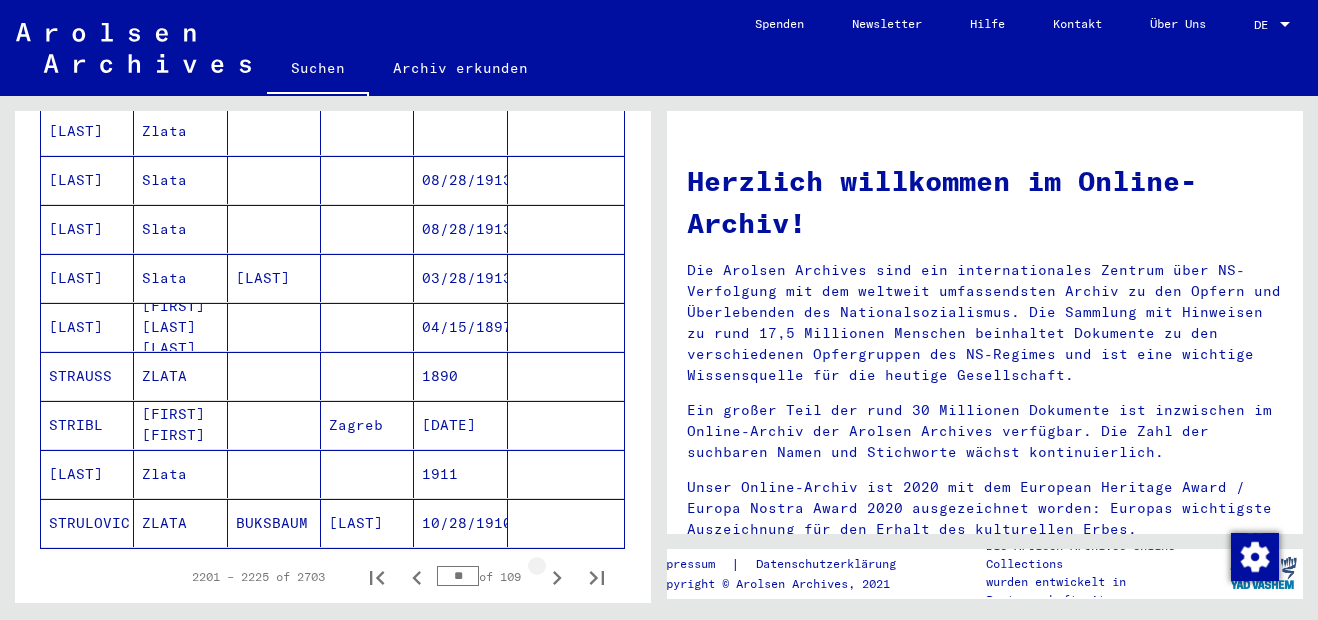 click 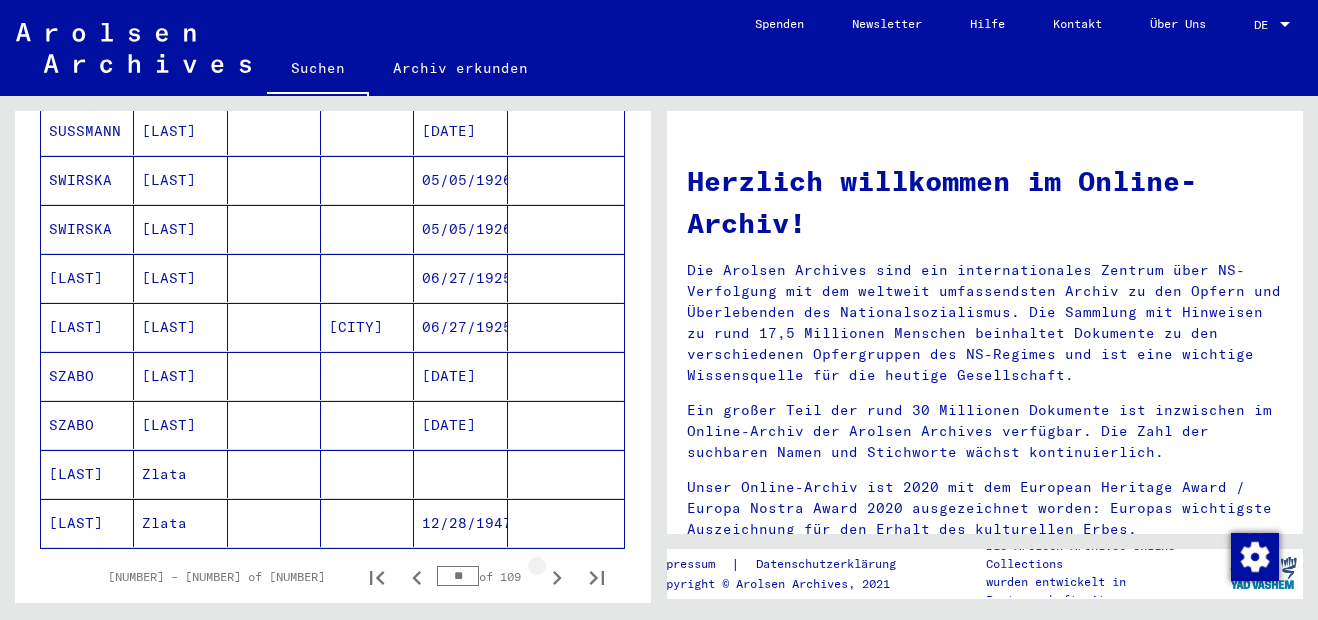 click 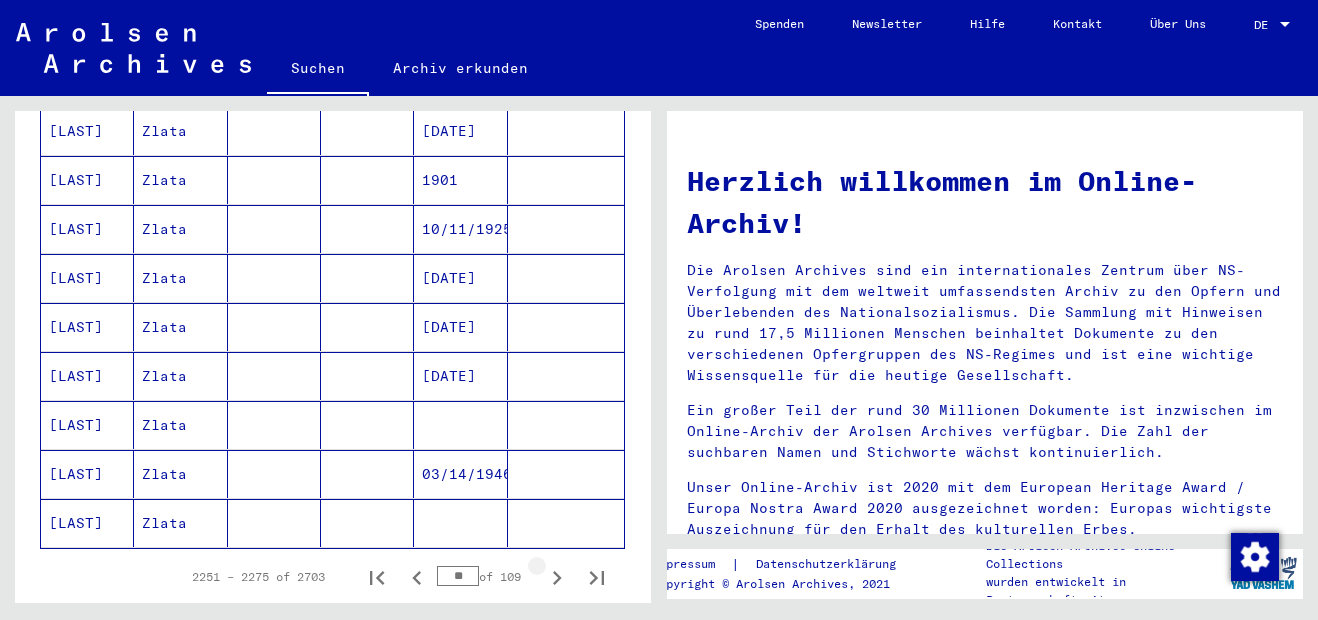 click 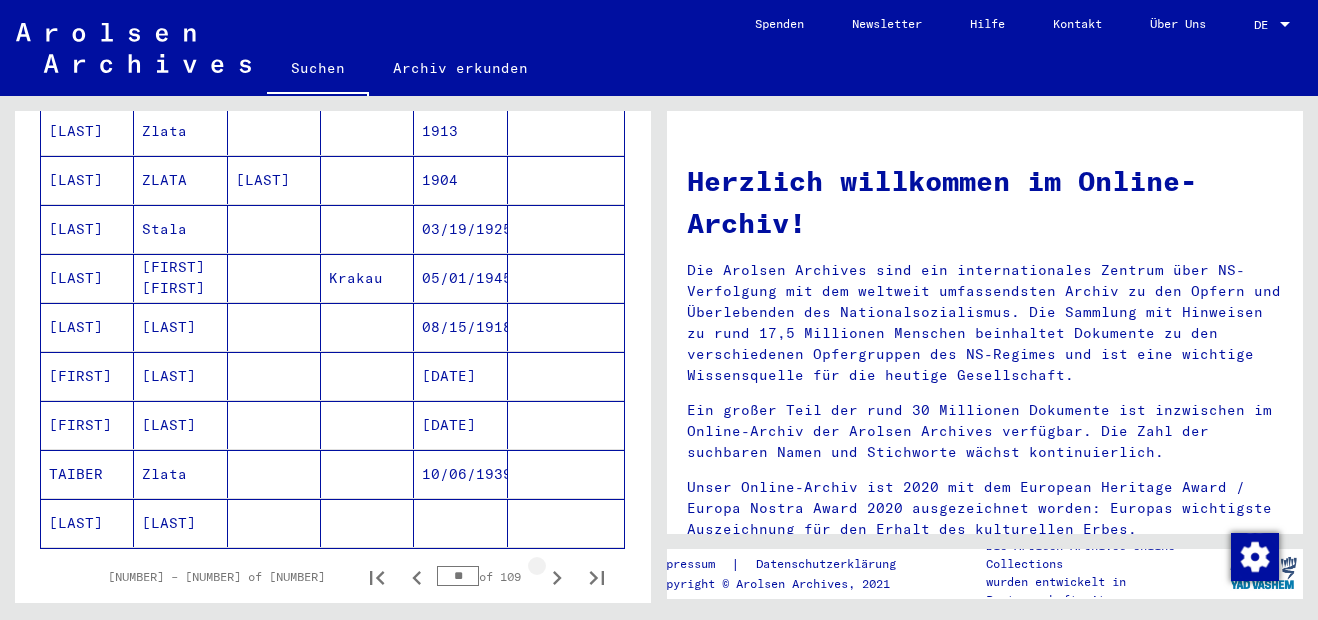 click 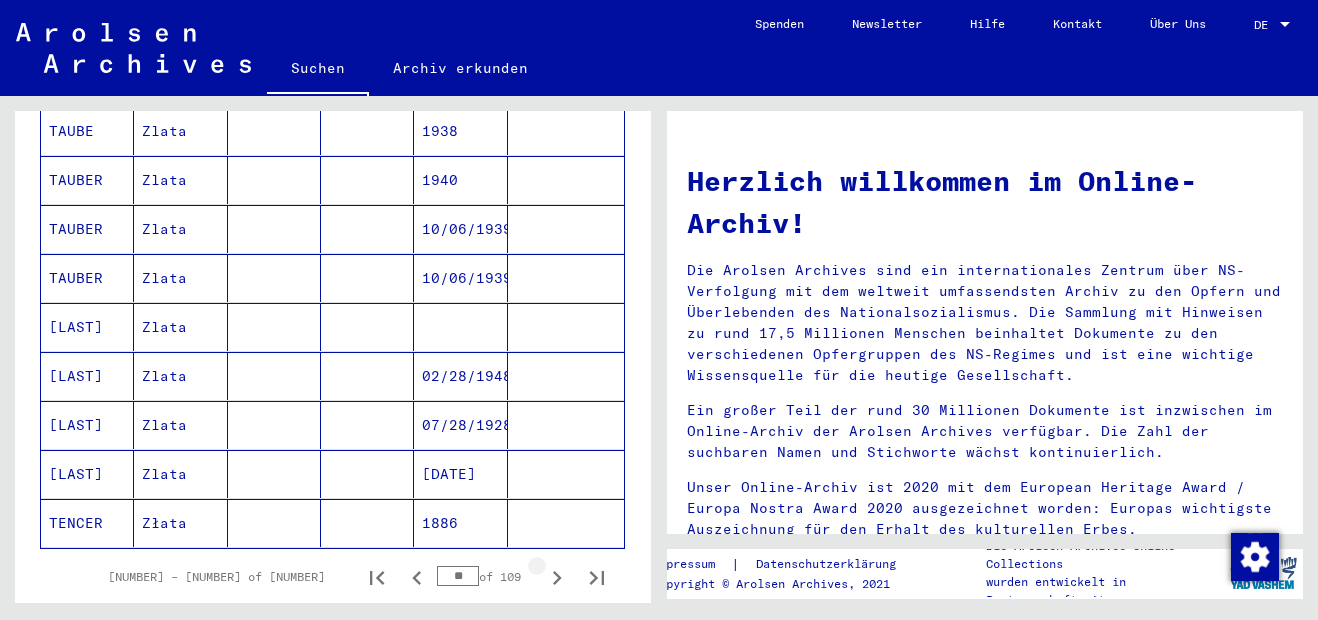 click 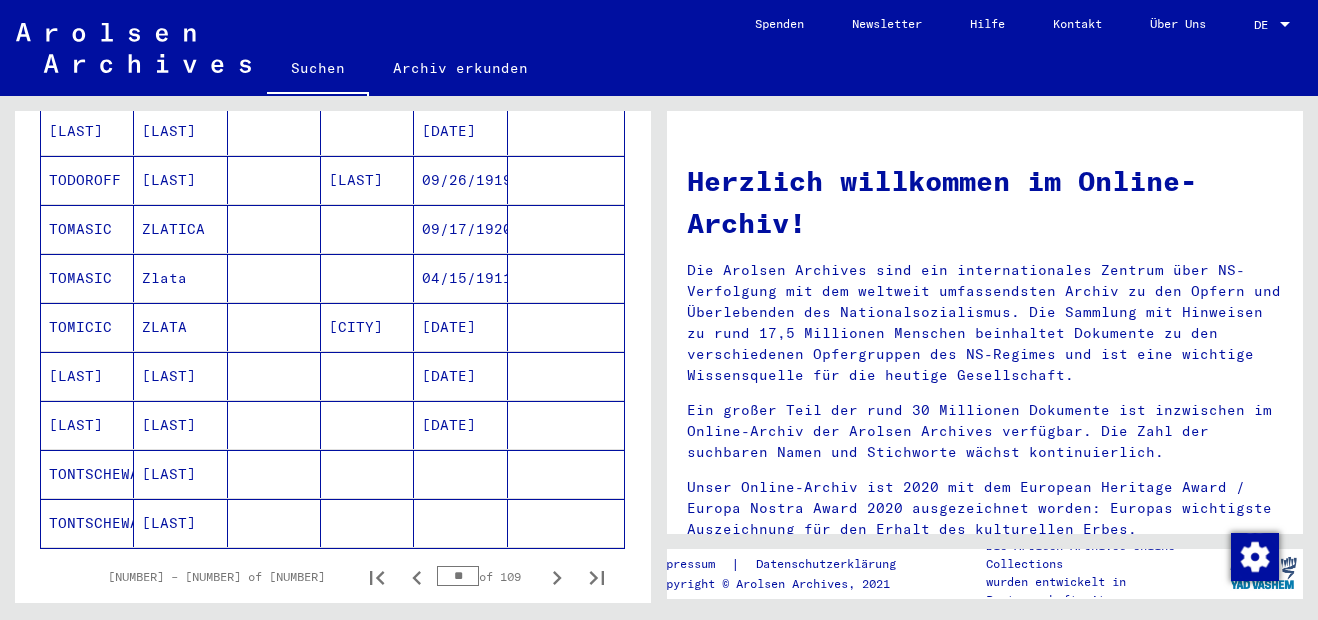 click 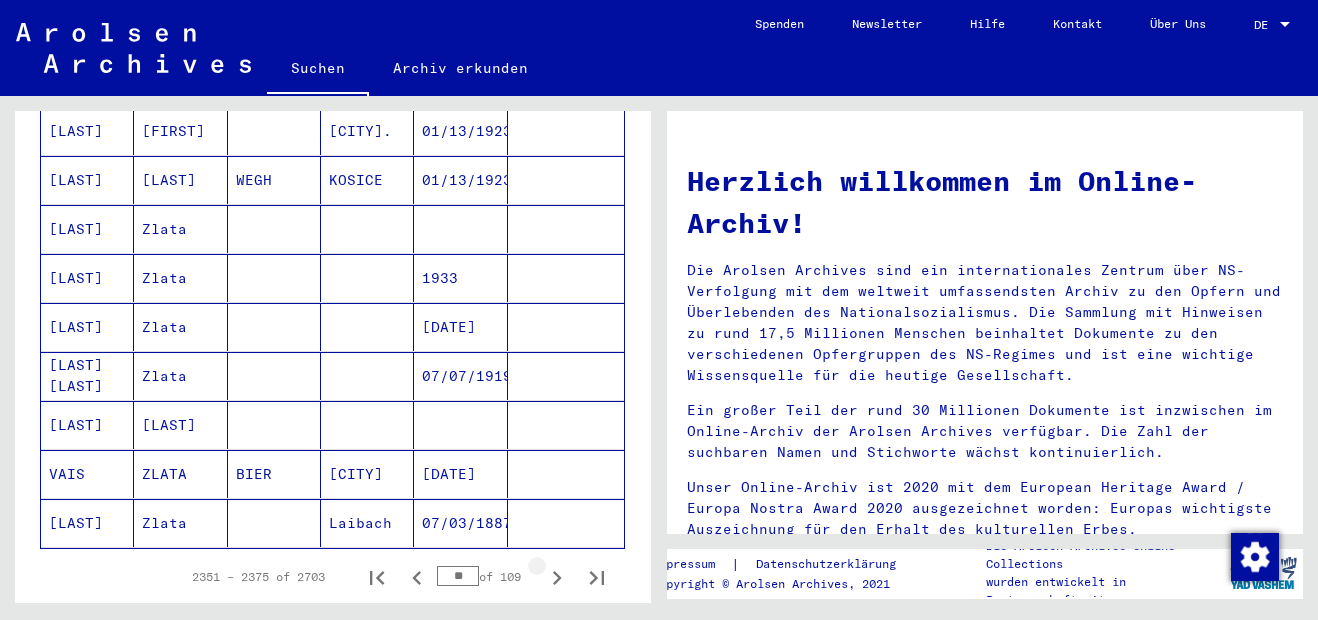 click 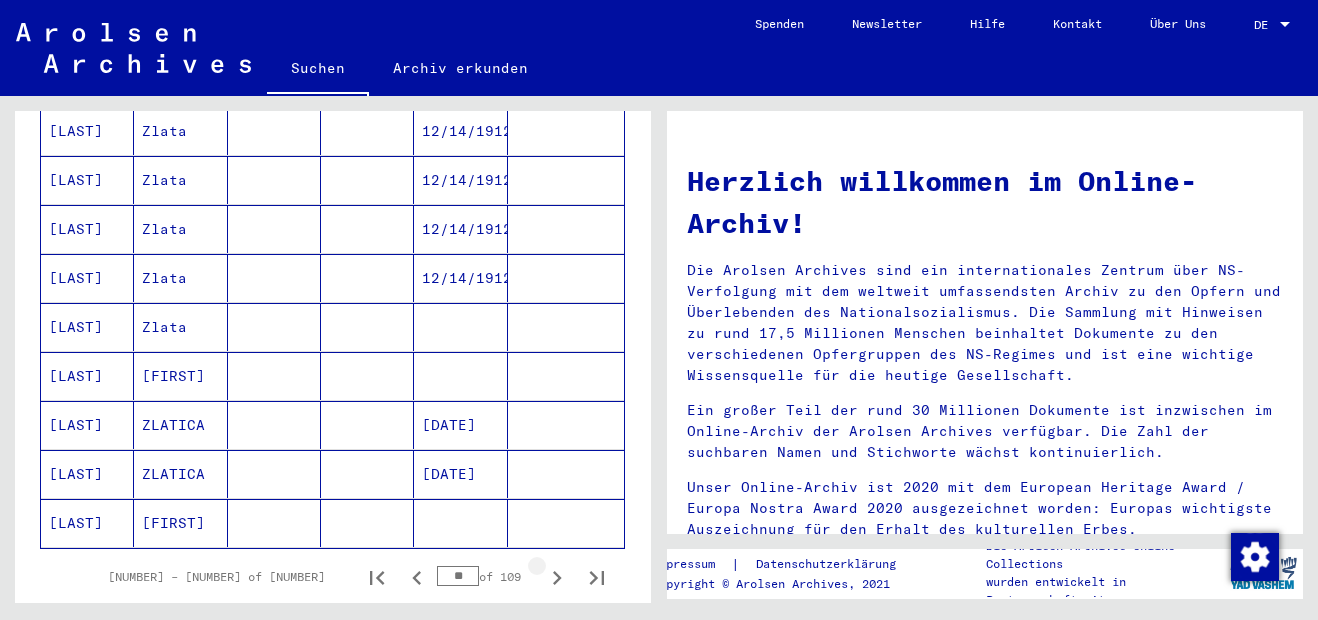click 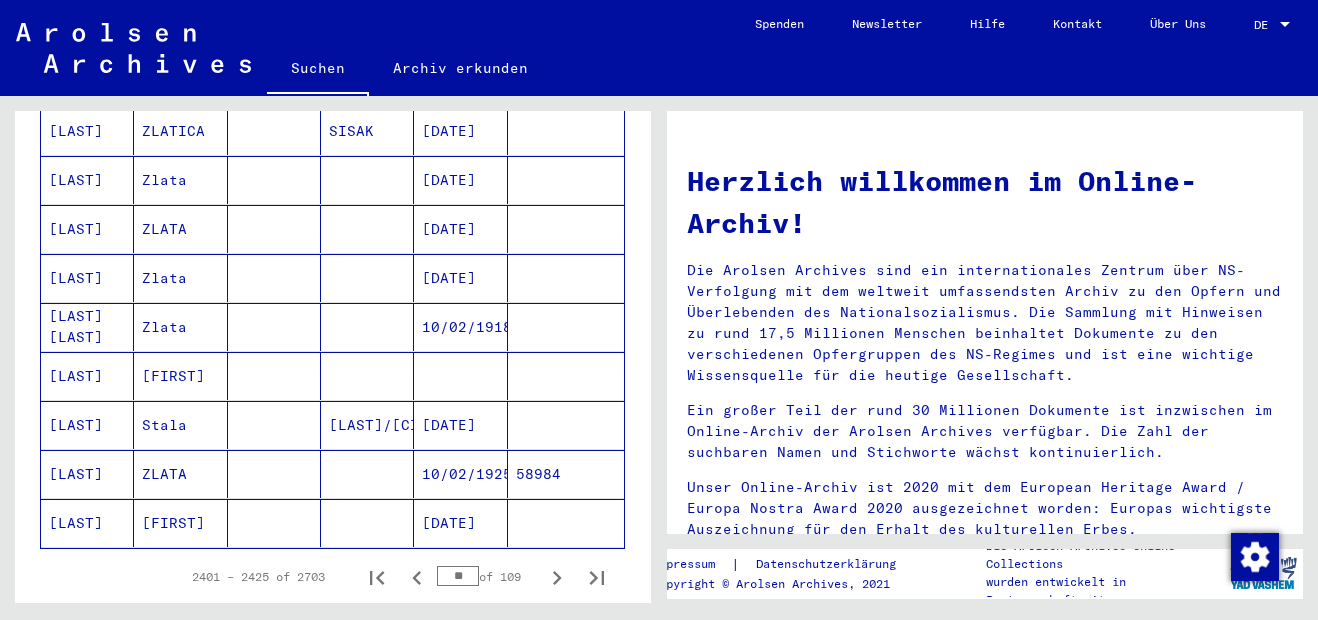 click 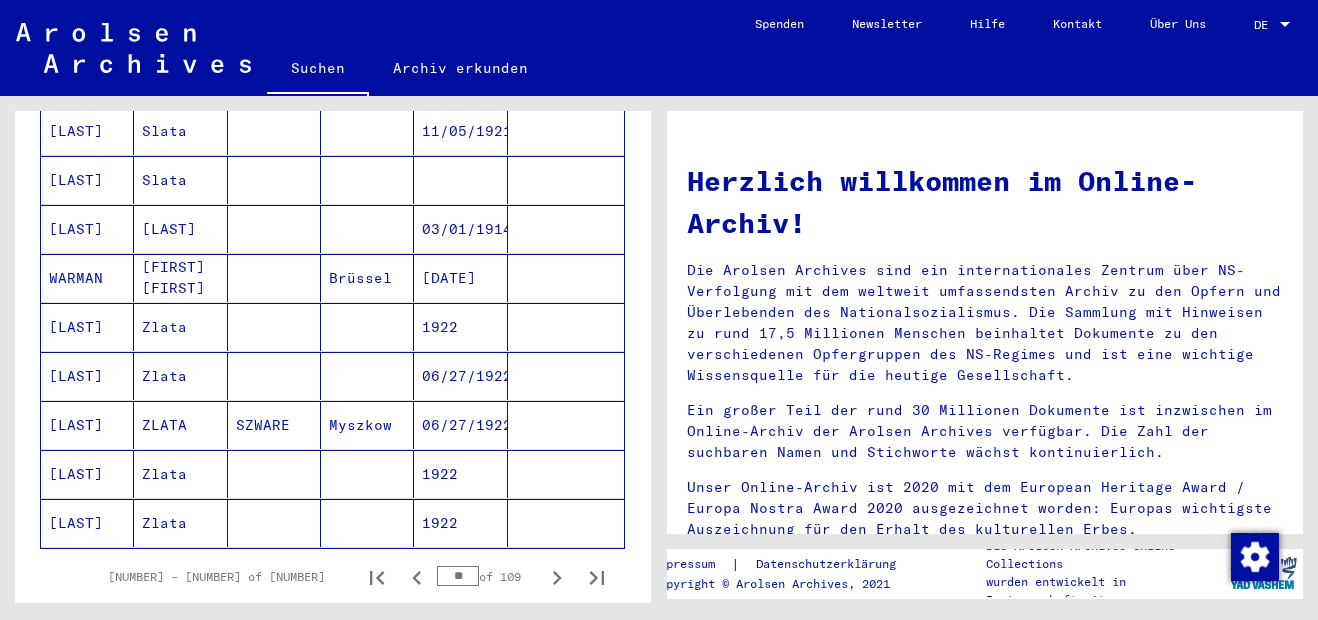 click 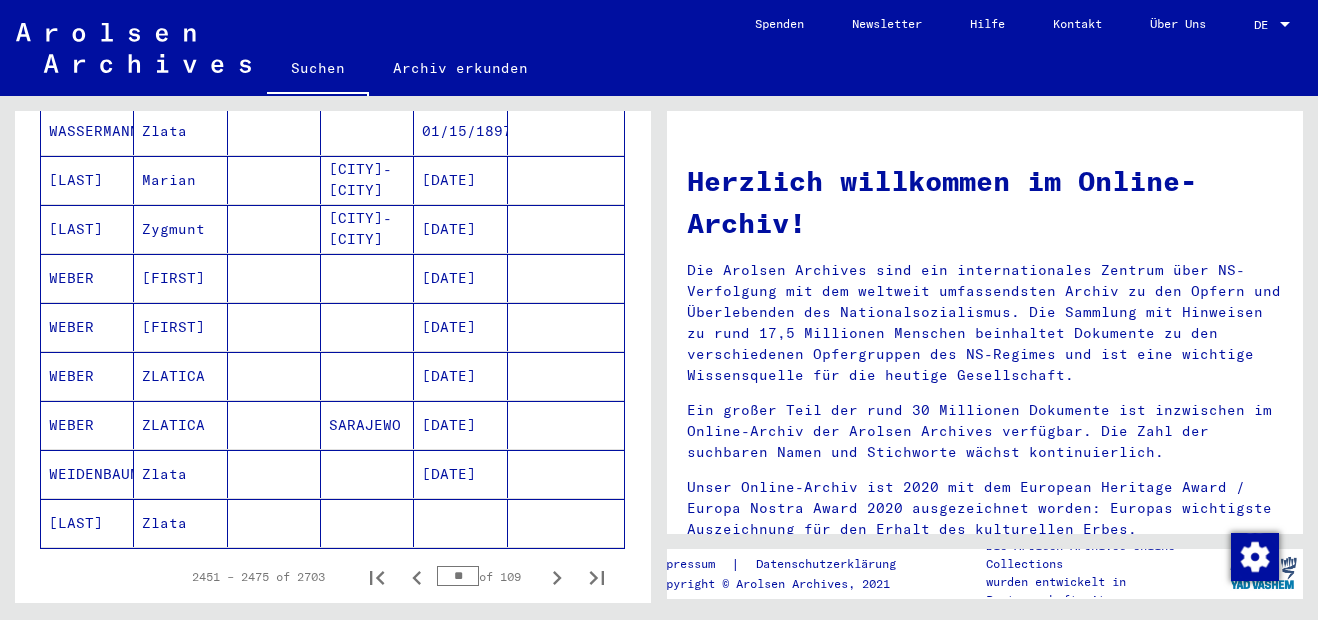 click 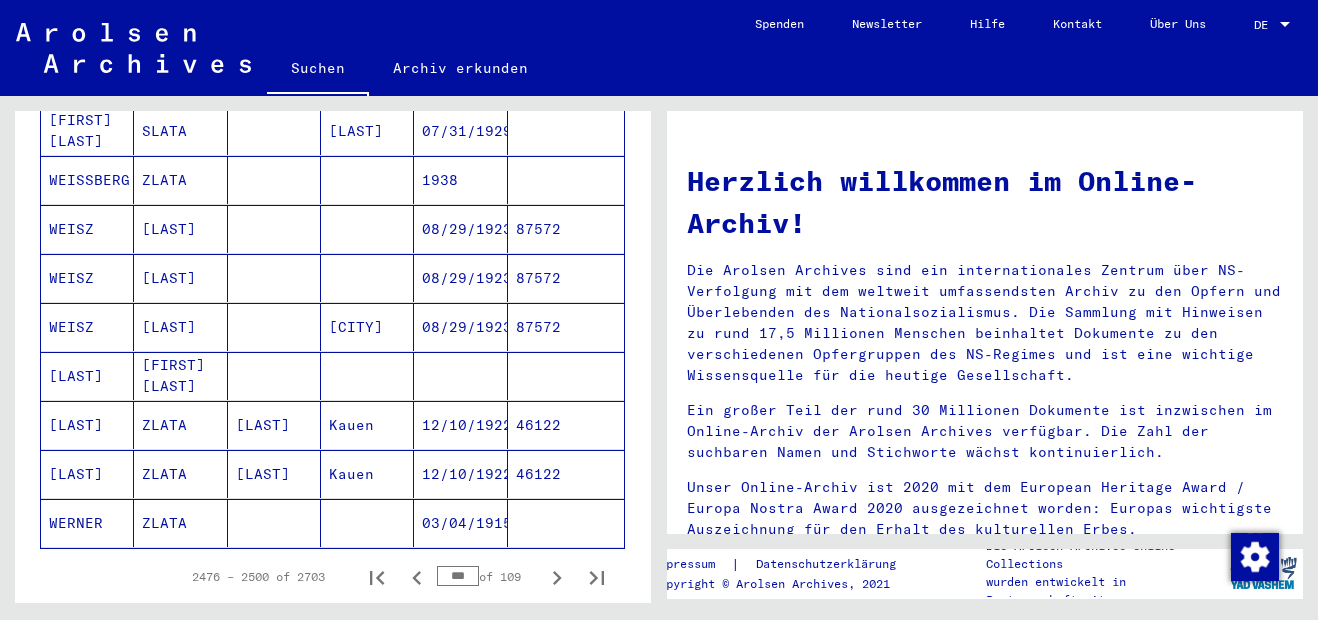 click 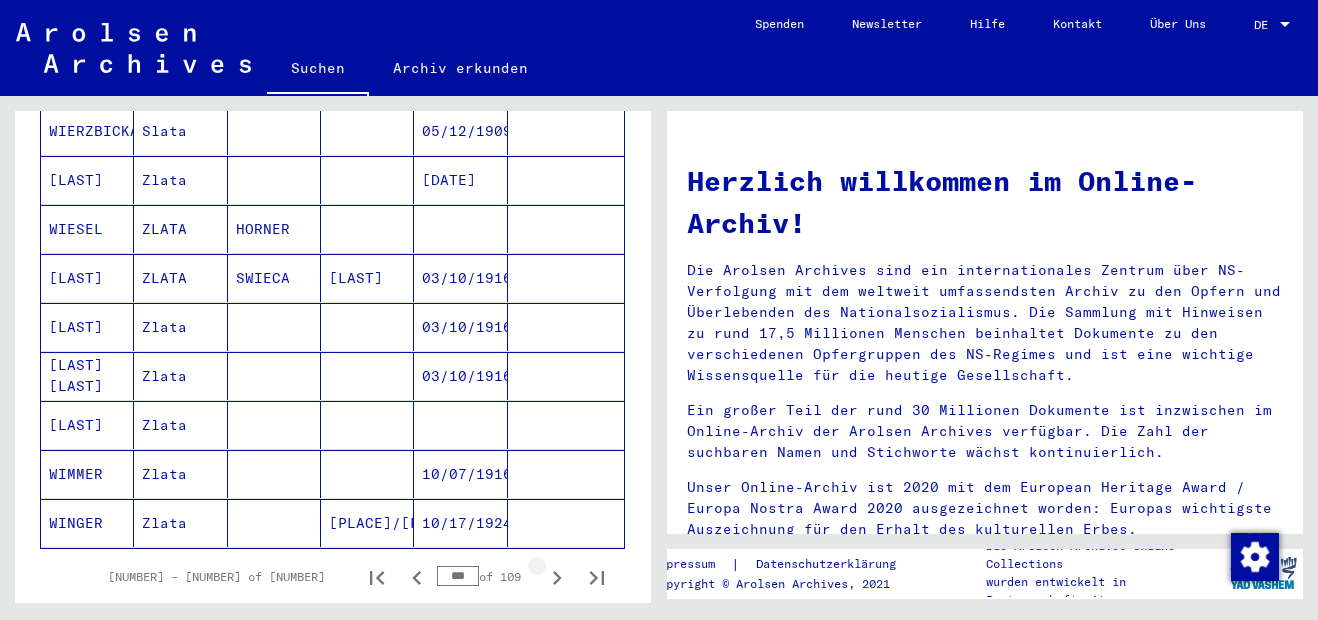 click 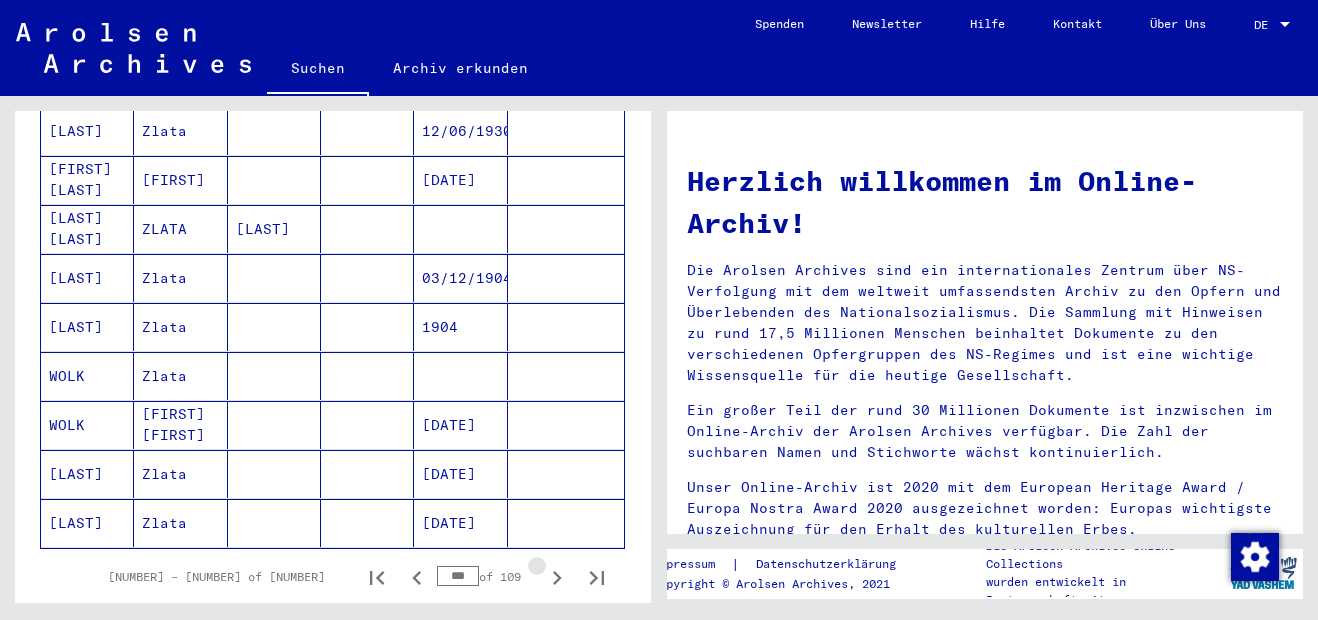 click 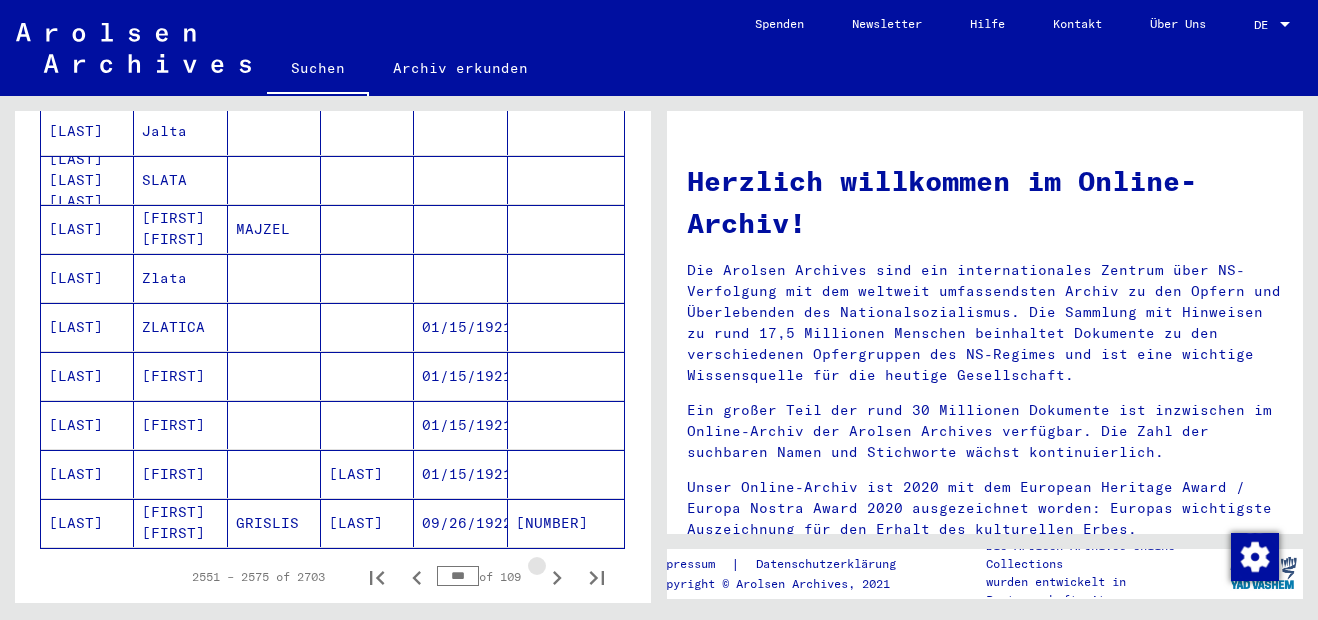 click 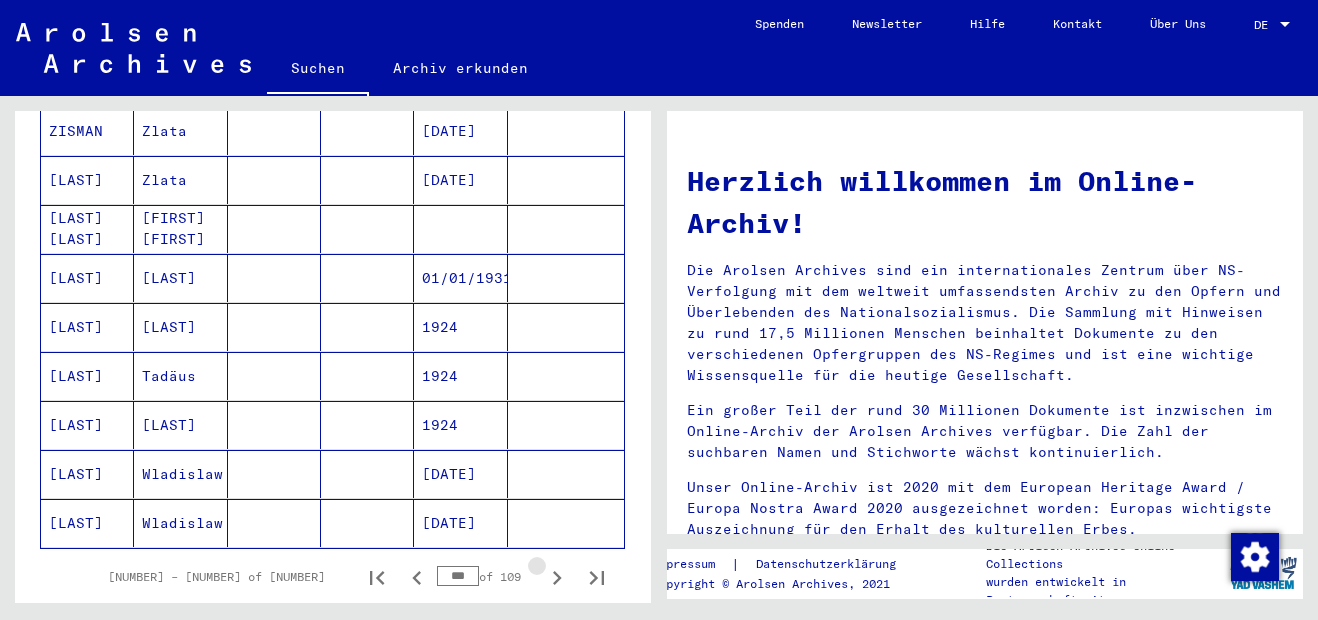 click 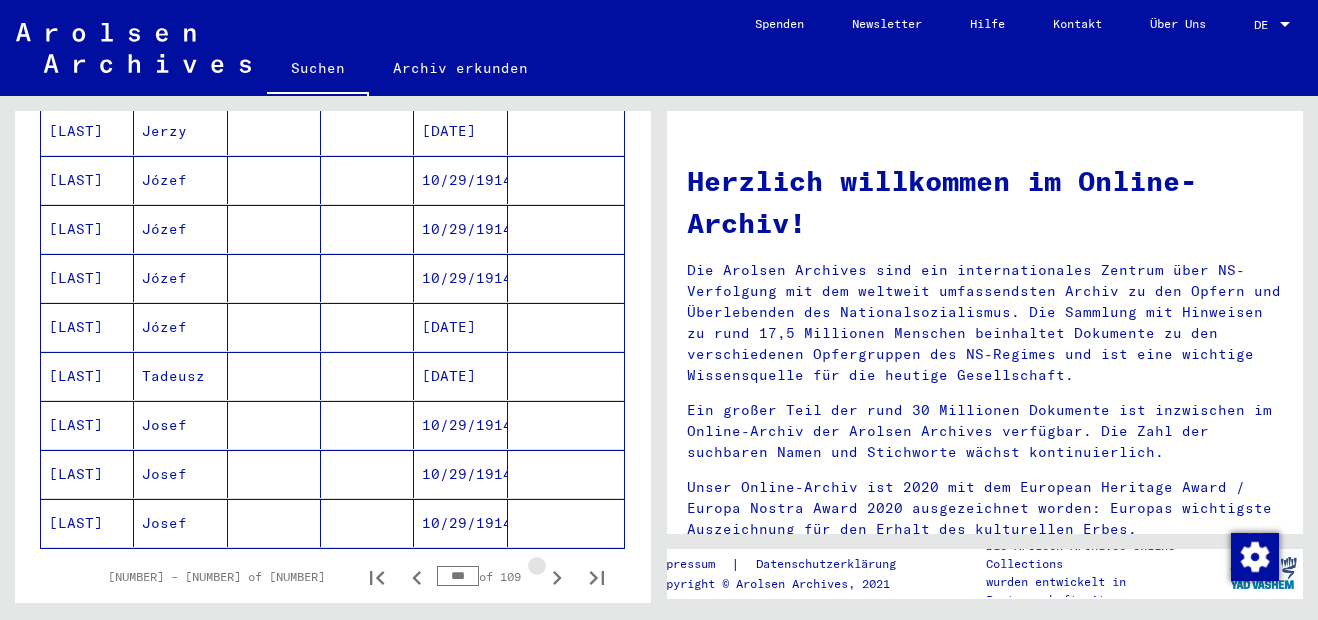 click 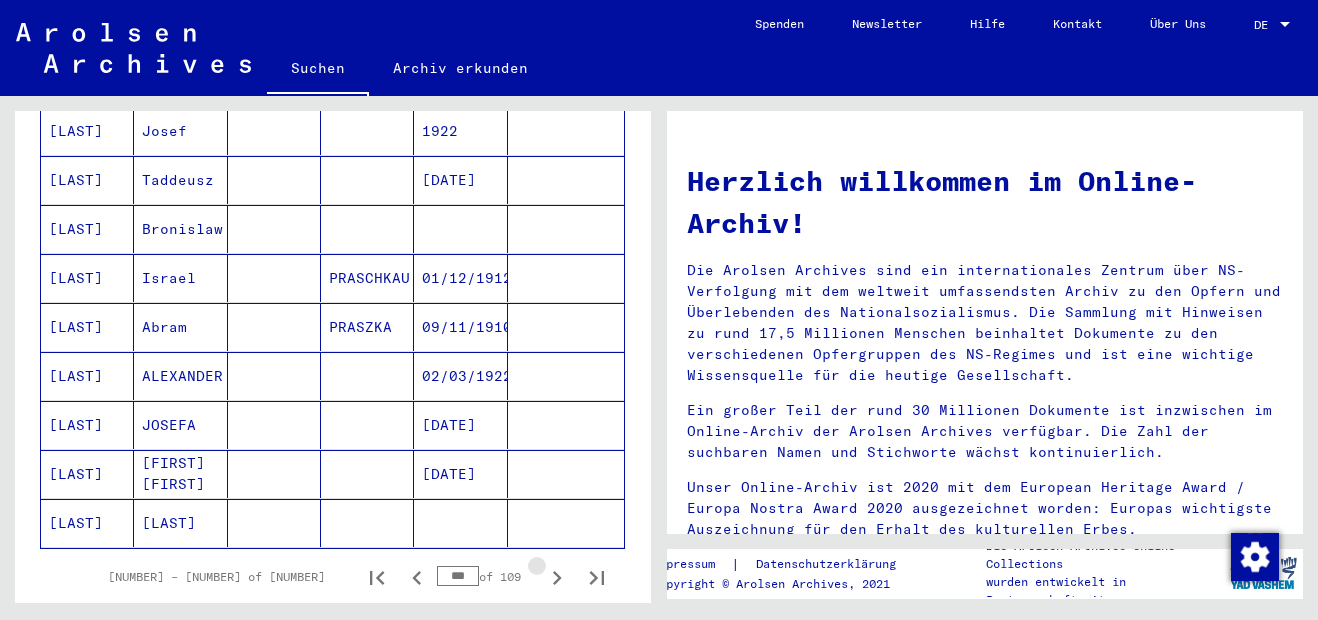 click 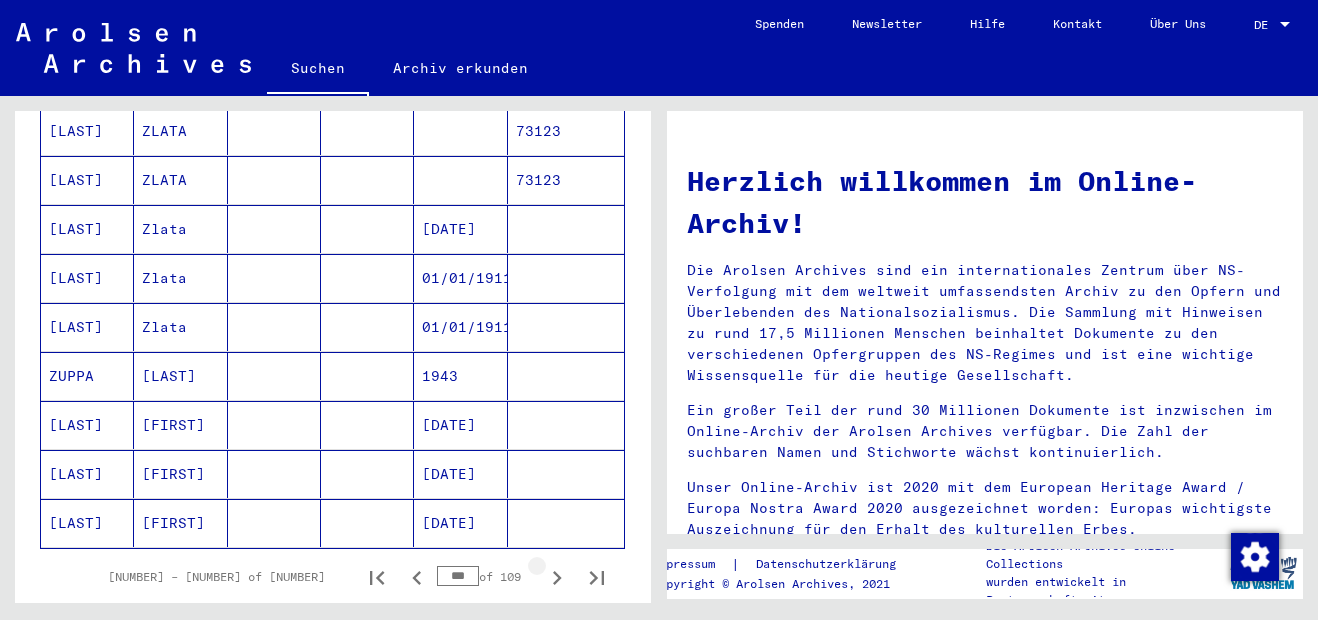 click 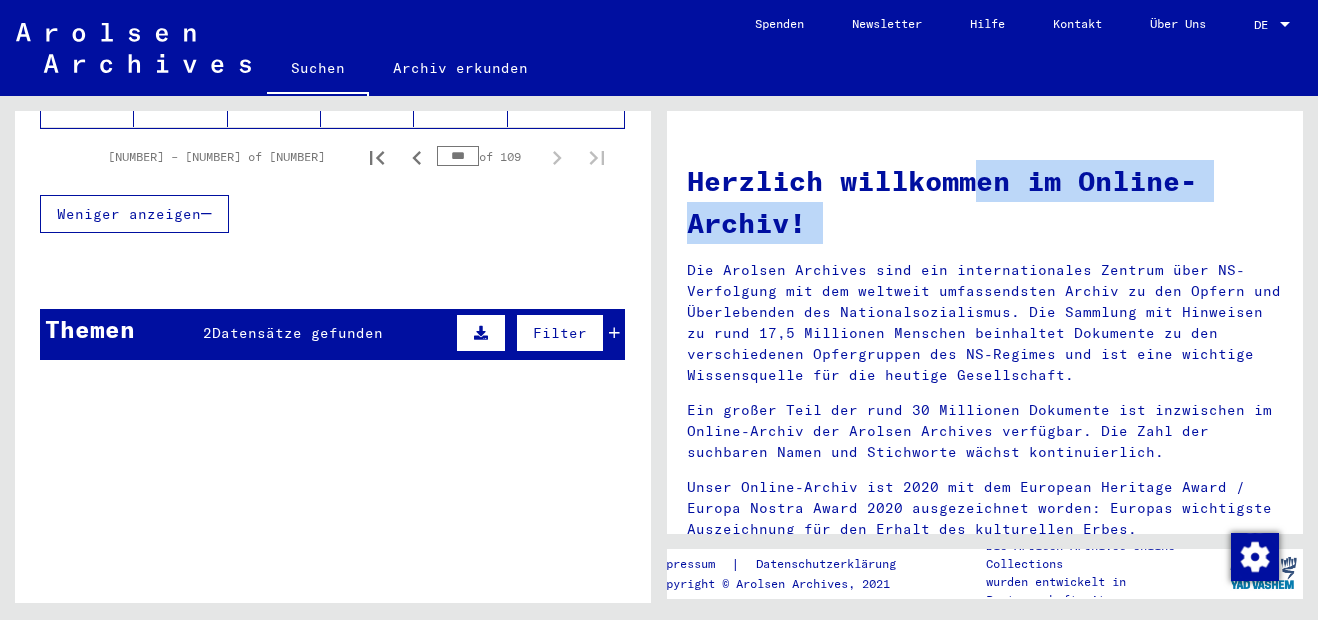 click on "Alle Ergebnisse anzeigen" at bounding box center (333, 610) 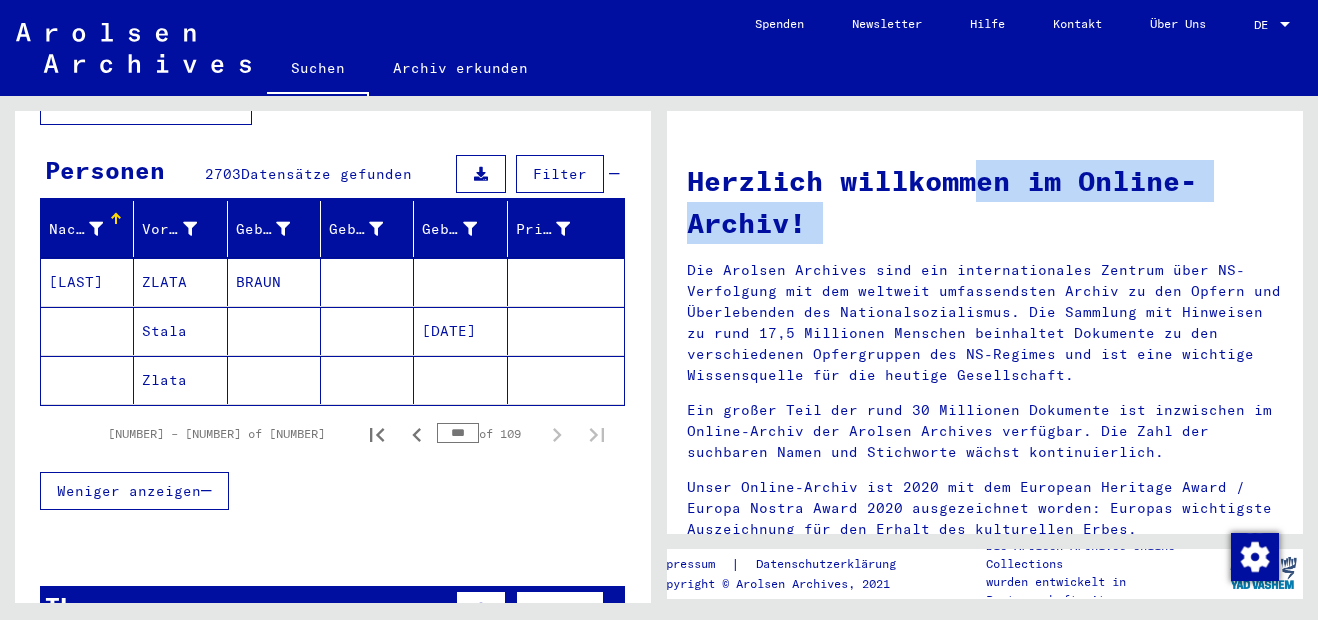 scroll, scrollTop: 0, scrollLeft: 0, axis: both 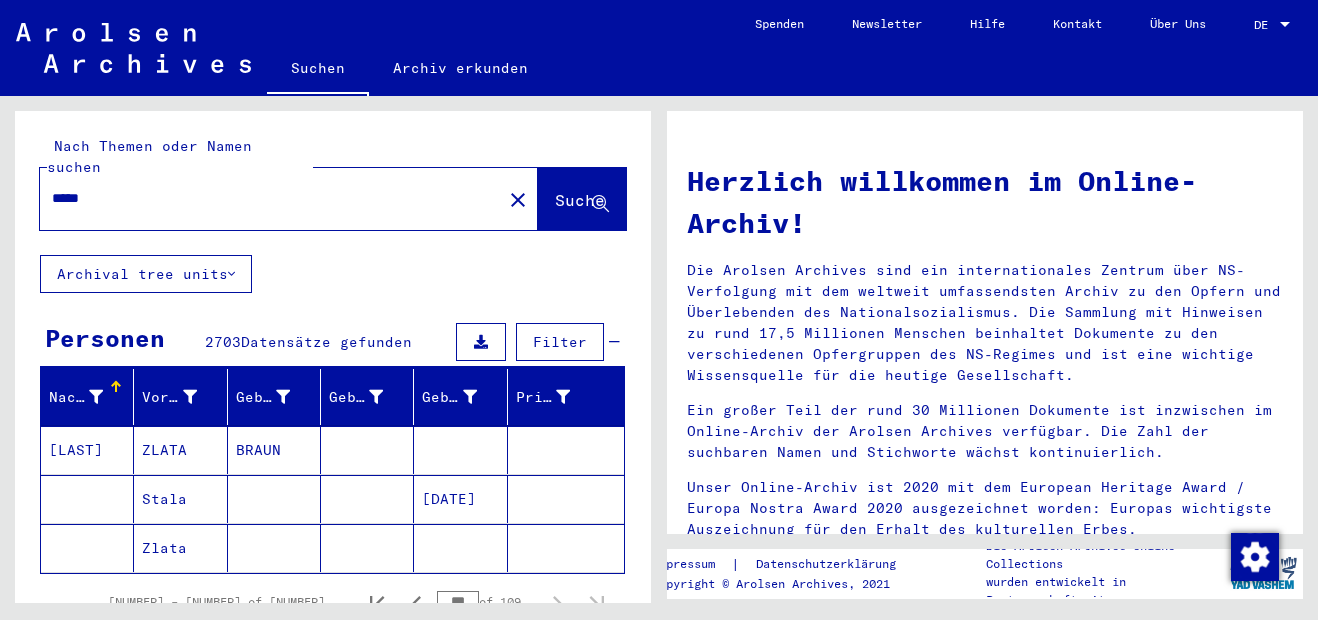 click on "*****" at bounding box center [265, 198] 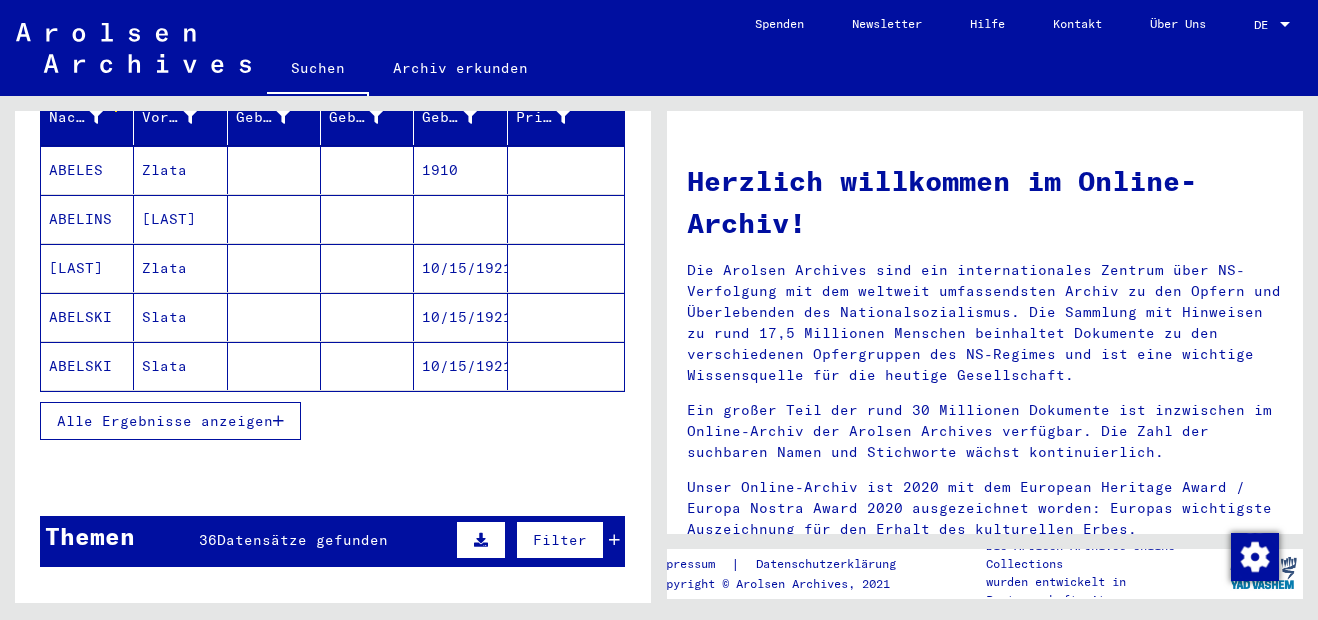 scroll, scrollTop: 300, scrollLeft: 0, axis: vertical 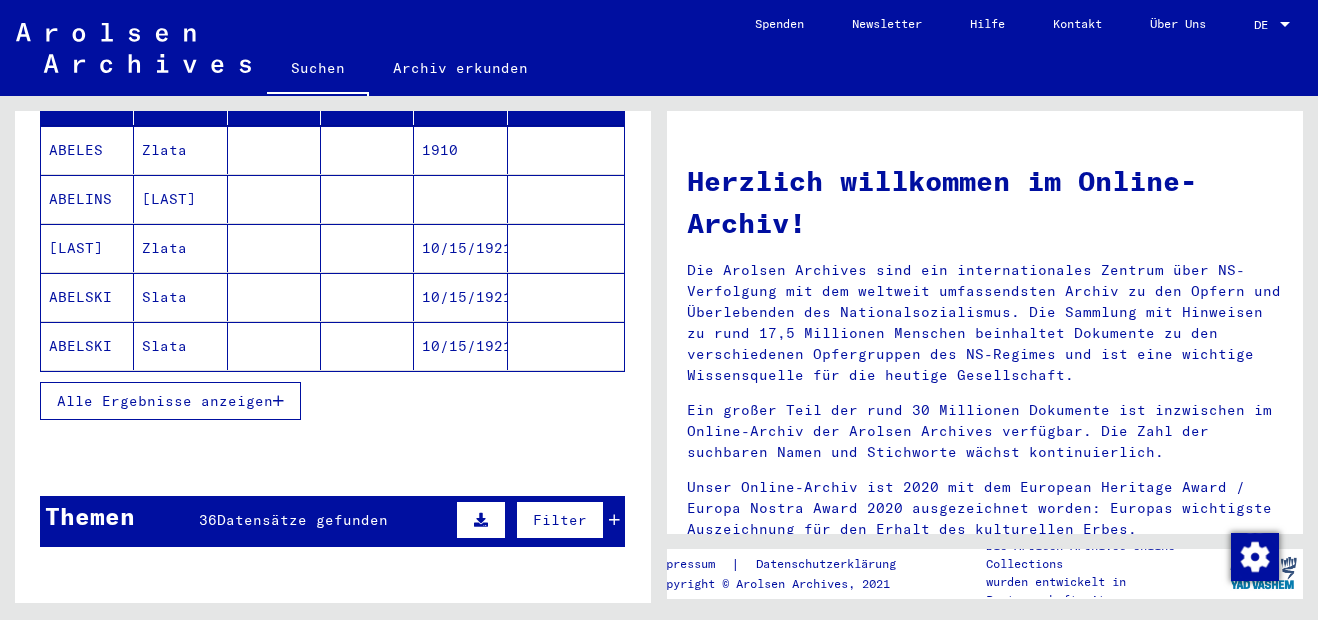click on "Alle Ergebnisse anzeigen" at bounding box center (165, 401) 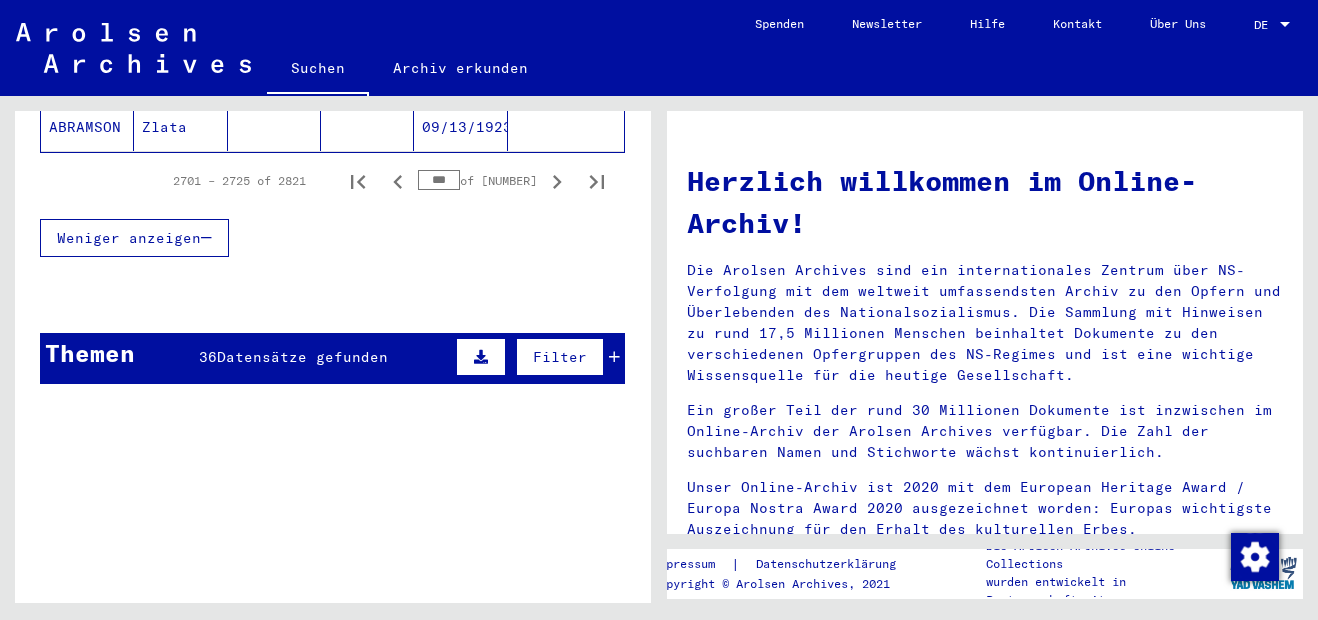 scroll, scrollTop: 1199, scrollLeft: 0, axis: vertical 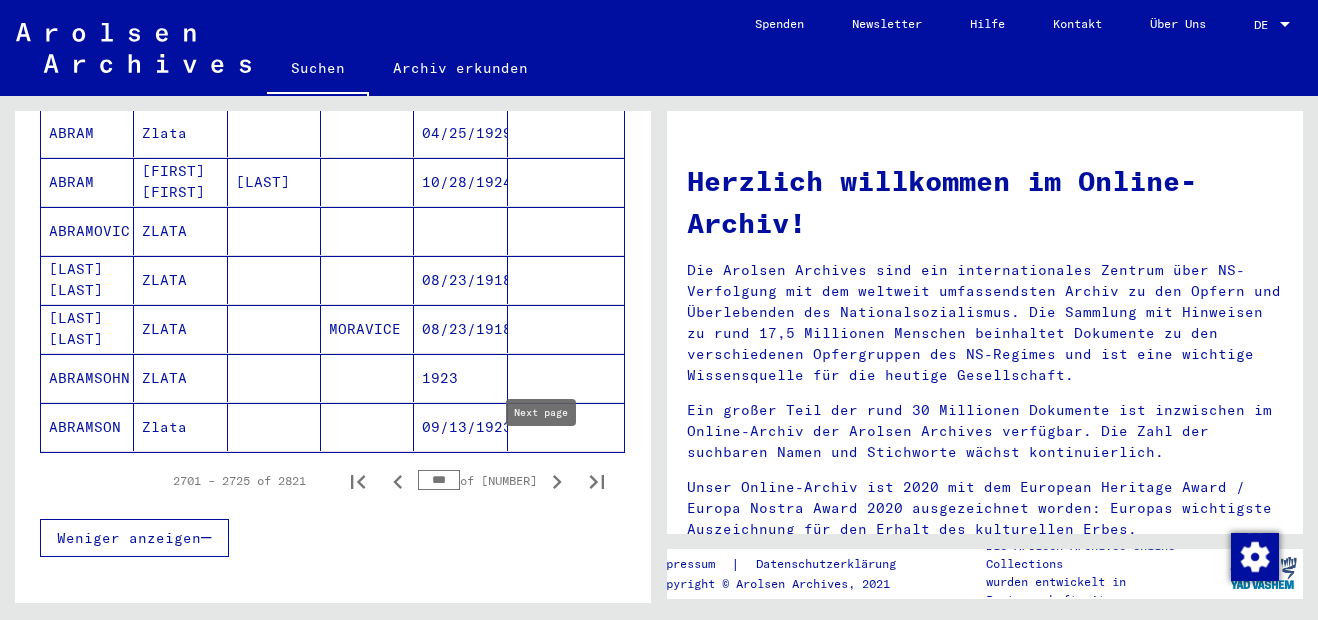 click 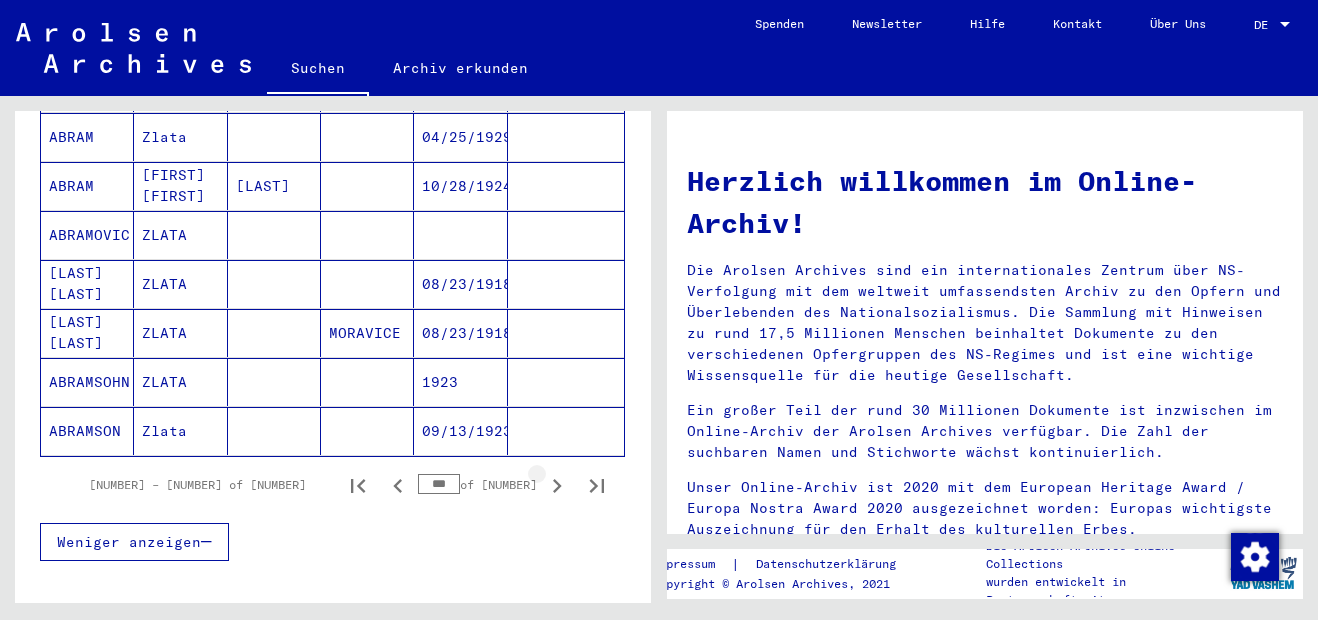 scroll, scrollTop: 1203, scrollLeft: 0, axis: vertical 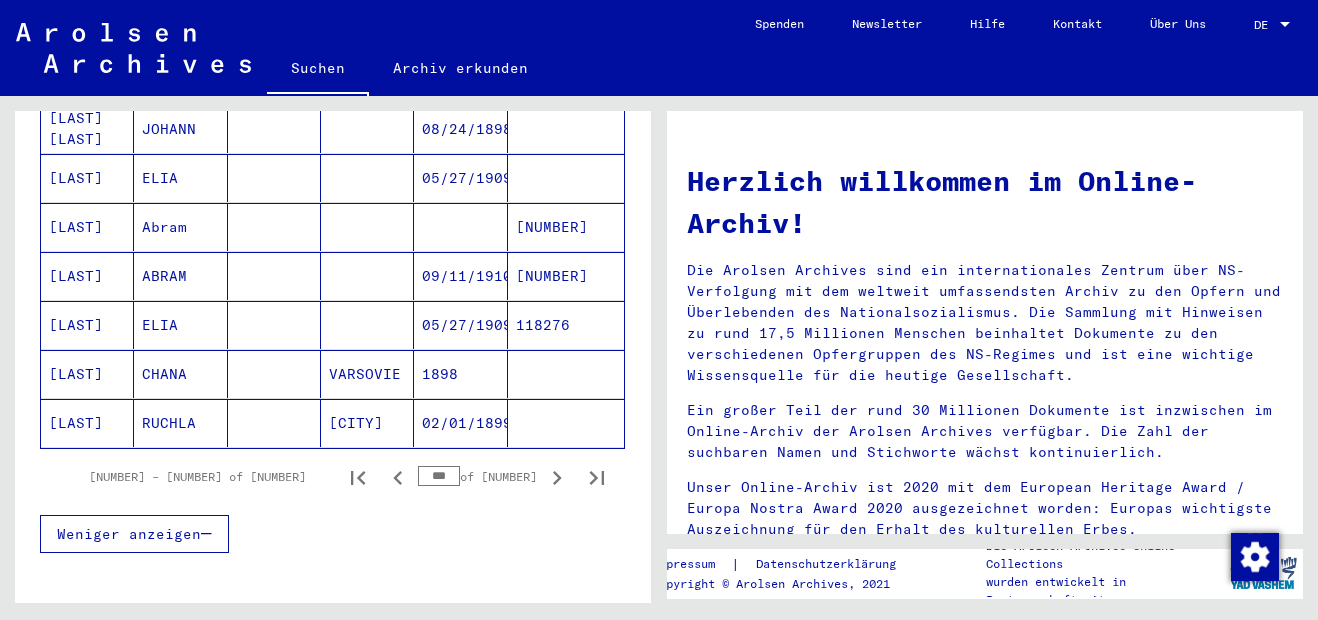 click 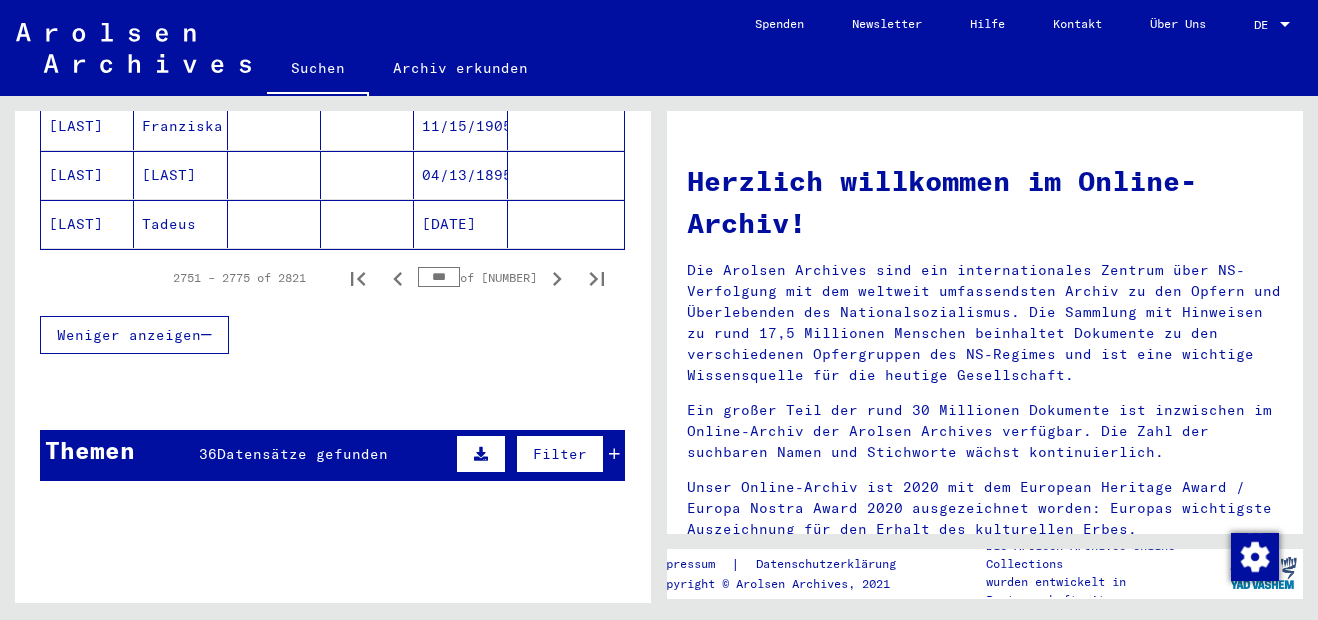 scroll, scrollTop: 1500, scrollLeft: 0, axis: vertical 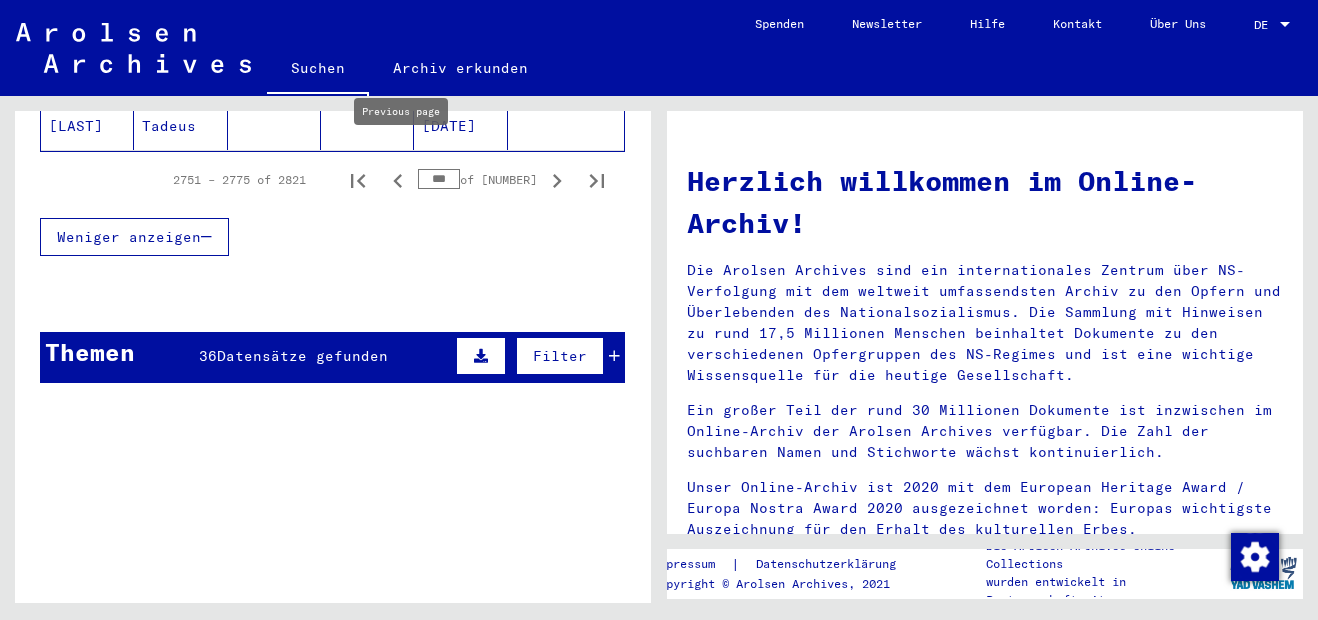 click 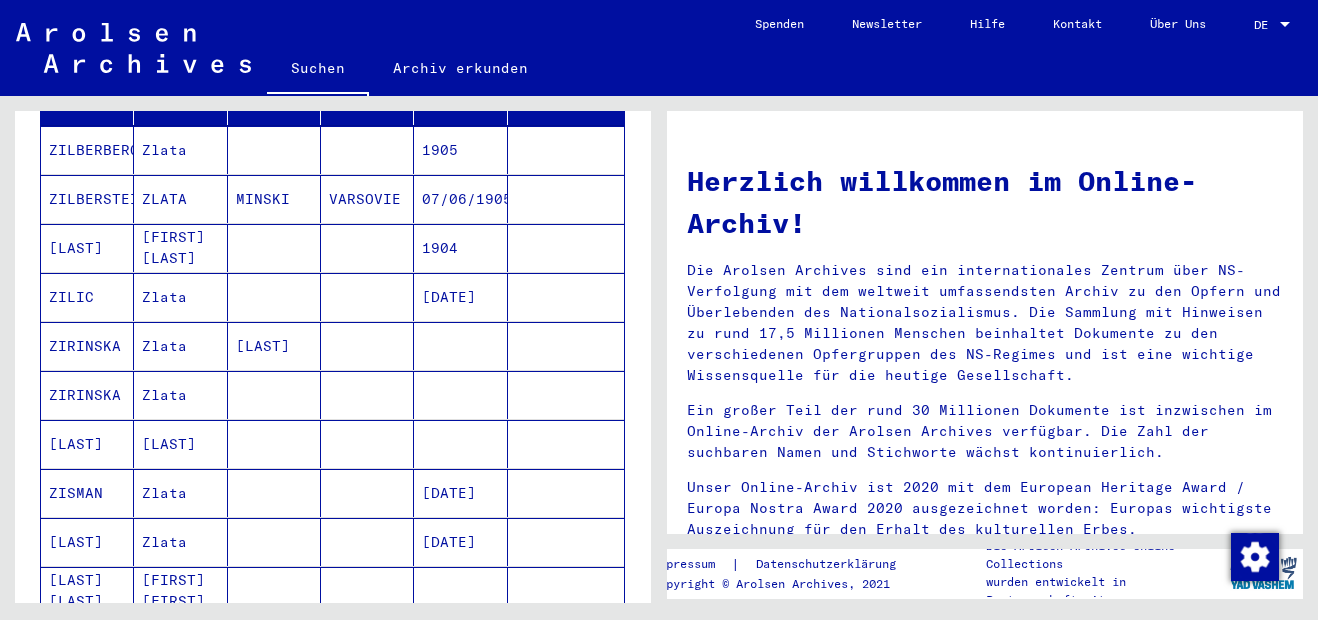 scroll, scrollTop: 600, scrollLeft: 0, axis: vertical 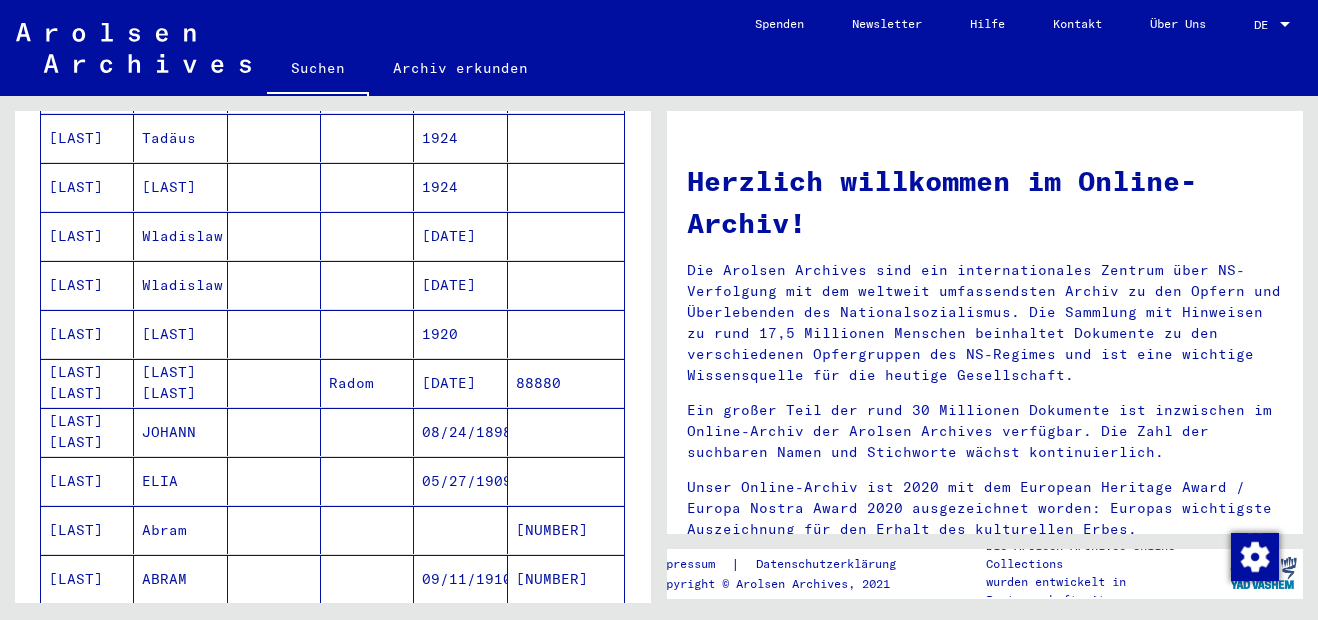 click on "[LAST]" at bounding box center (87, 530) 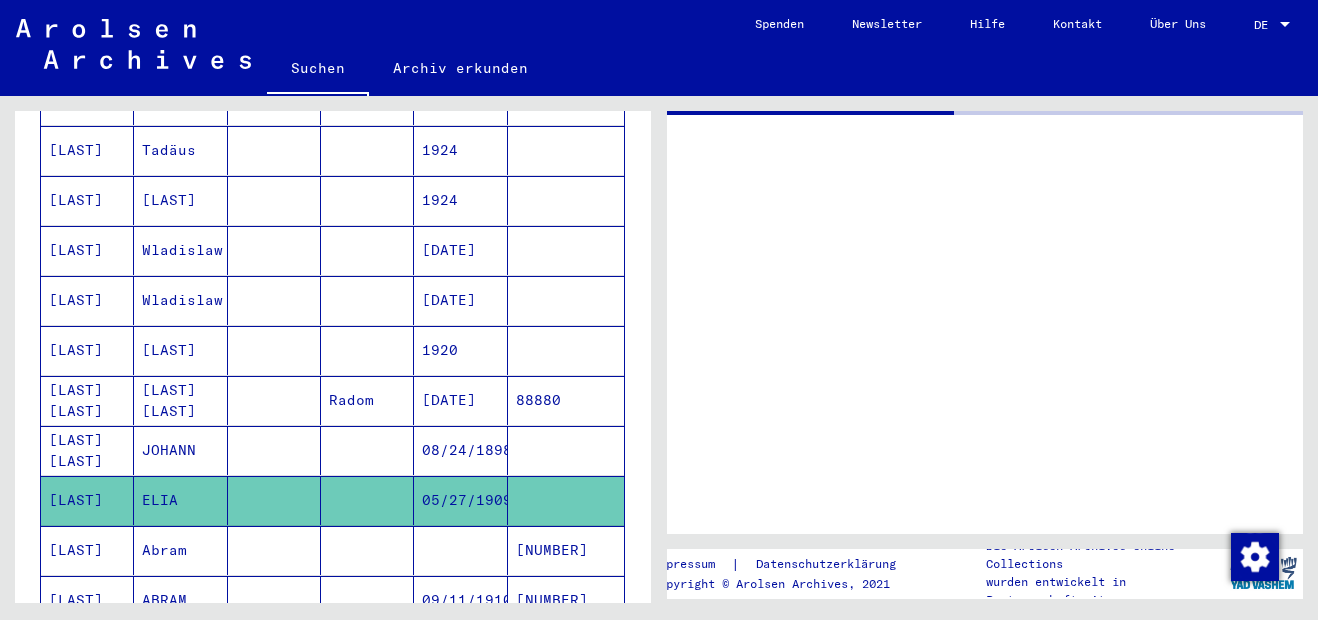 scroll, scrollTop: 912, scrollLeft: 0, axis: vertical 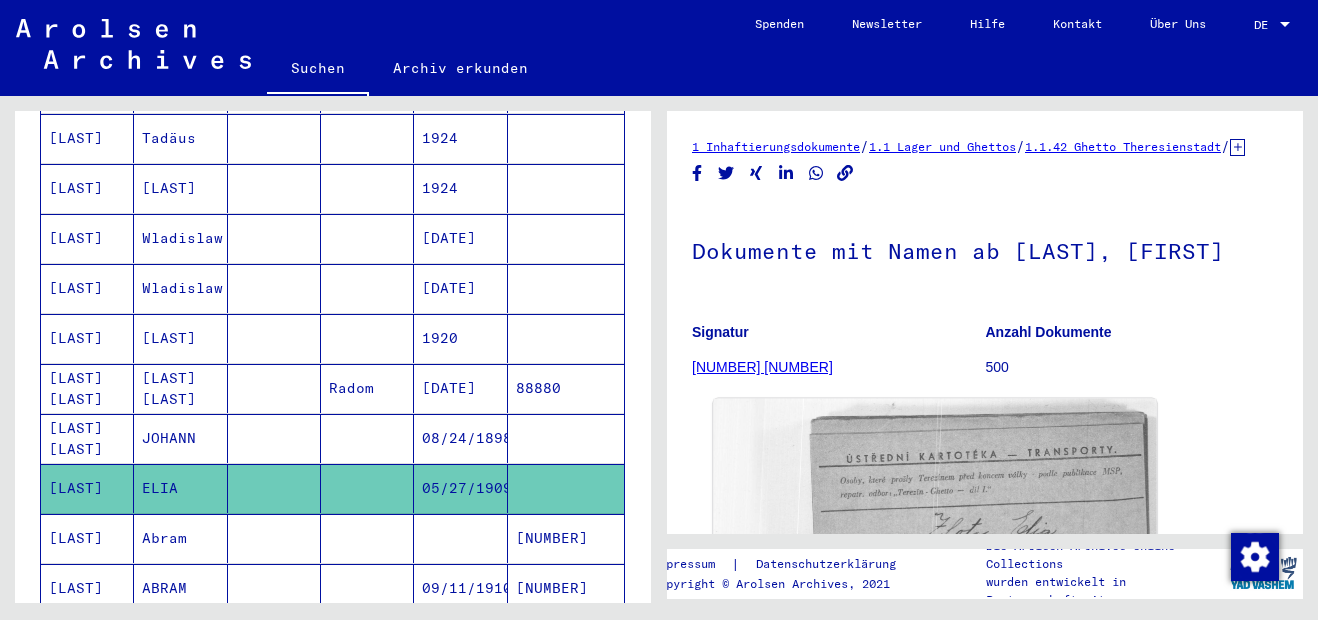 click 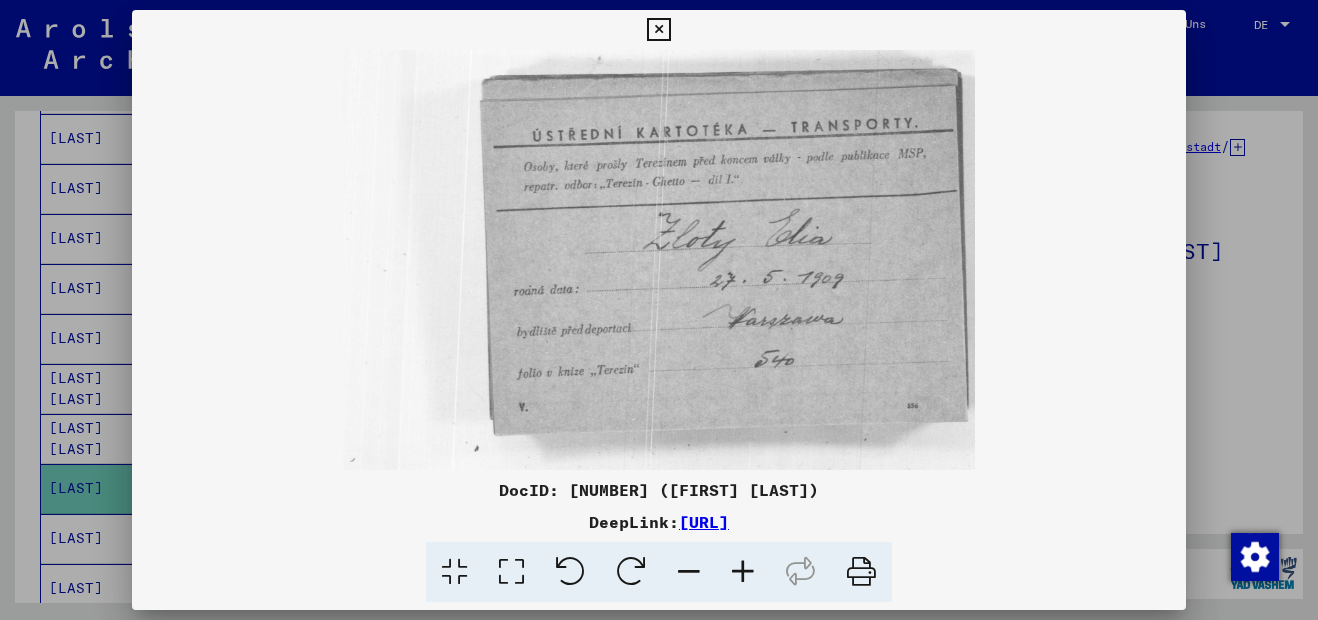 click at bounding box center [743, 572] 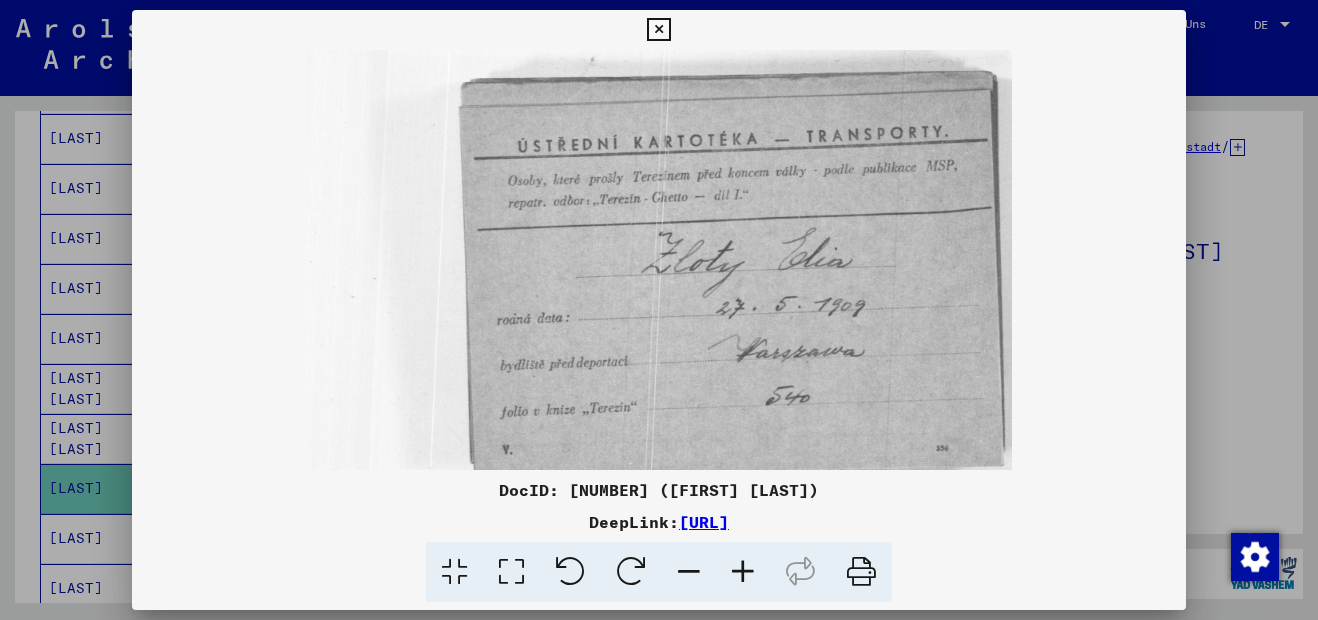 click at bounding box center [743, 572] 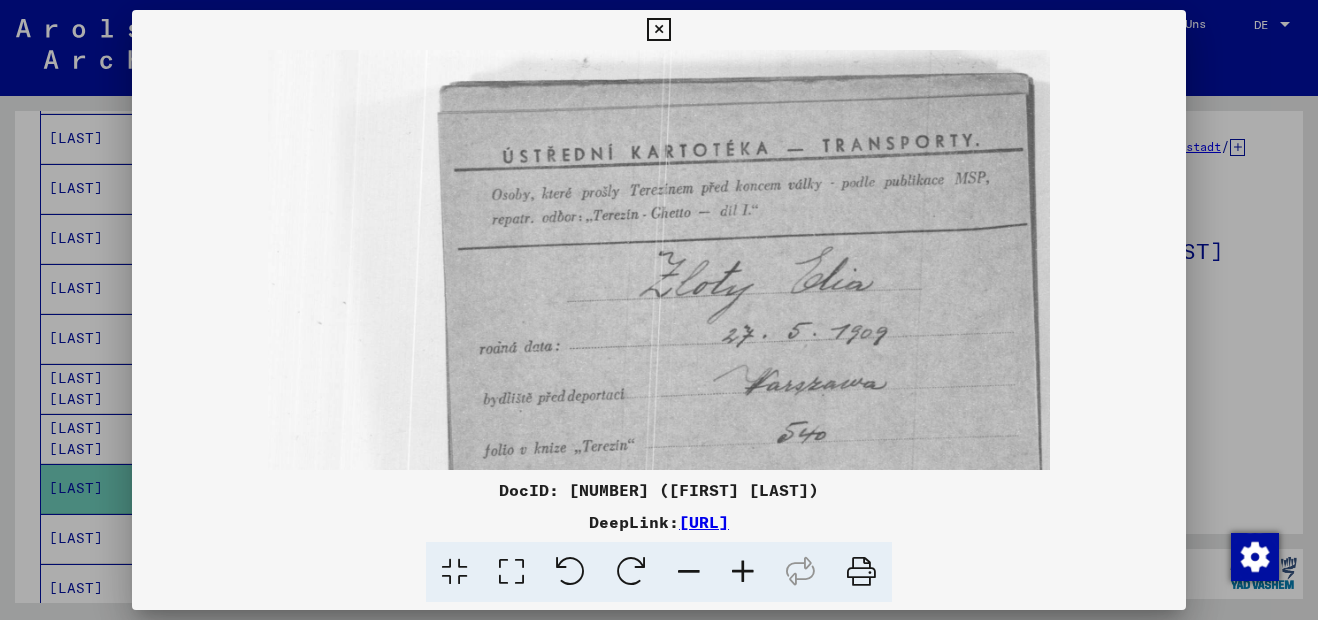click at bounding box center (743, 572) 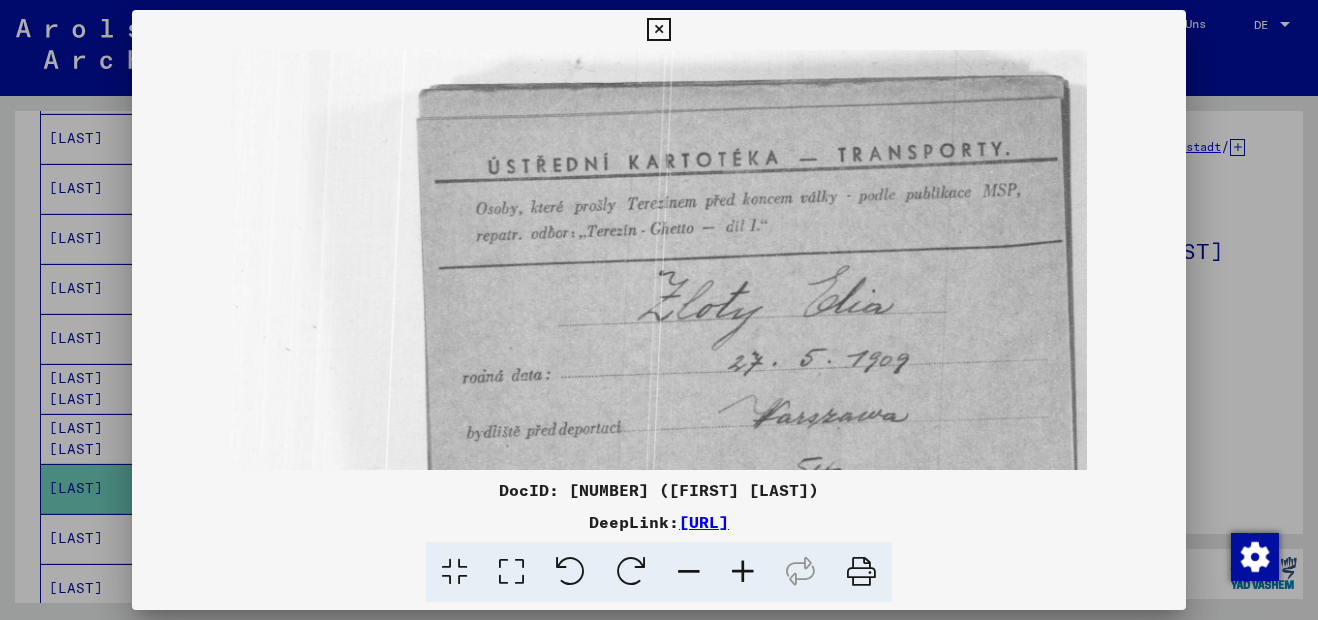 click at bounding box center (743, 572) 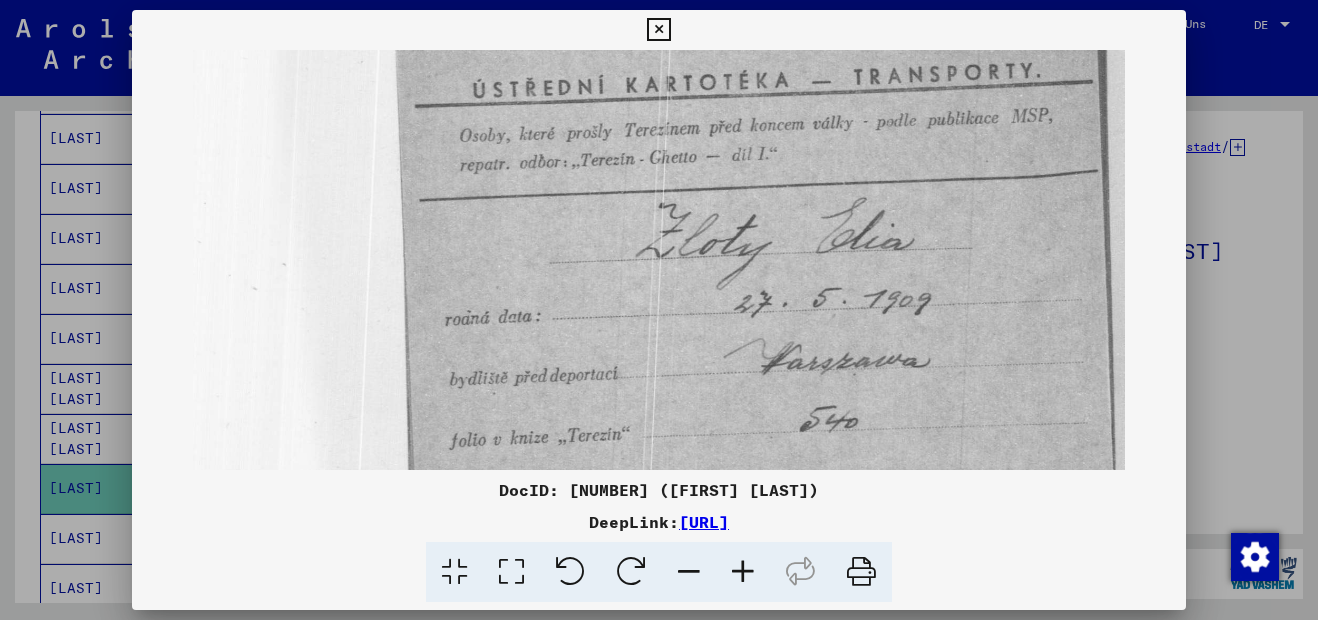 scroll, scrollTop: 151, scrollLeft: 0, axis: vertical 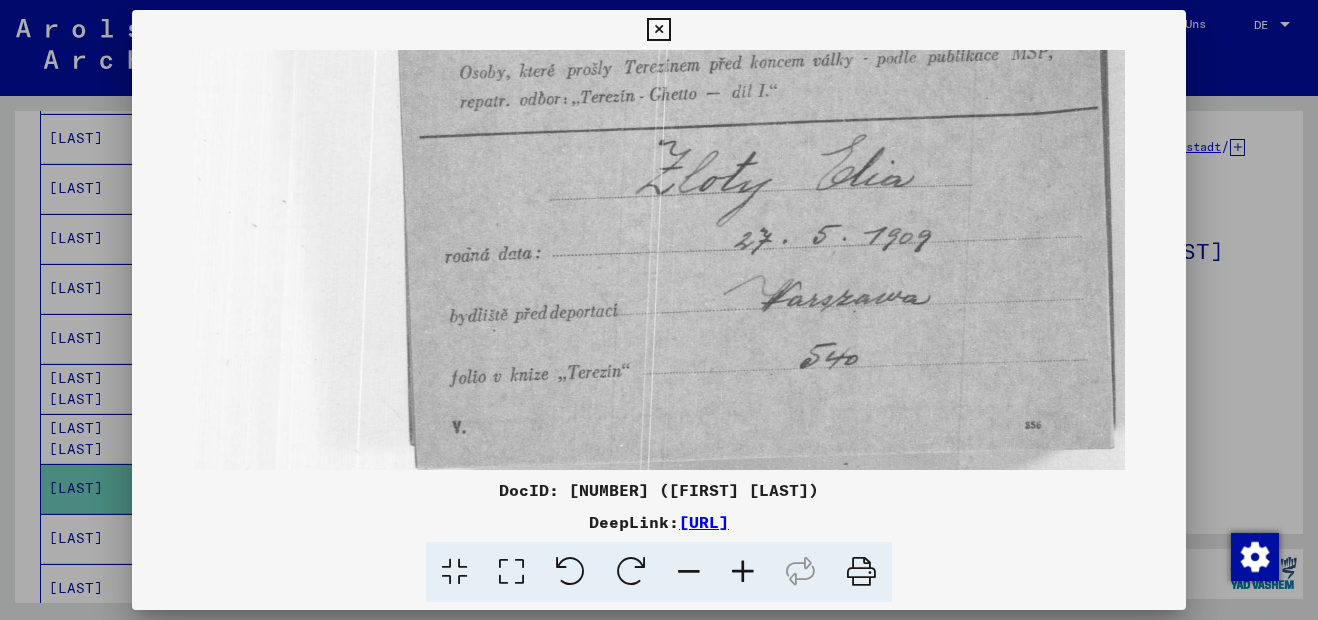 drag, startPoint x: 705, startPoint y: 426, endPoint x: 655, endPoint y: 275, distance: 159.06288 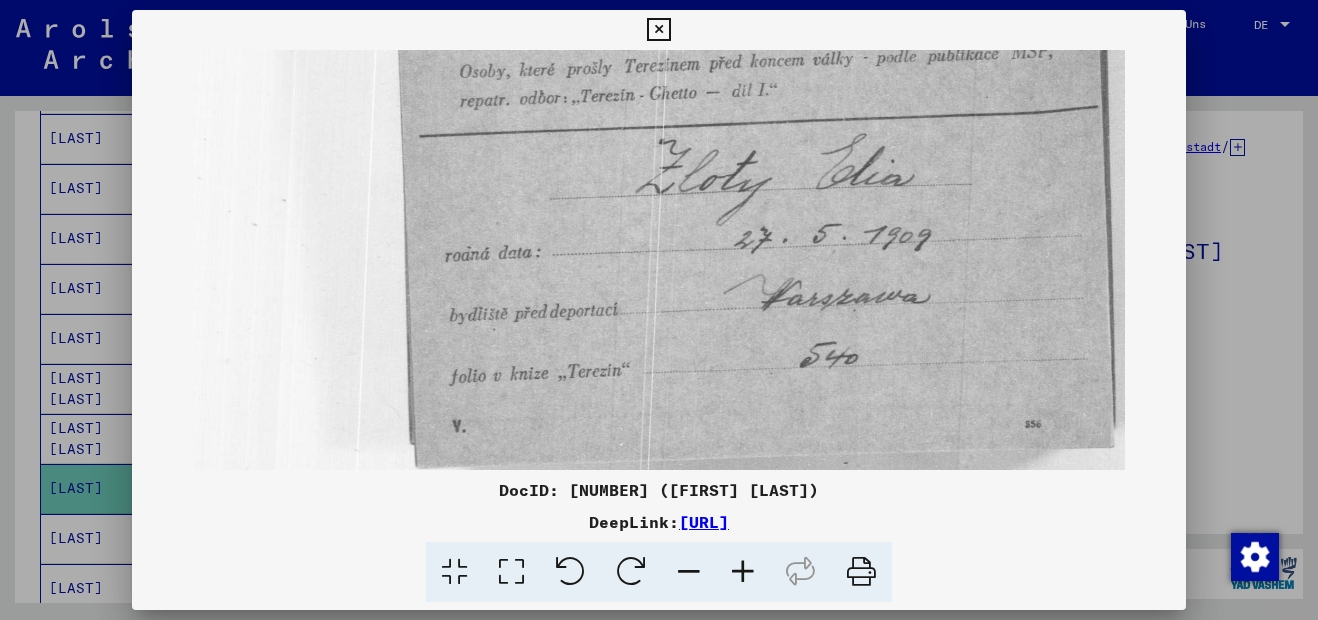 click at bounding box center [658, 30] 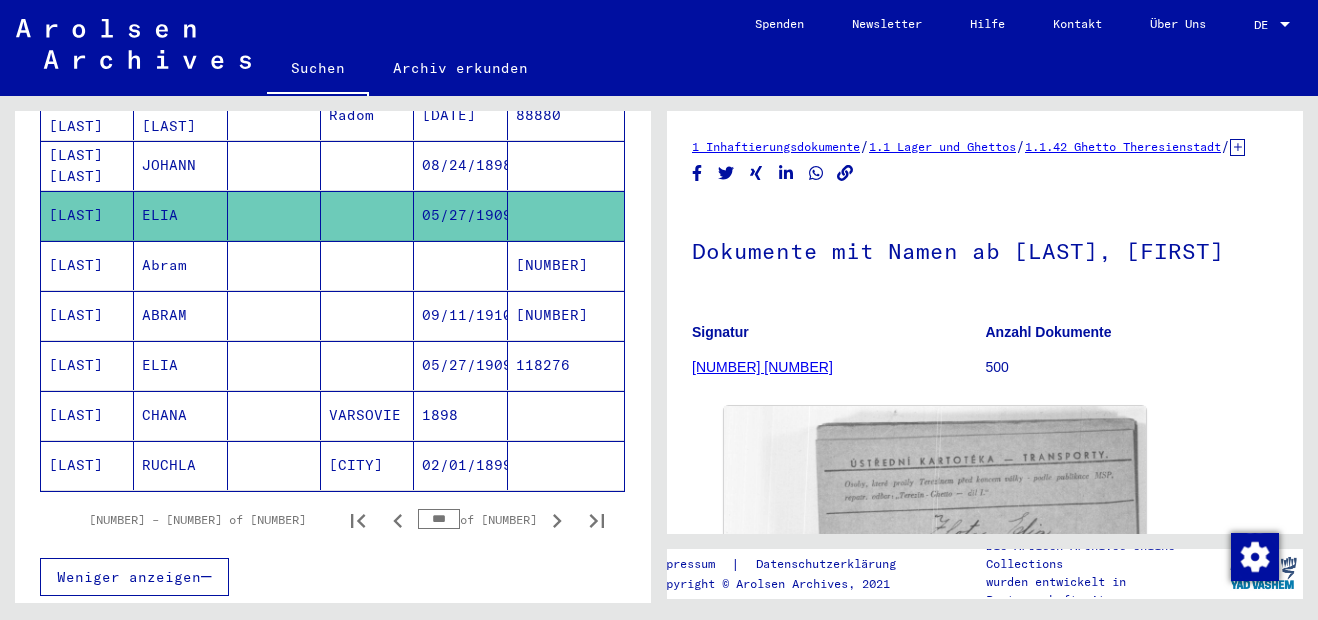 scroll, scrollTop: 1212, scrollLeft: 0, axis: vertical 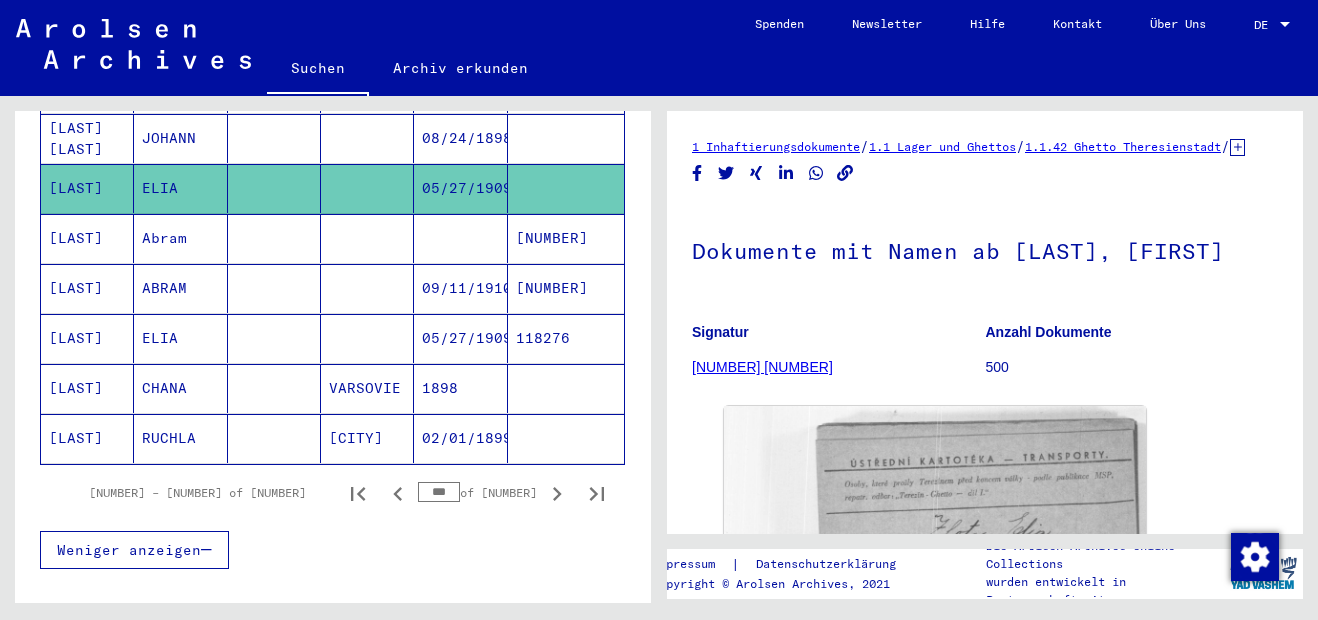 click on "[LAST]" at bounding box center (87, 388) 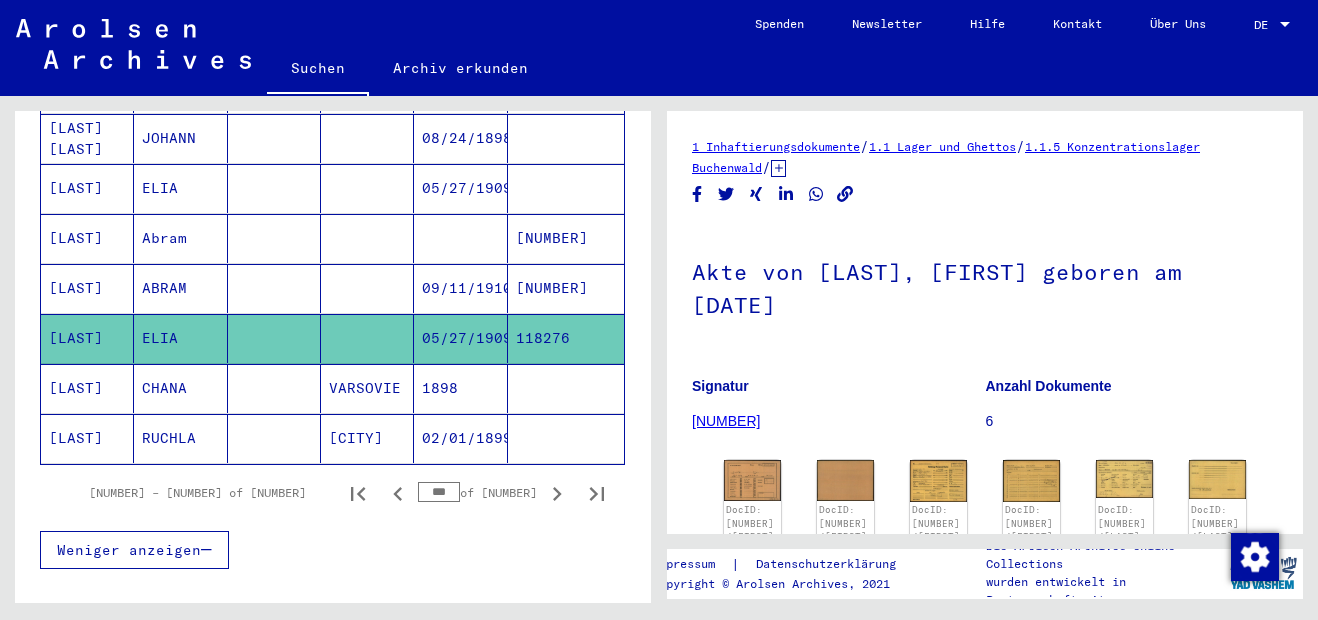 scroll, scrollTop: 0, scrollLeft: 0, axis: both 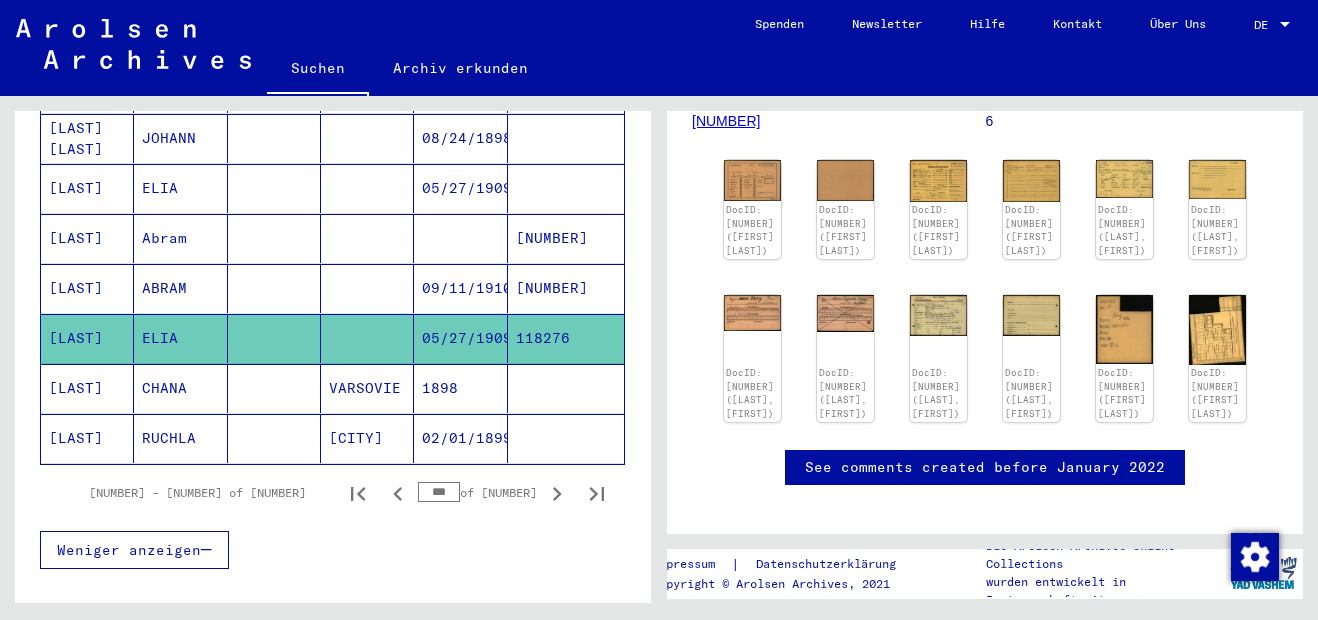 click 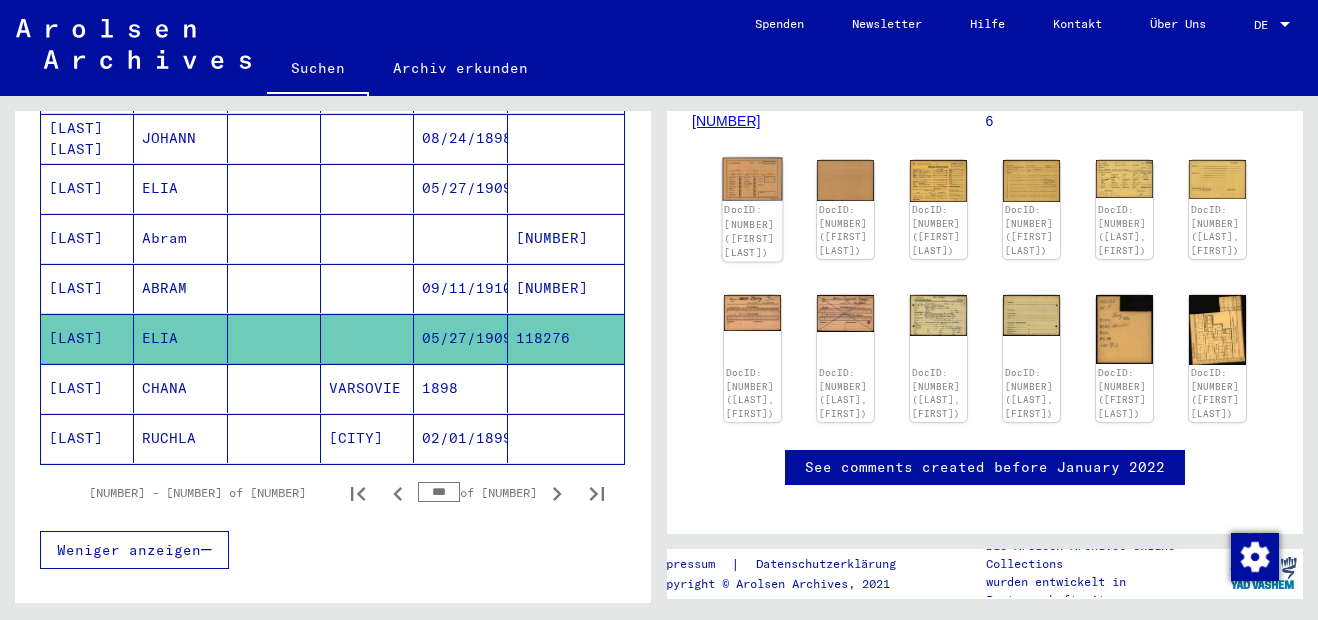 click 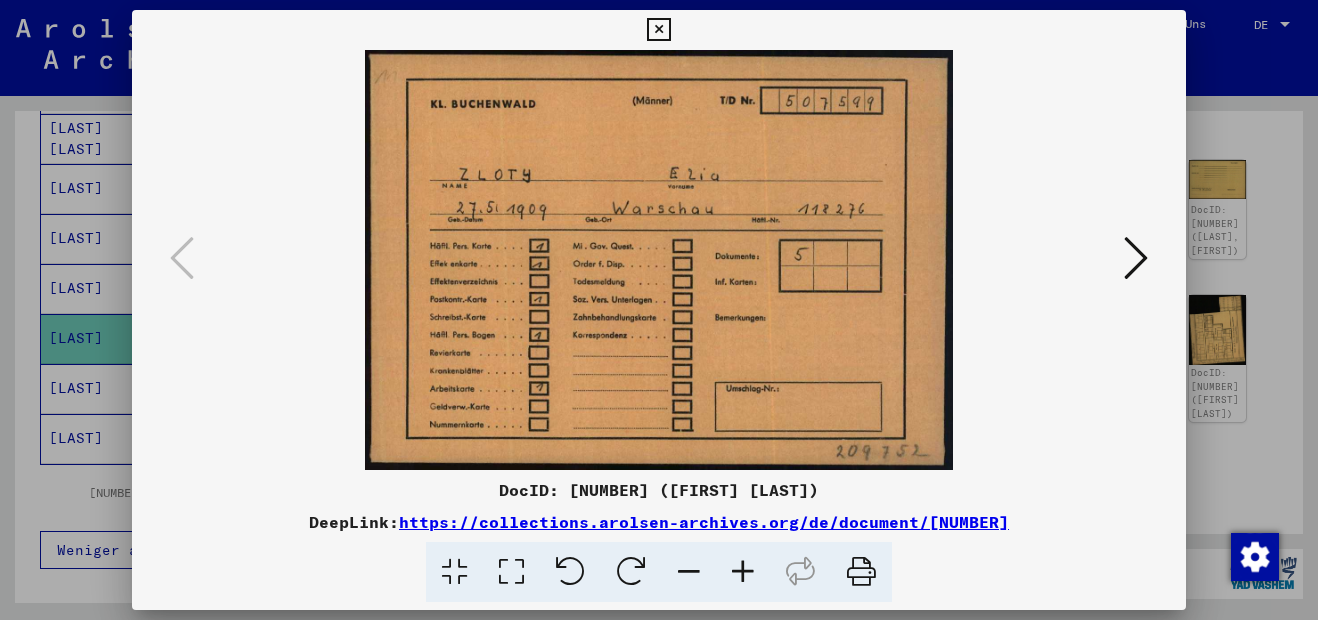 click on "https://collections.arolsen-archives.org/de/document/[NUMBER]" at bounding box center (704, 522) 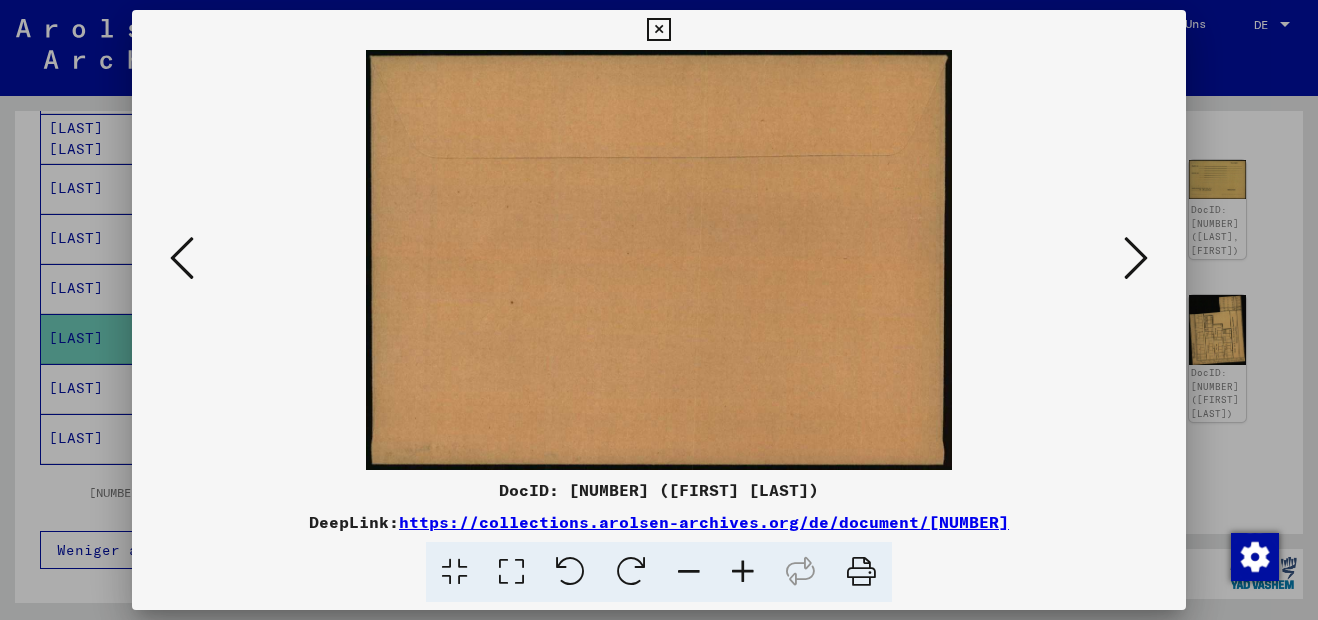 click at bounding box center (1136, 258) 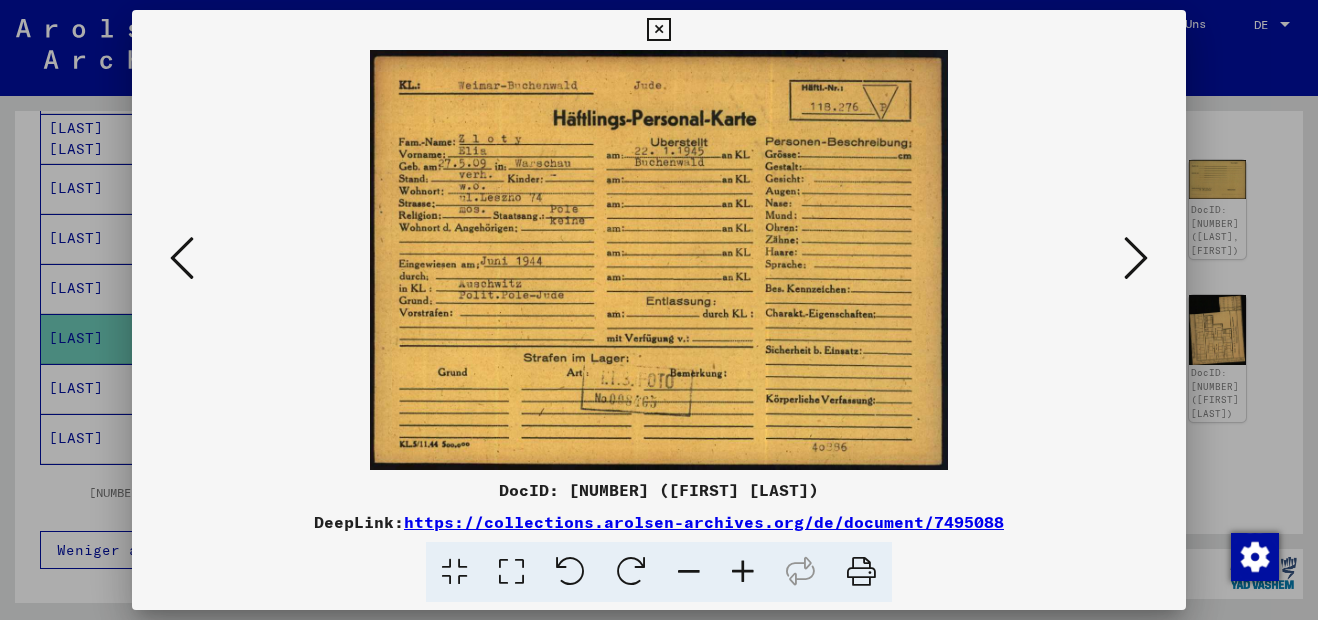 click at bounding box center (743, 572) 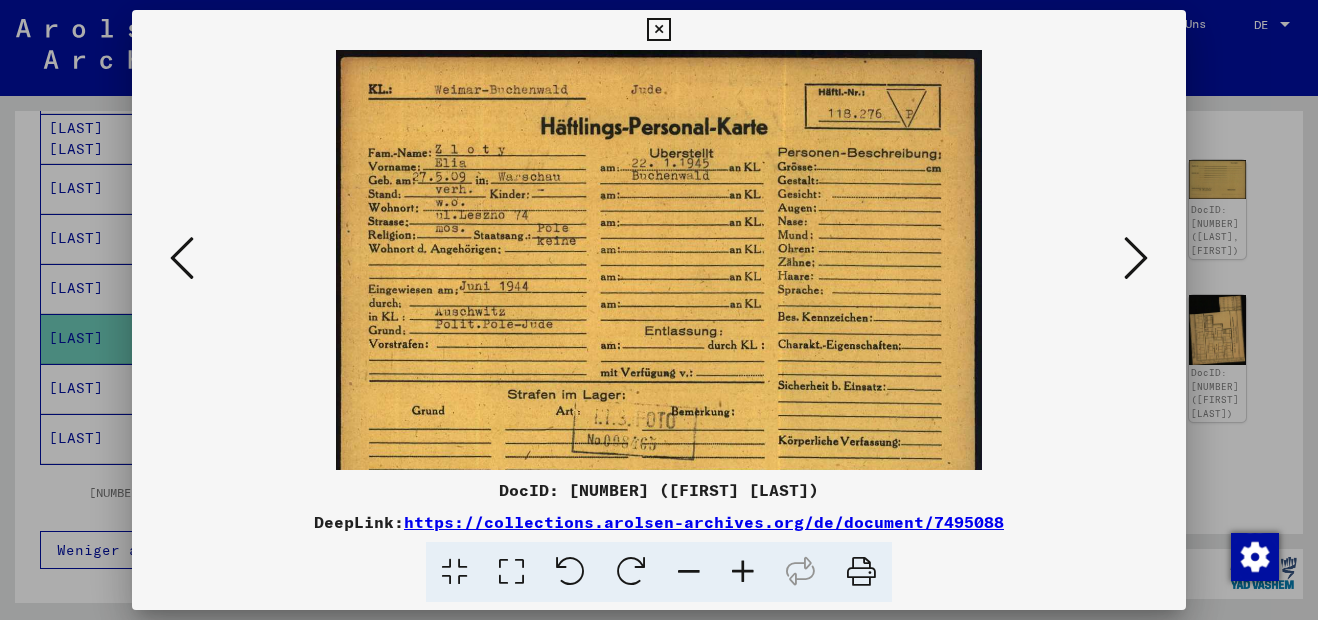 click at bounding box center [743, 572] 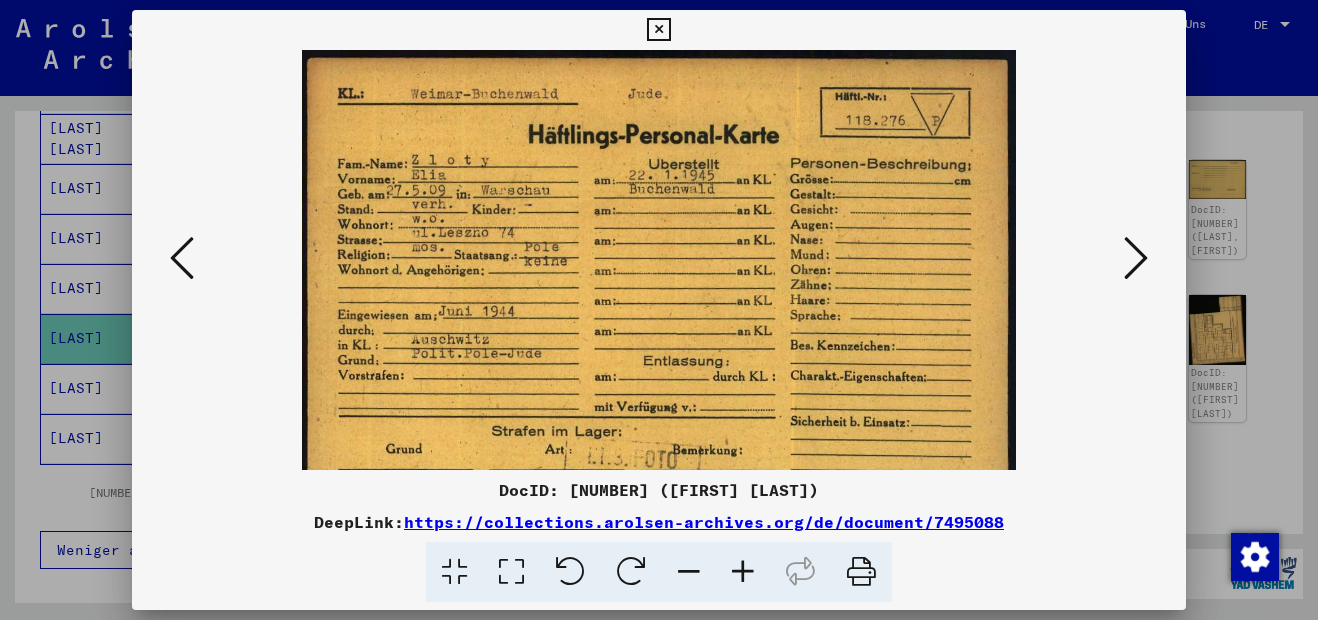 click at bounding box center [743, 572] 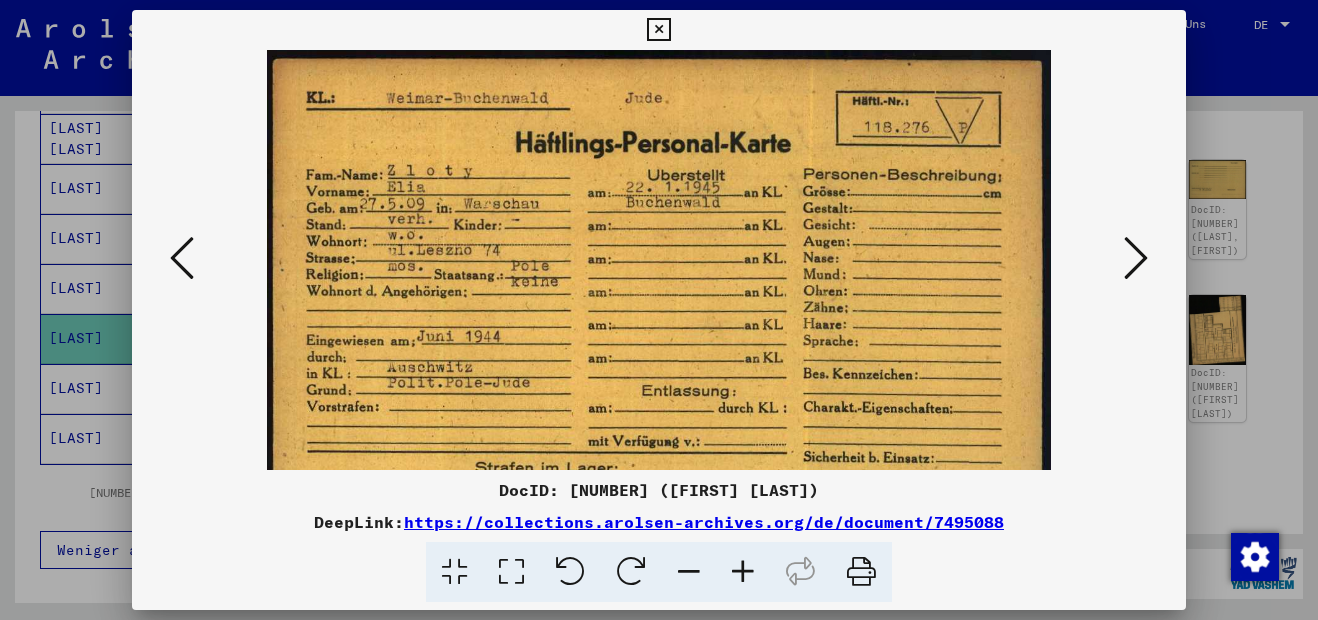 click at bounding box center [743, 572] 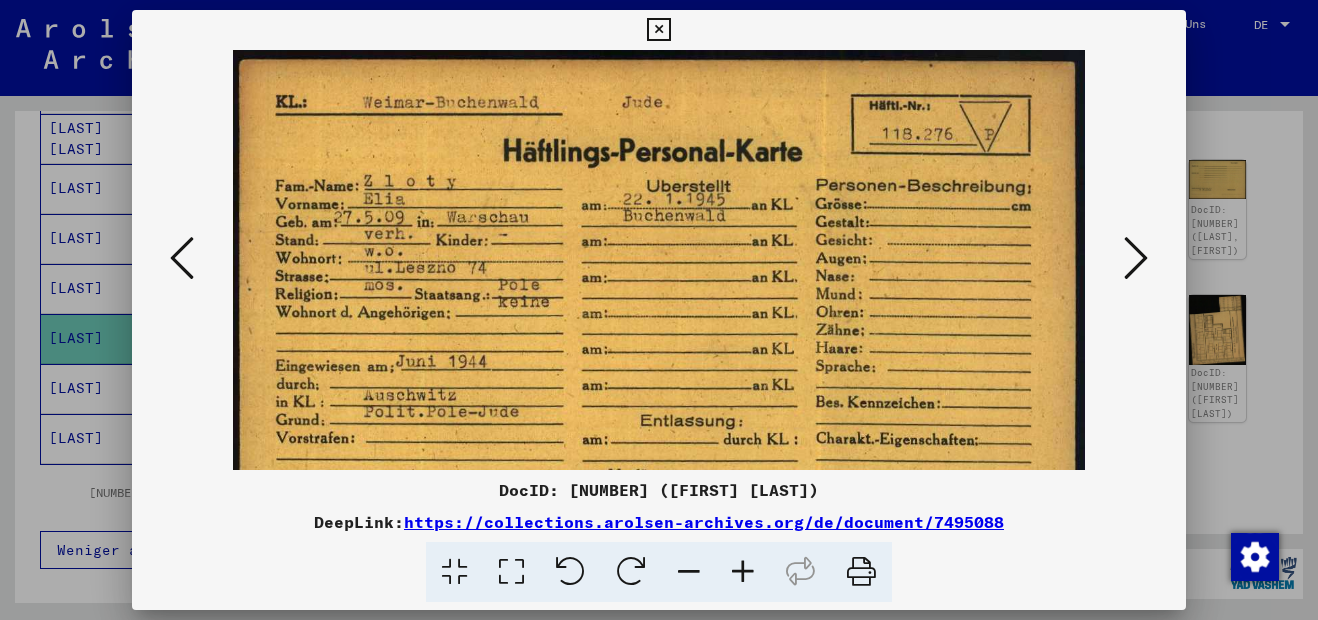 click at bounding box center (659, 260) 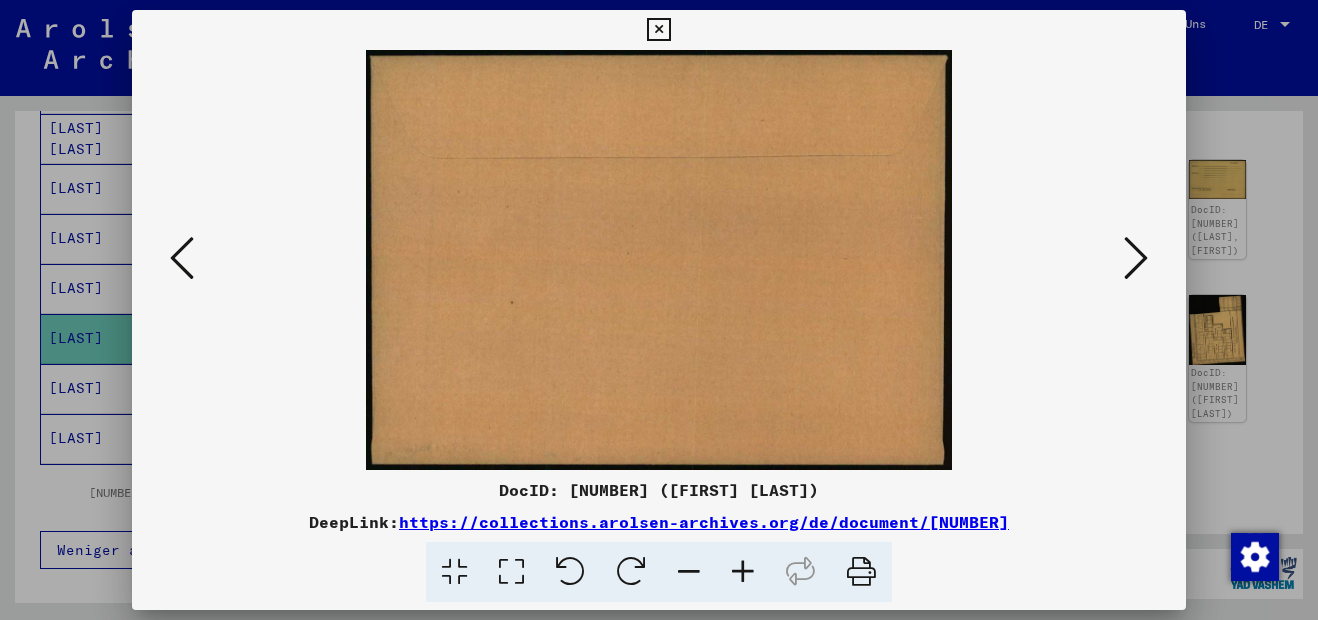 click at bounding box center (182, 258) 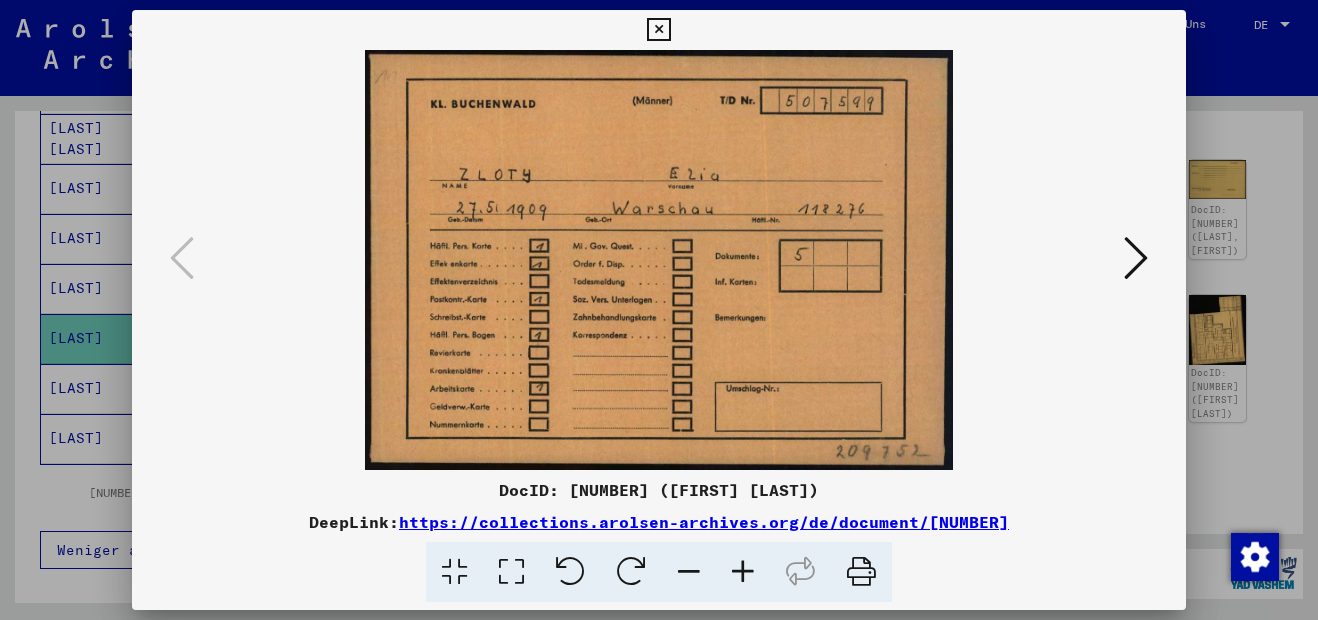 click at bounding box center [1136, 258] 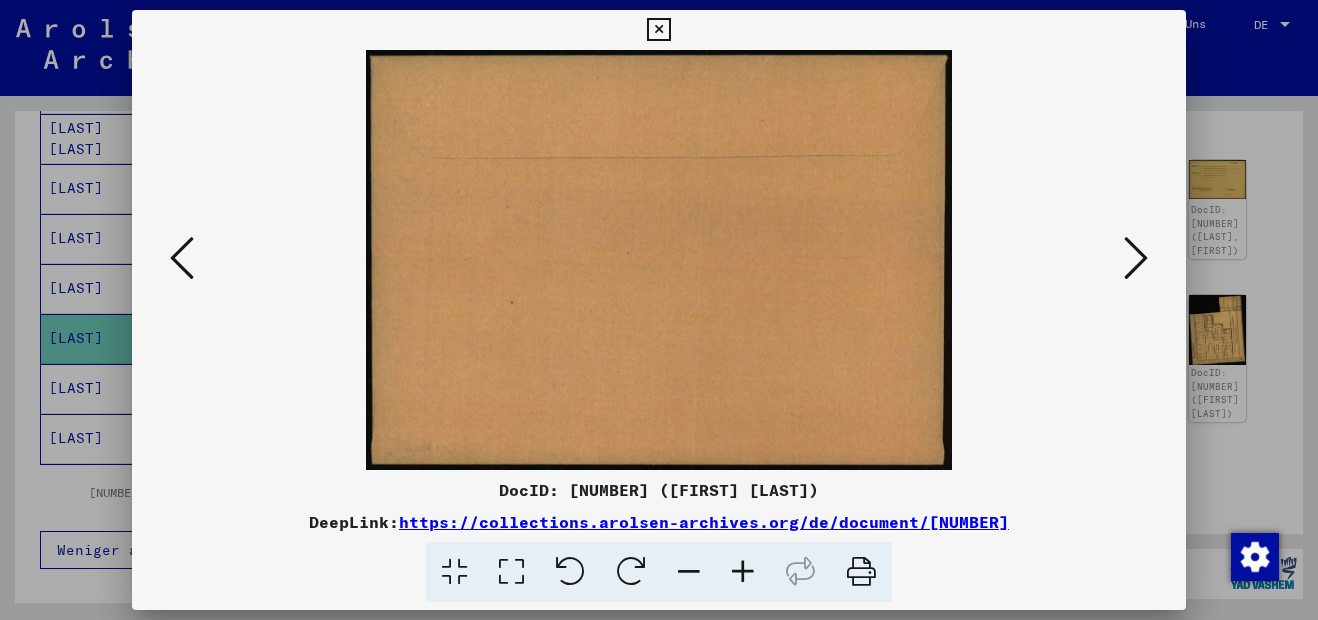 click at bounding box center [1136, 258] 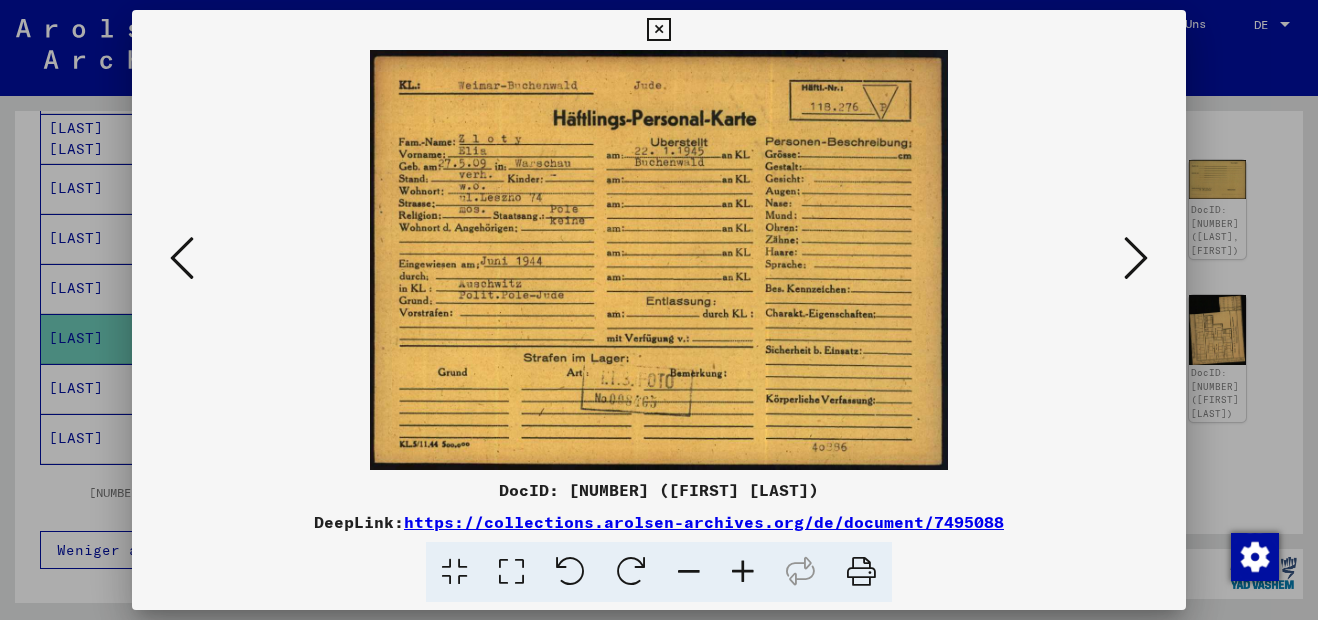 click at bounding box center (1136, 258) 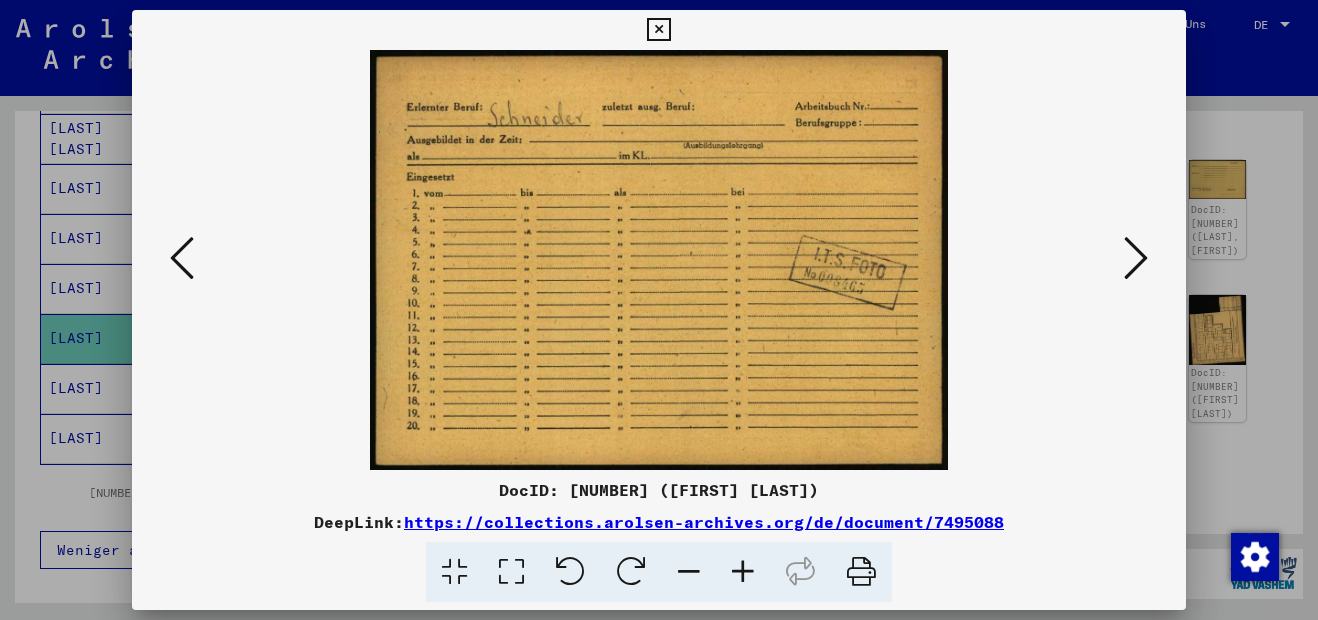 click at bounding box center [1136, 258] 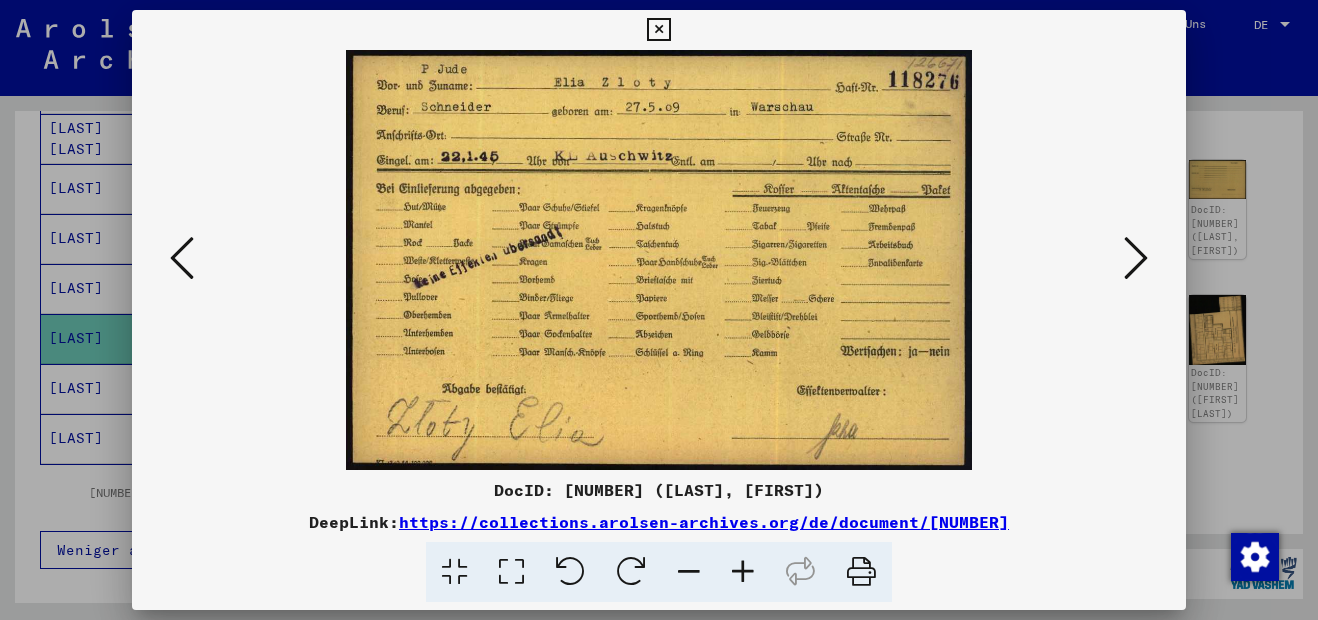 click at bounding box center [1136, 258] 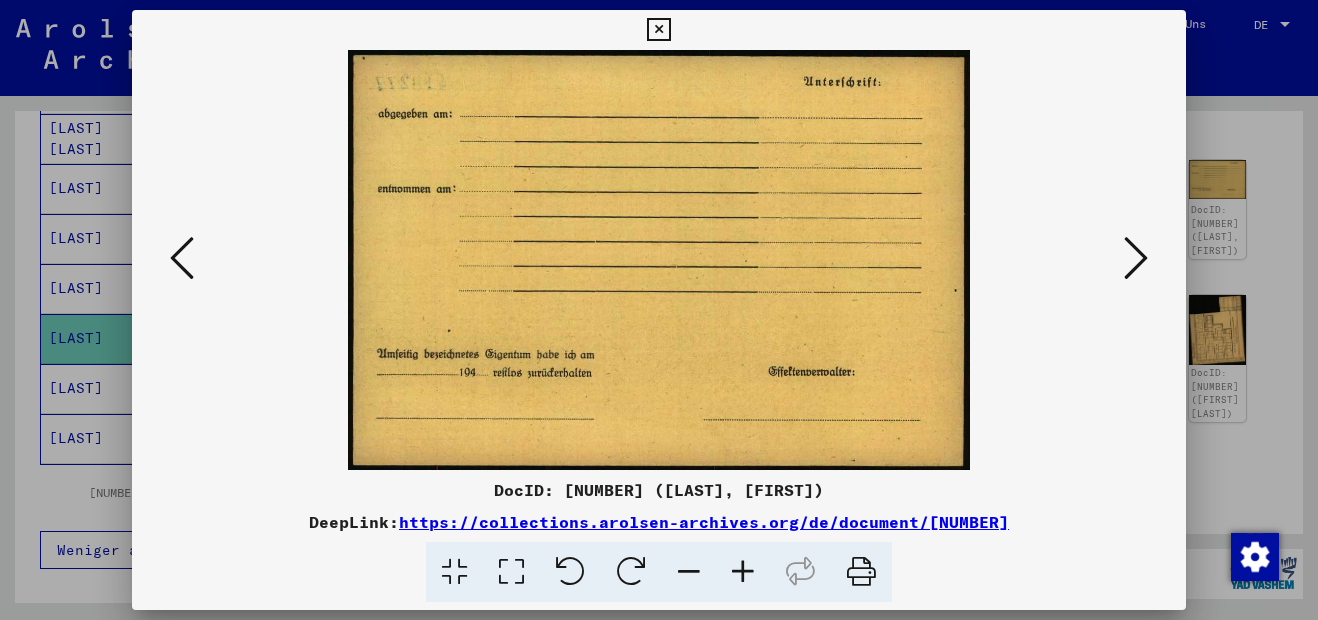 click at bounding box center [1136, 258] 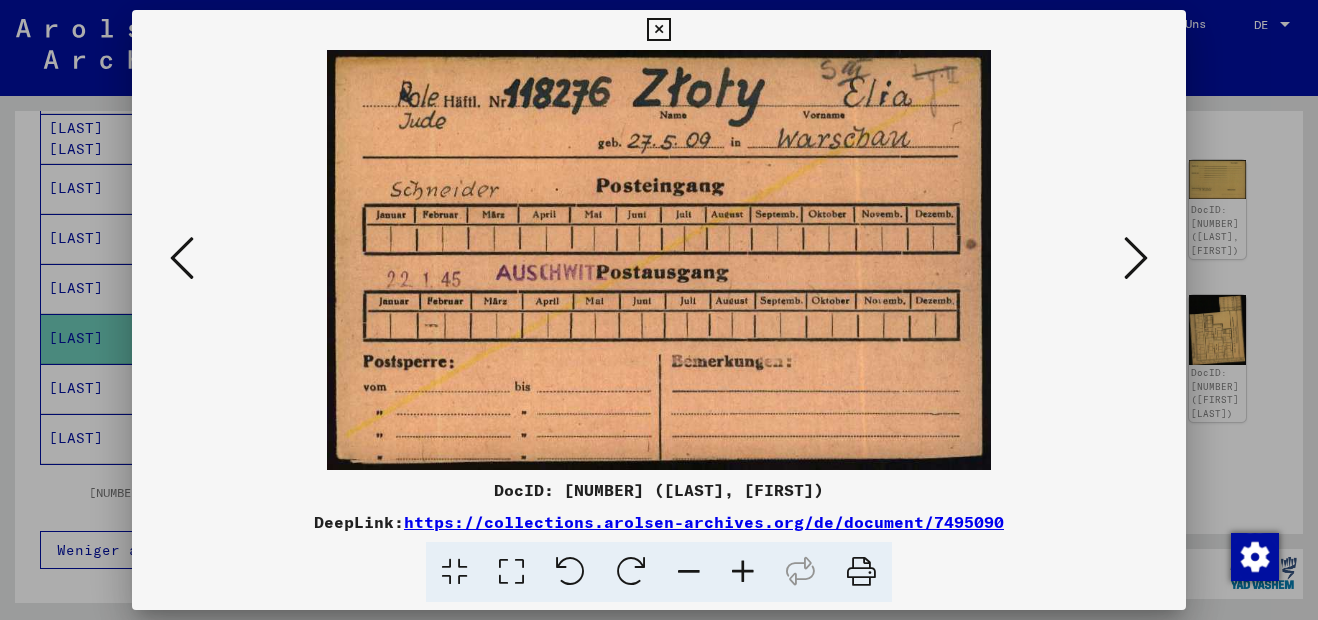 click at bounding box center [659, 260] 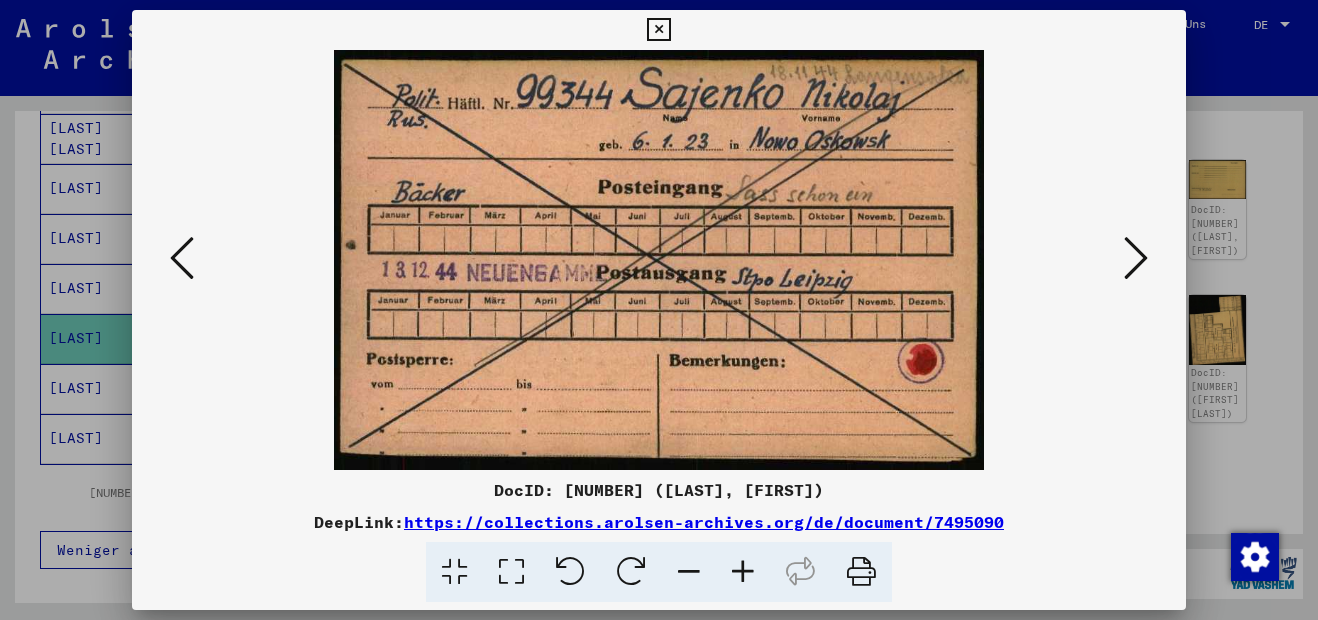 click at bounding box center (1136, 258) 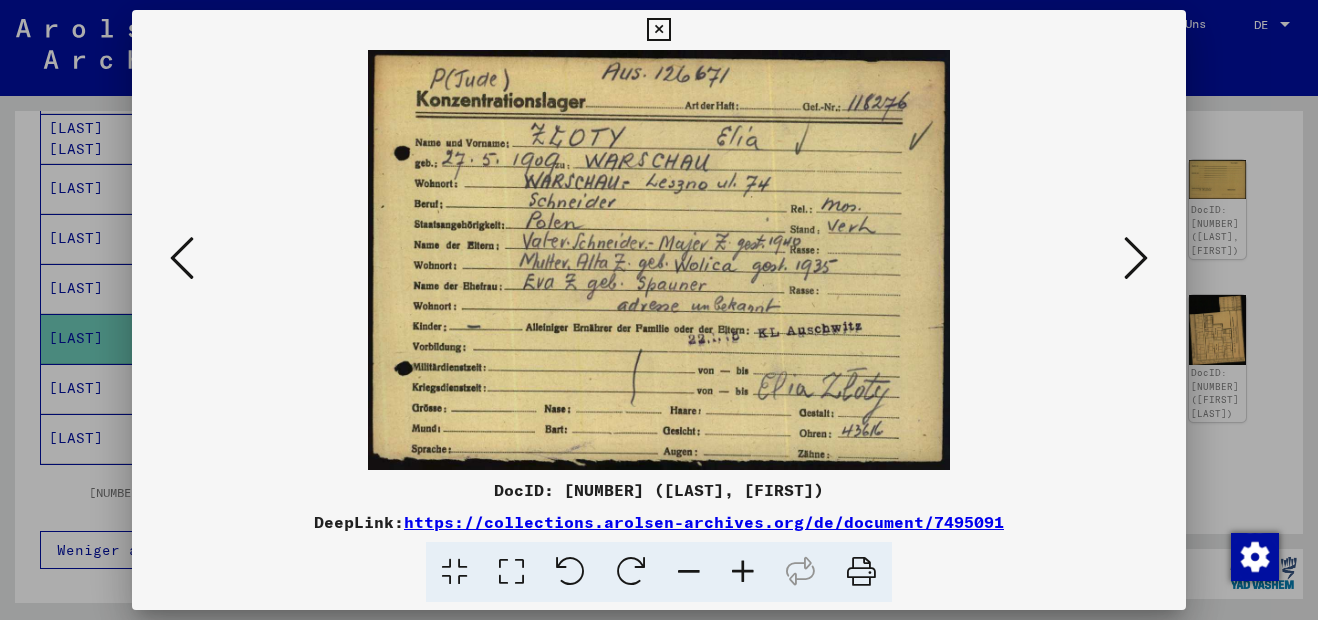 click at bounding box center (743, 572) 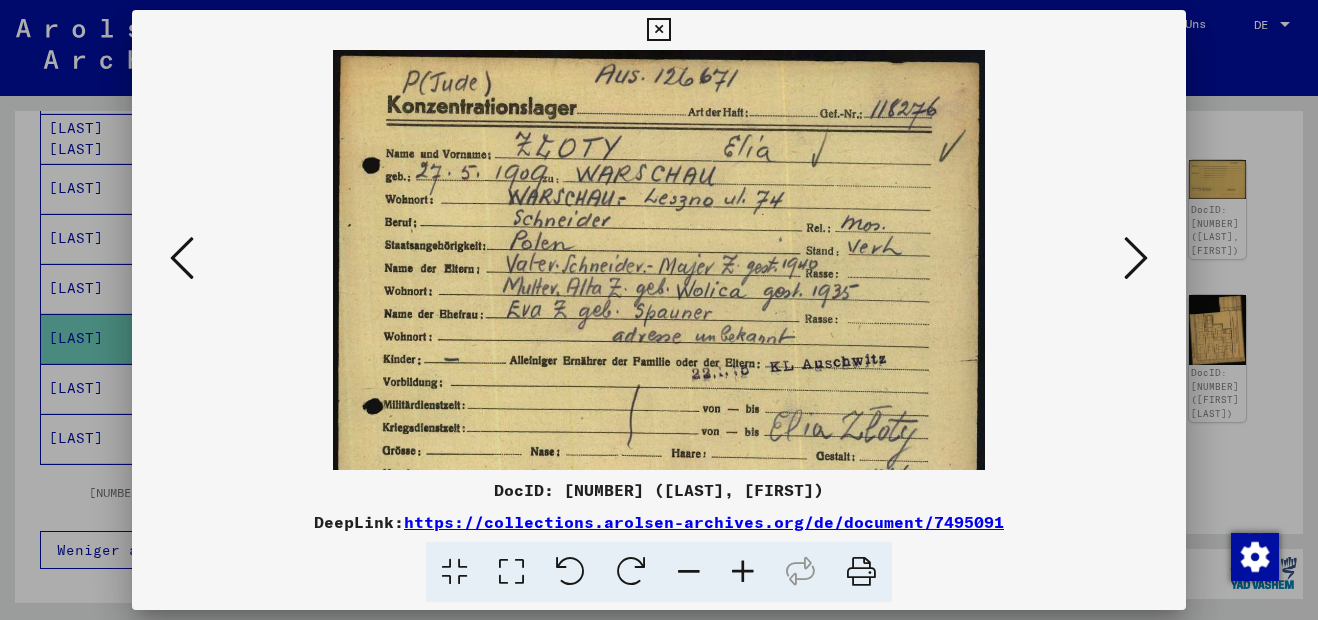 click at bounding box center (743, 572) 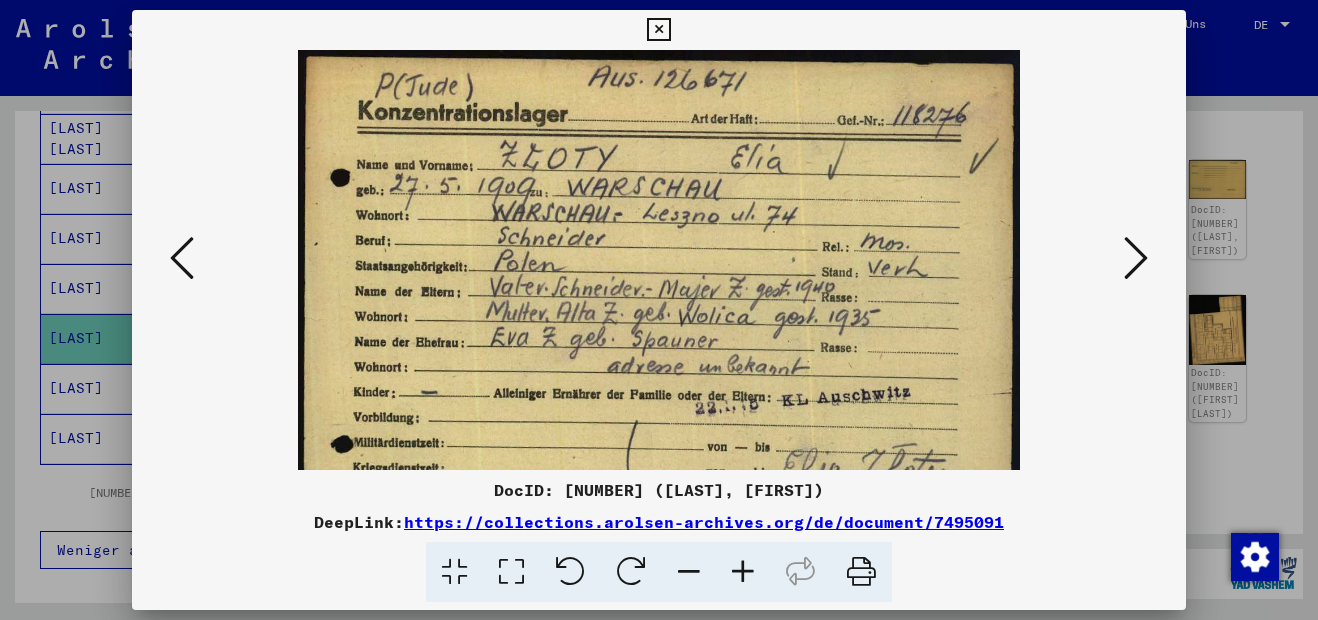 click at bounding box center [743, 572] 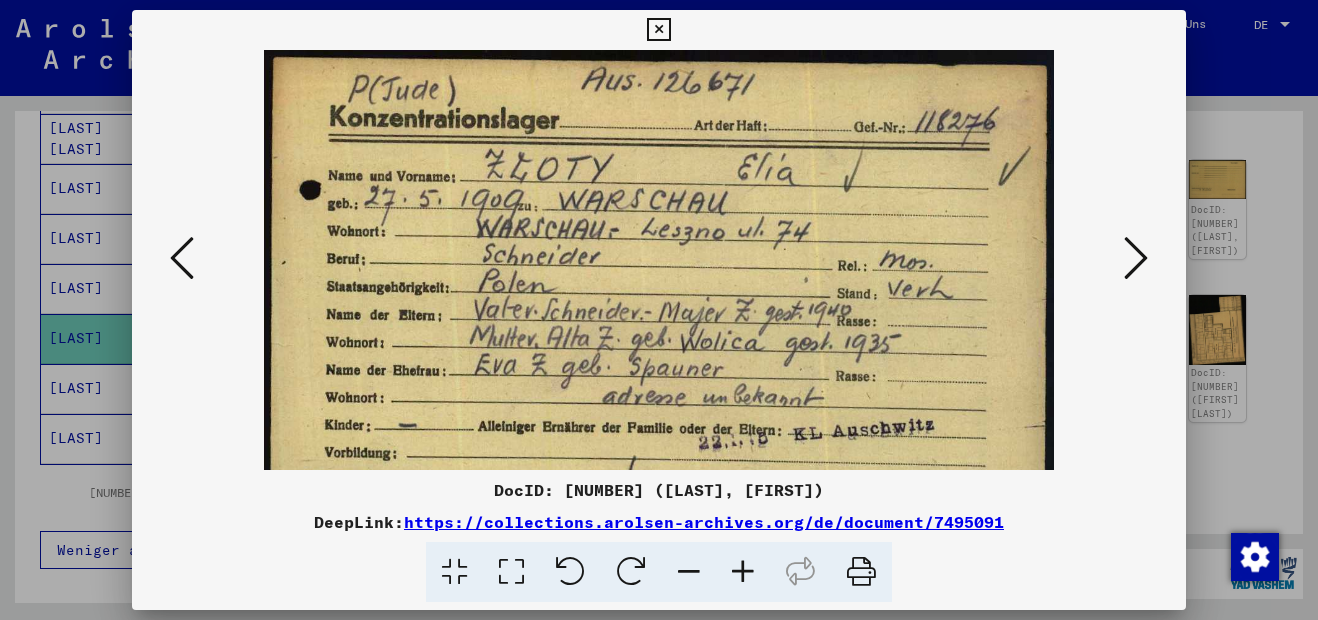 click at bounding box center (743, 572) 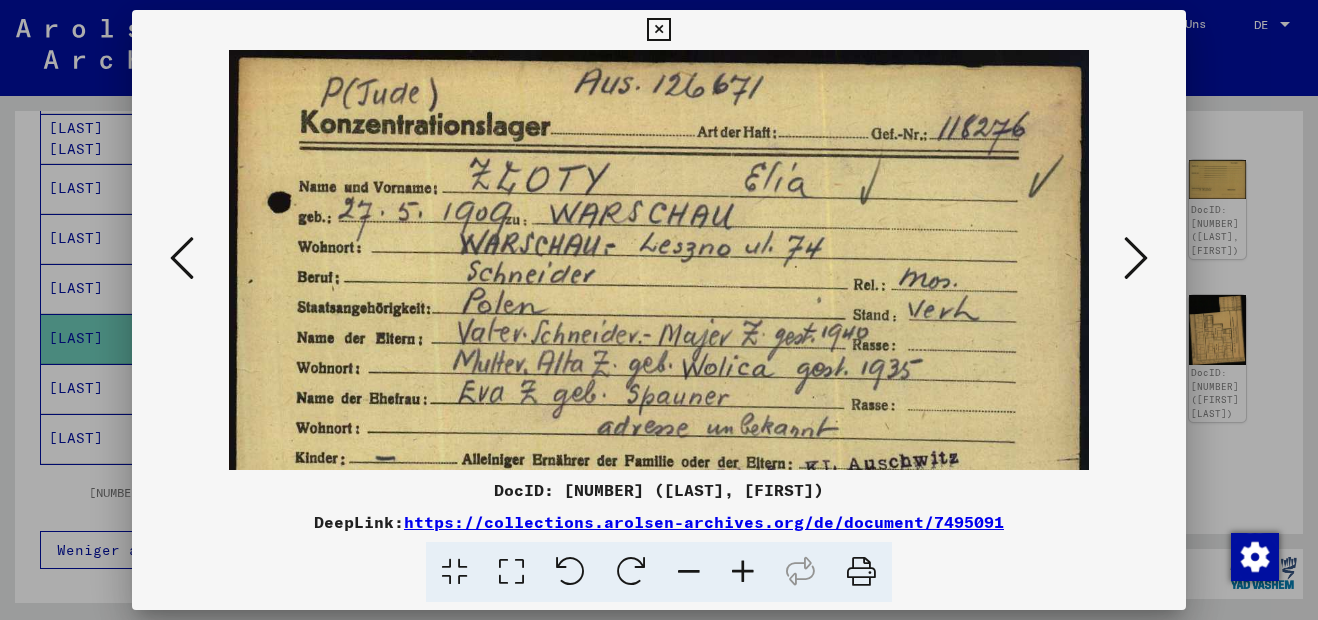 scroll, scrollTop: 63, scrollLeft: 0, axis: vertical 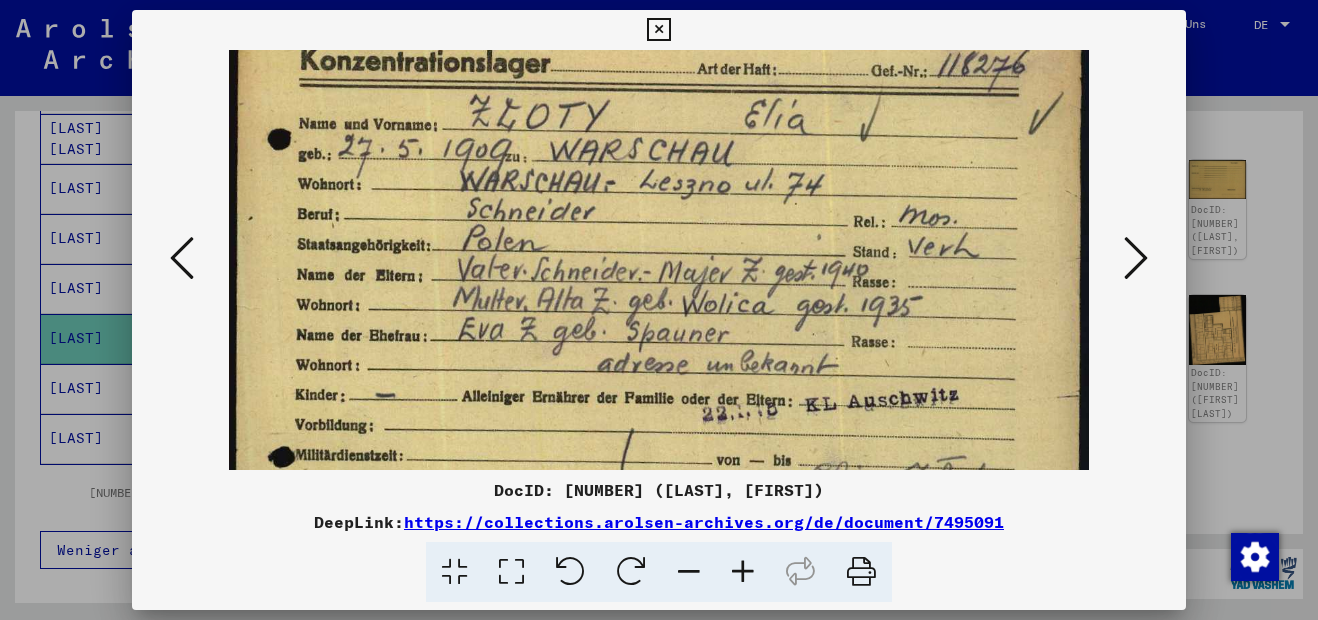 drag, startPoint x: 596, startPoint y: 331, endPoint x: 561, endPoint y: 268, distance: 72.06941 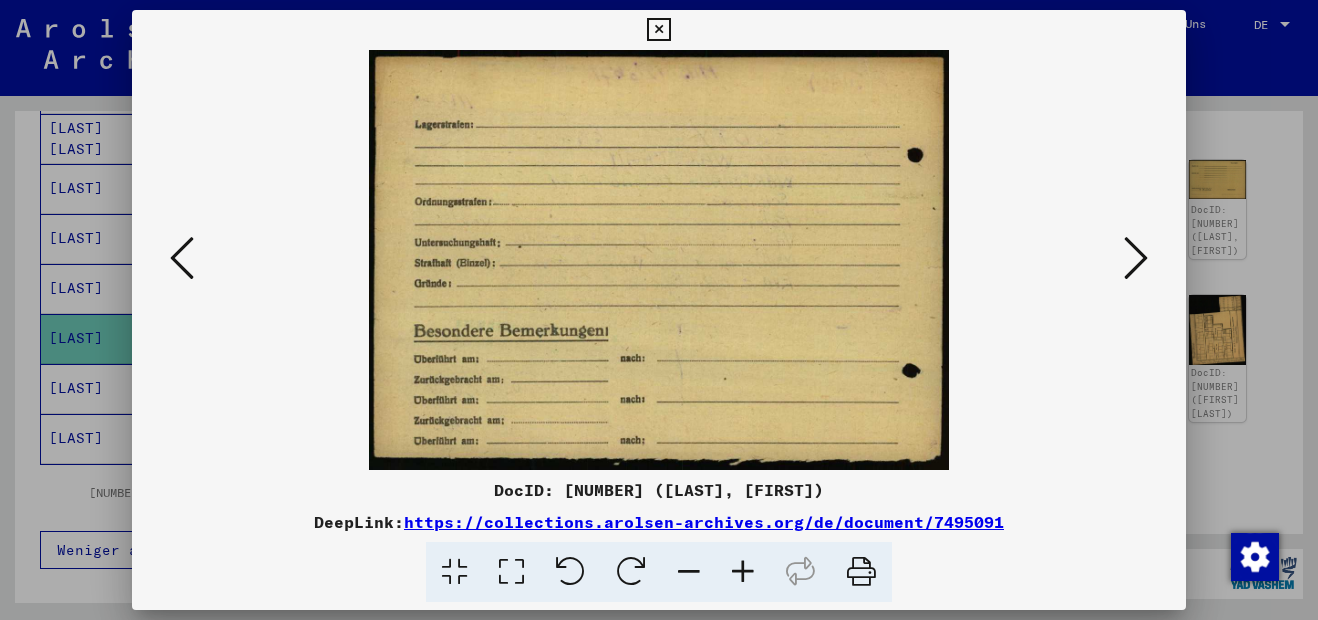 scroll, scrollTop: 0, scrollLeft: 0, axis: both 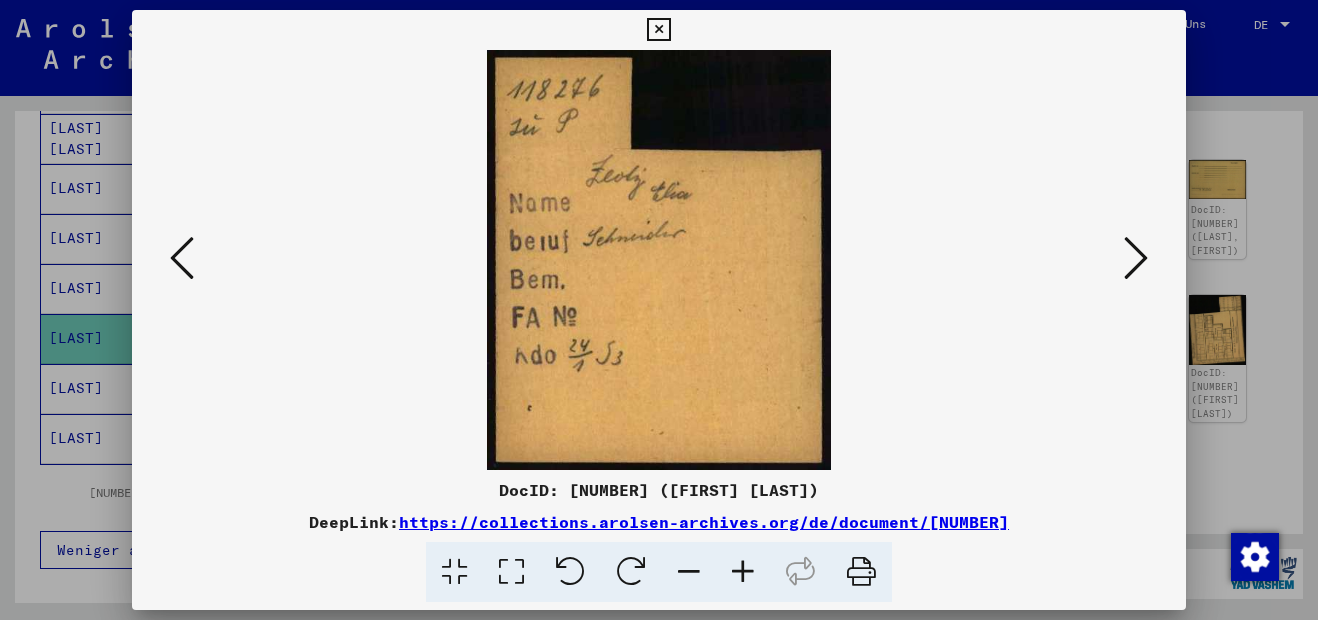 click at bounding box center (1136, 258) 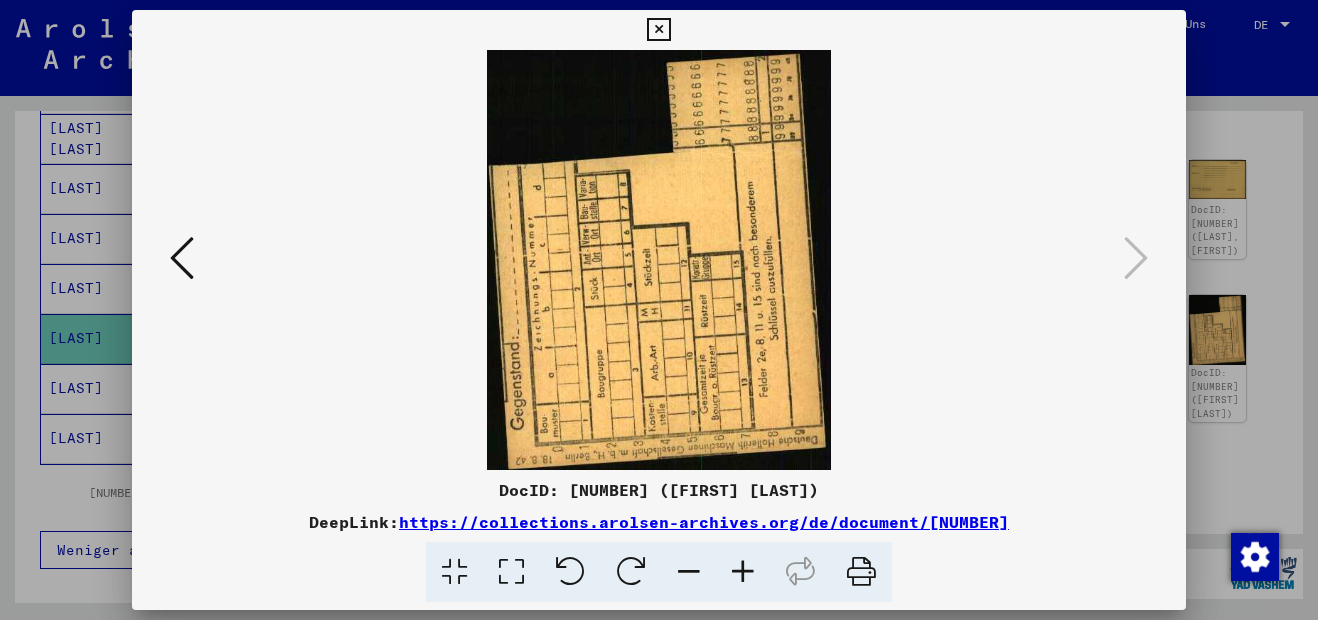 click at bounding box center [658, 30] 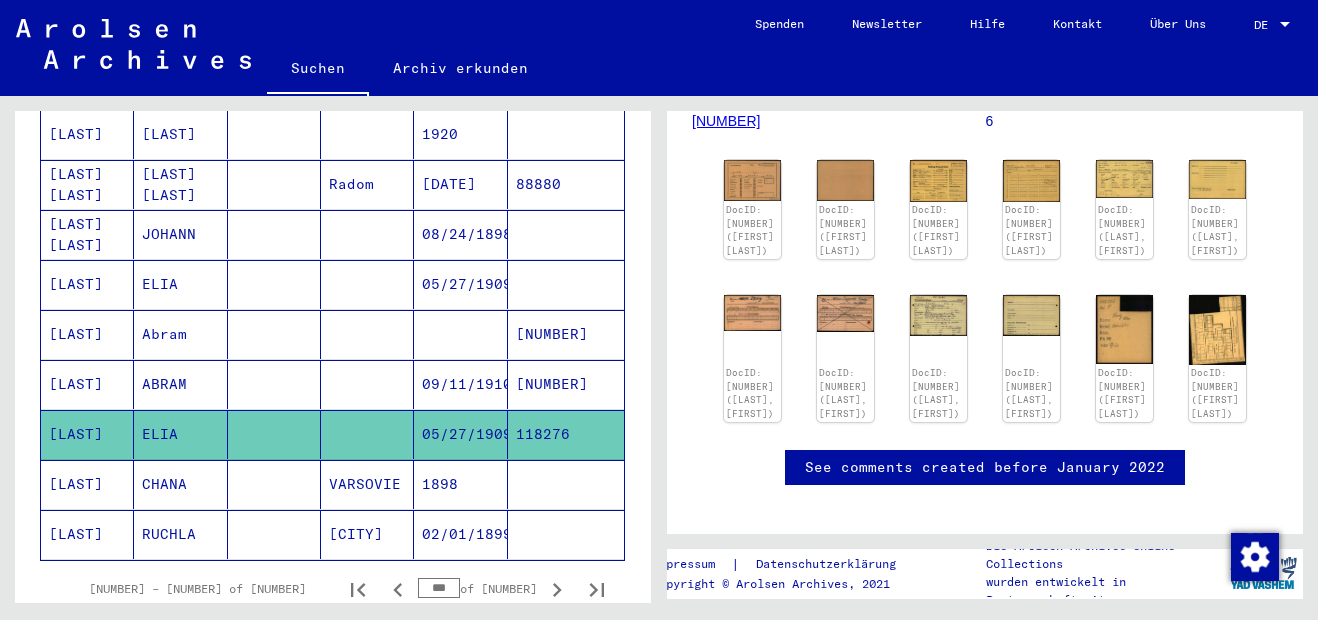 scroll, scrollTop: 1212, scrollLeft: 0, axis: vertical 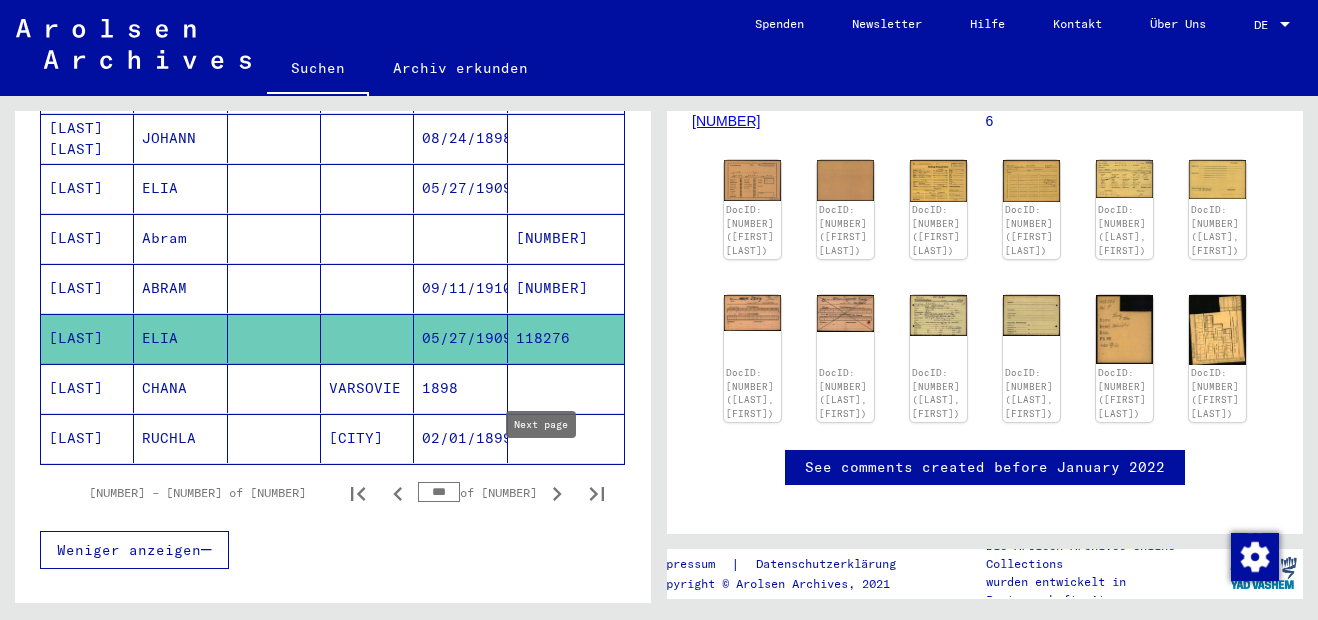 click 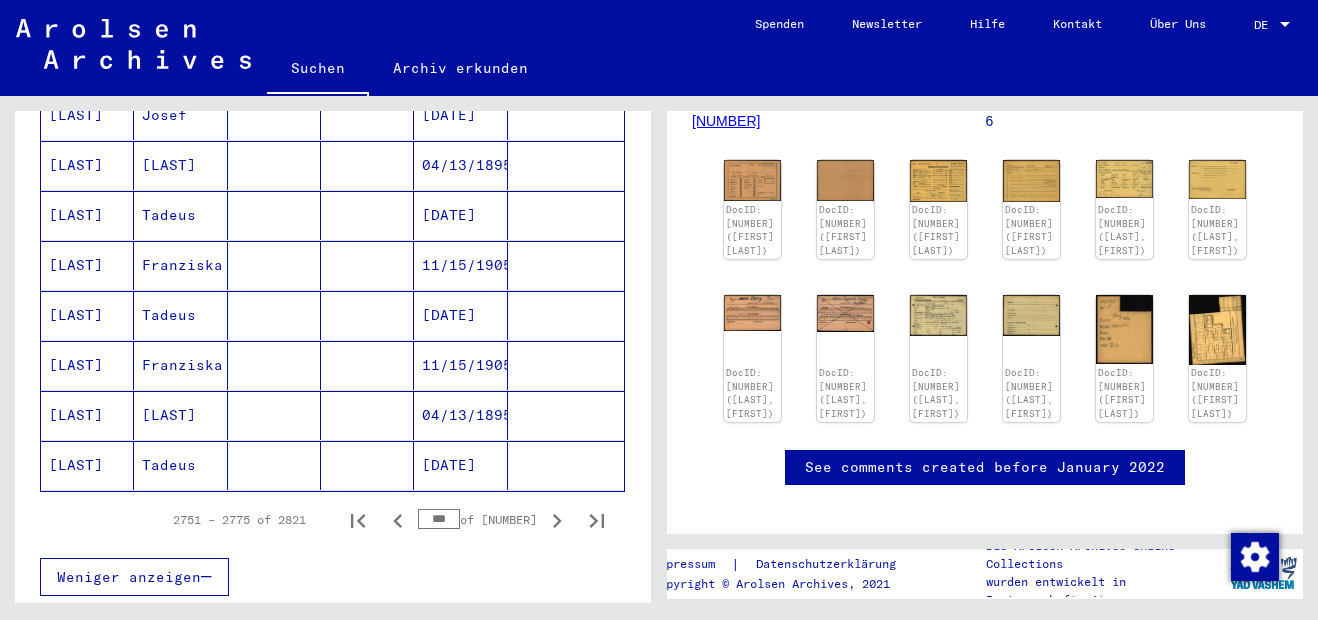 scroll, scrollTop: 1212, scrollLeft: 0, axis: vertical 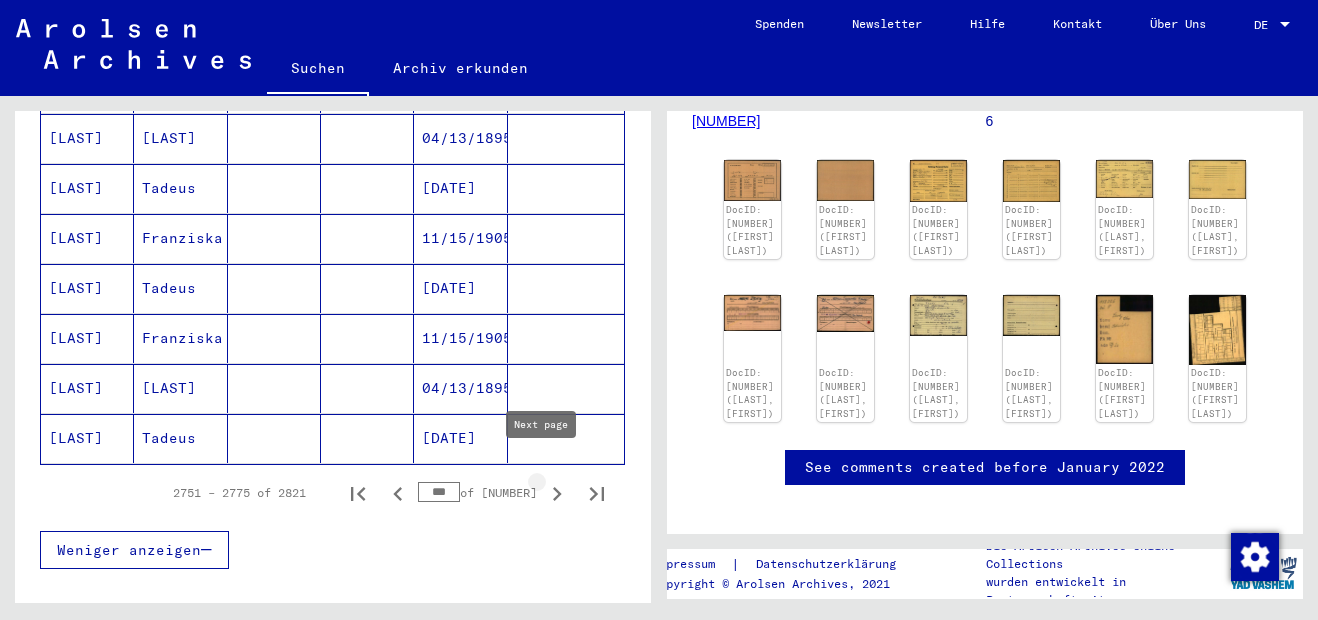 click 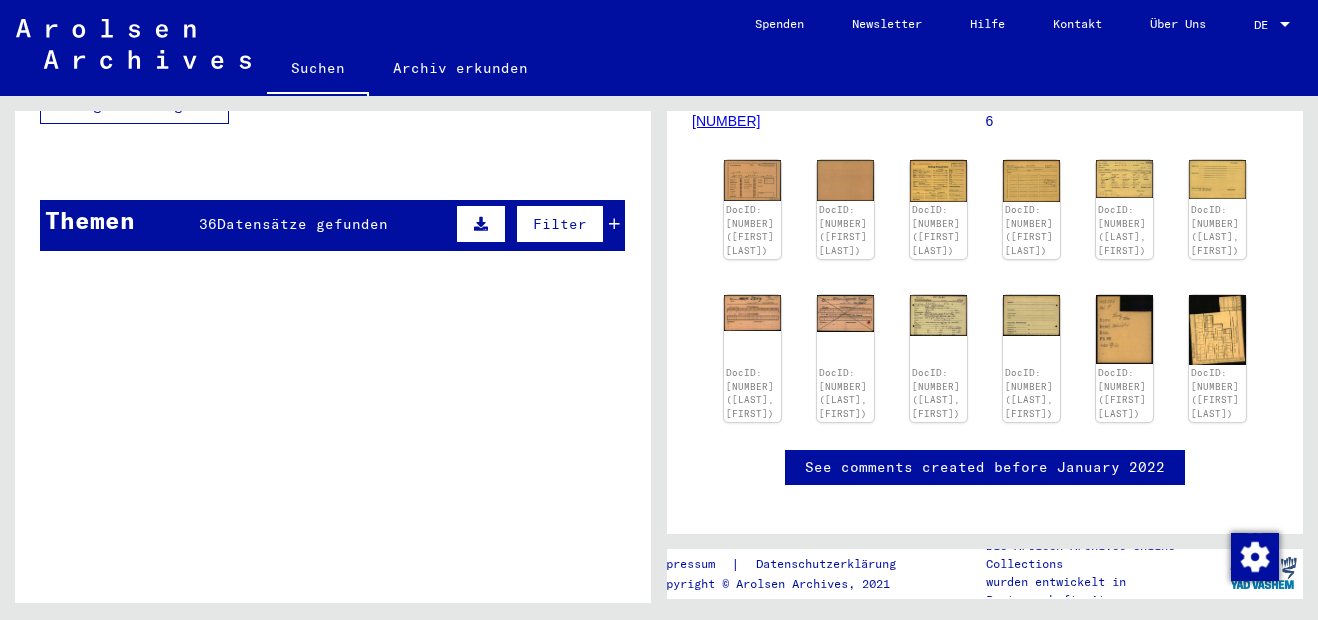 scroll, scrollTop: 1824, scrollLeft: 0, axis: vertical 